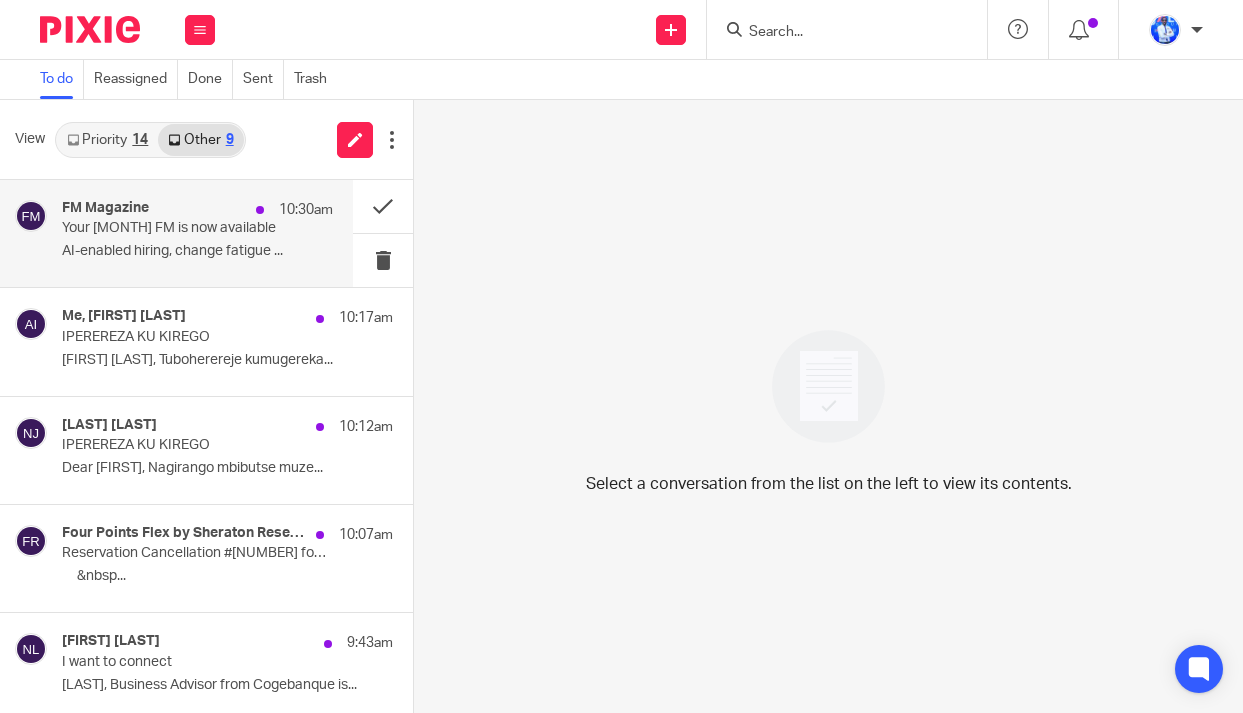 scroll, scrollTop: 0, scrollLeft: 0, axis: both 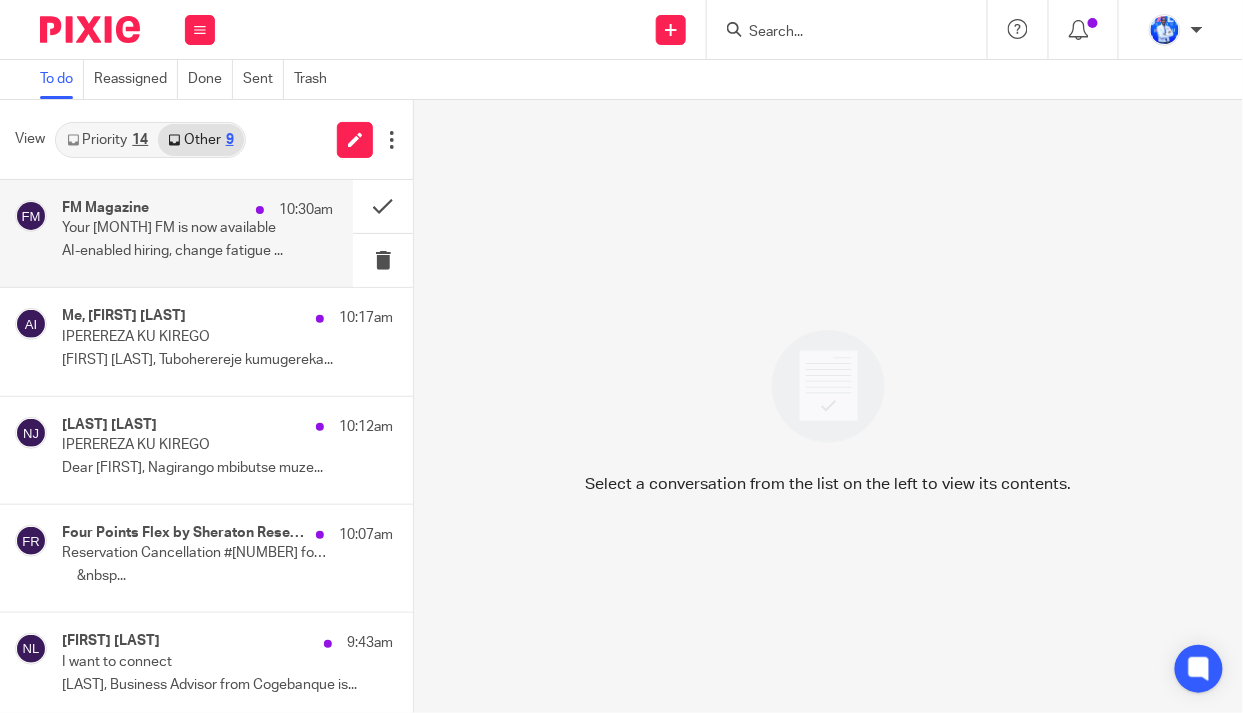click on "Your [MONTH] FM is now available" at bounding box center [170, 228] 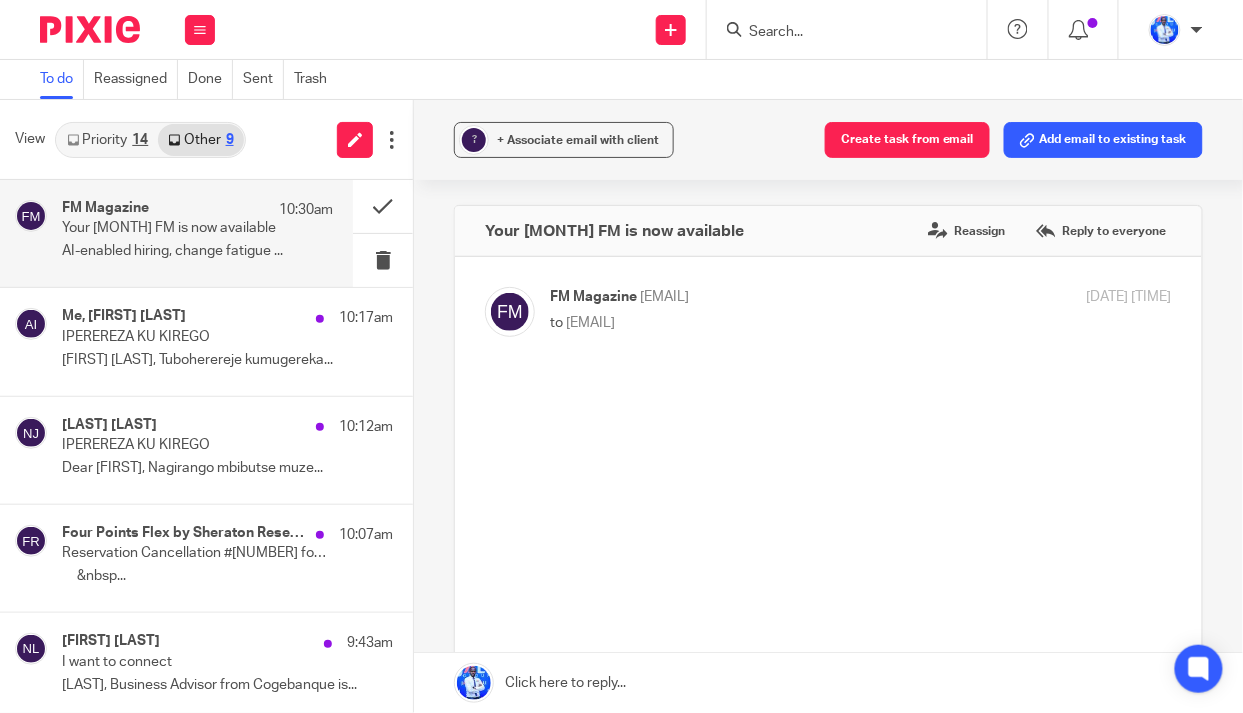 scroll, scrollTop: 0, scrollLeft: 0, axis: both 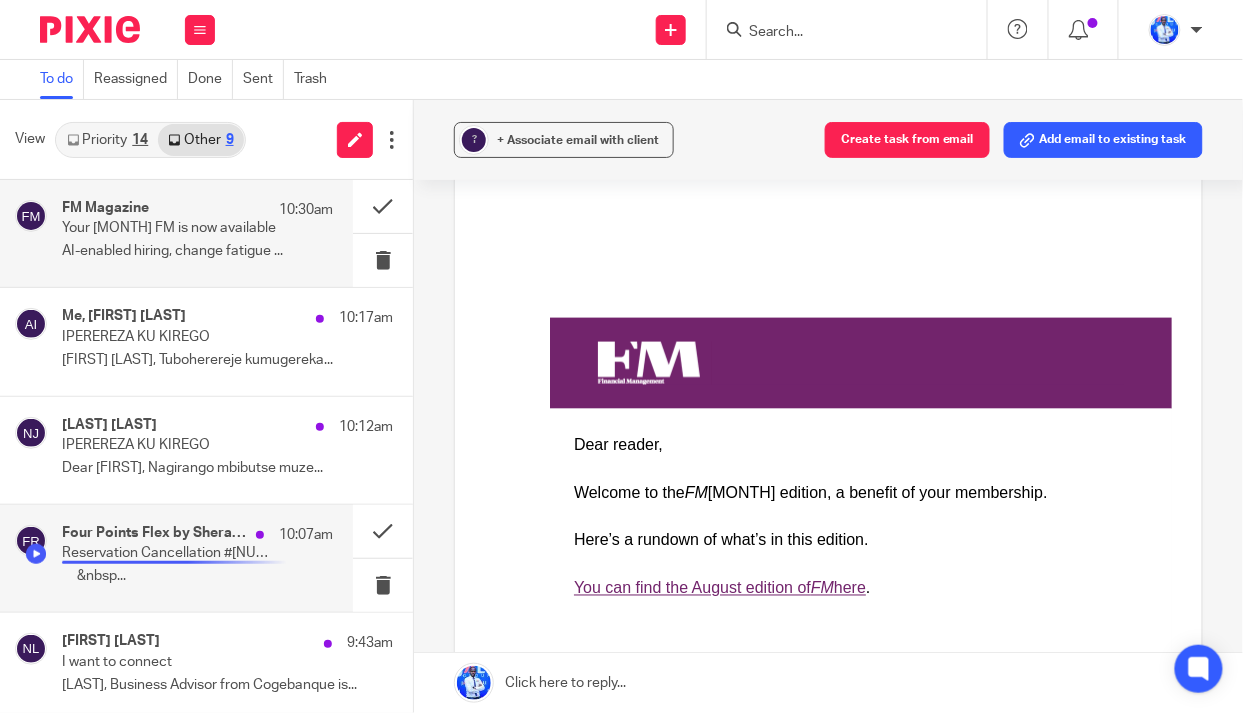 click on "Reservation Cancellation #56579516 for Four Points Flex by Sheraton London Euston" at bounding box center [170, 553] 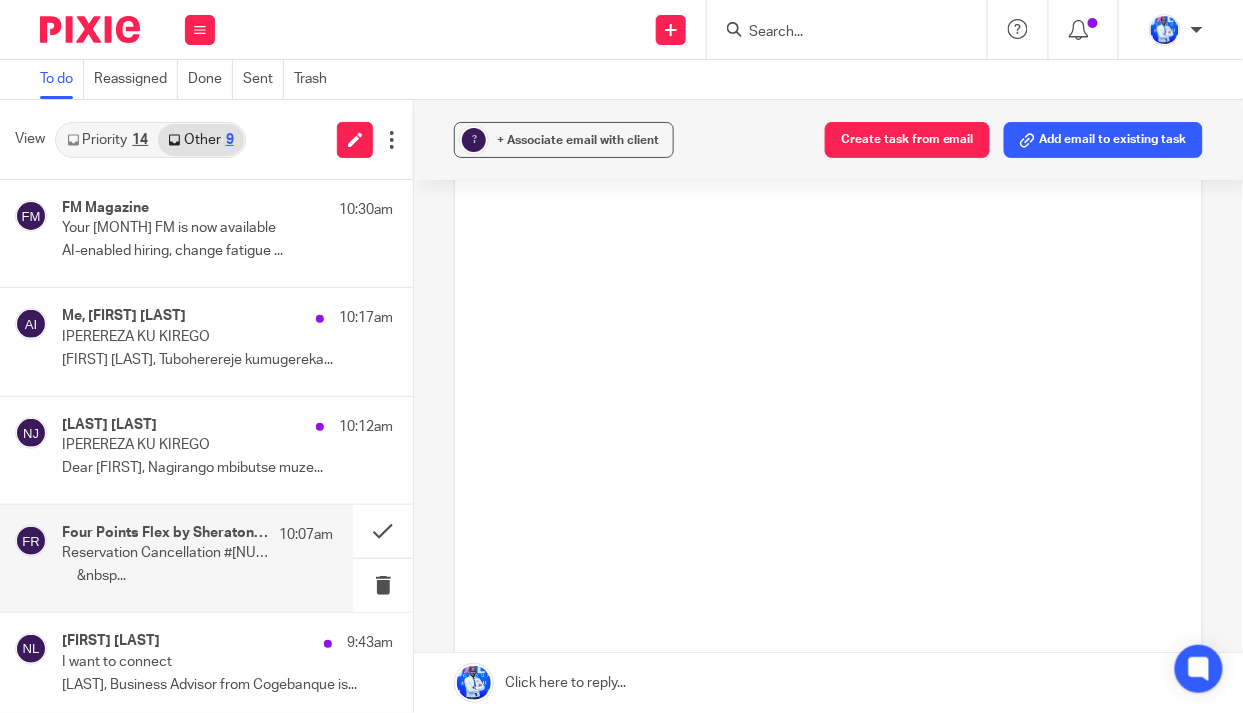 scroll, scrollTop: 0, scrollLeft: 0, axis: both 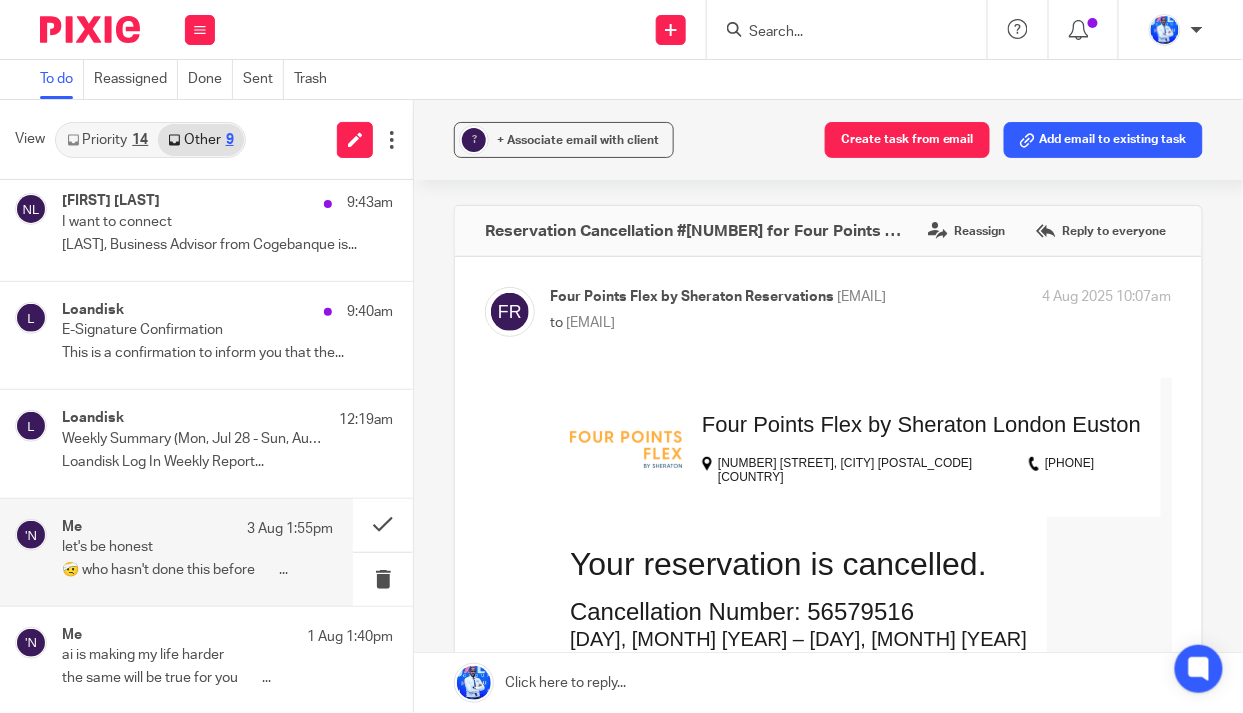 click on "🤕 who hasn't done this before   ͏ ͏ ͏ ͏ ͏ ͏ ͏ ͏..." at bounding box center [197, 570] 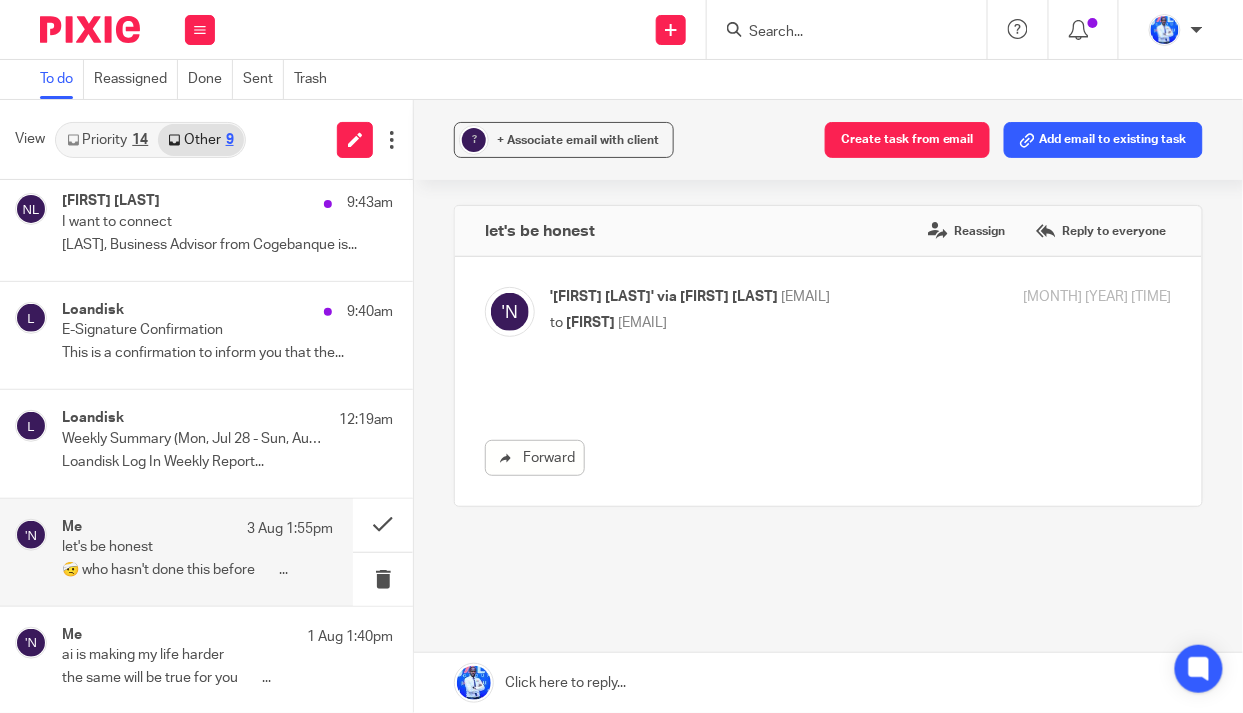 scroll, scrollTop: 0, scrollLeft: 0, axis: both 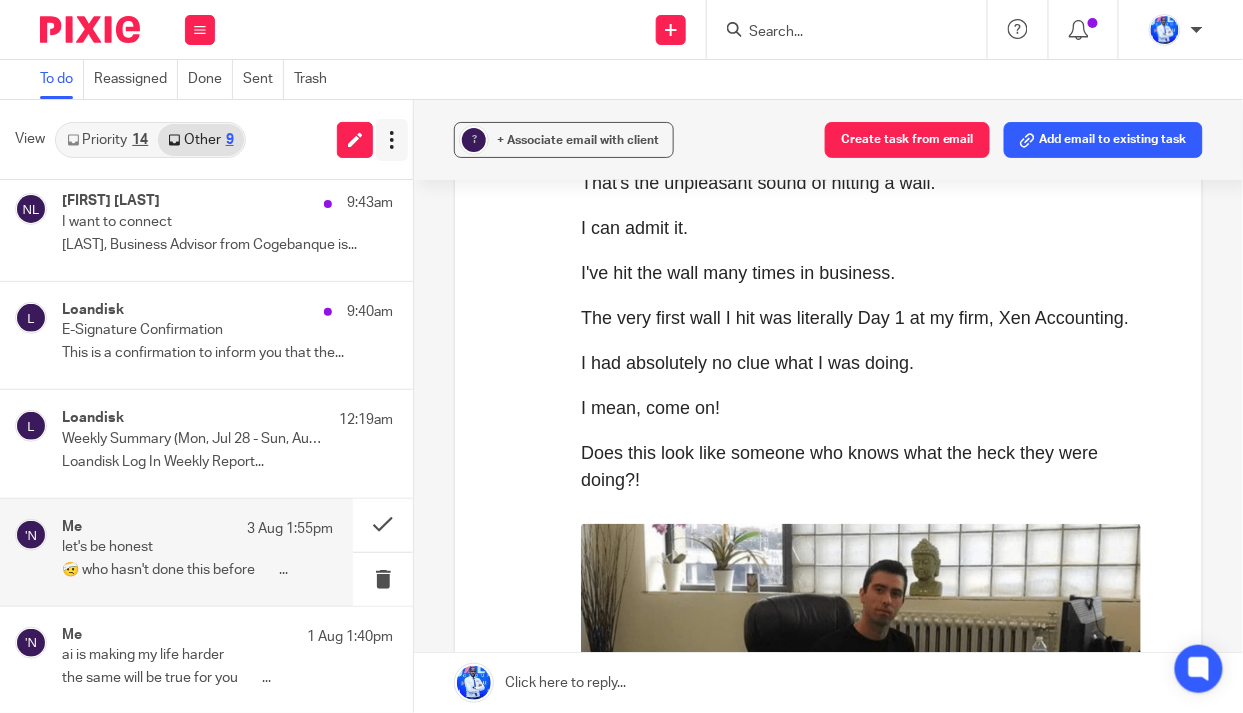 click at bounding box center [392, 140] 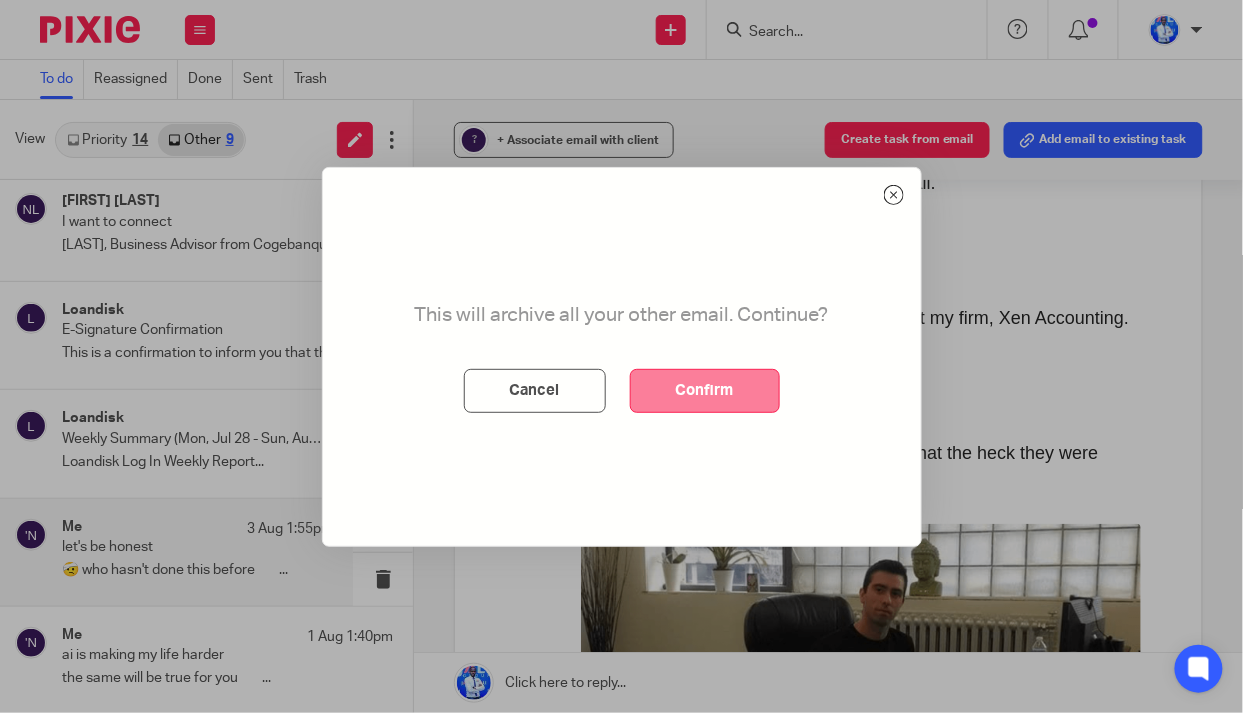click on "Confirm" at bounding box center (705, 391) 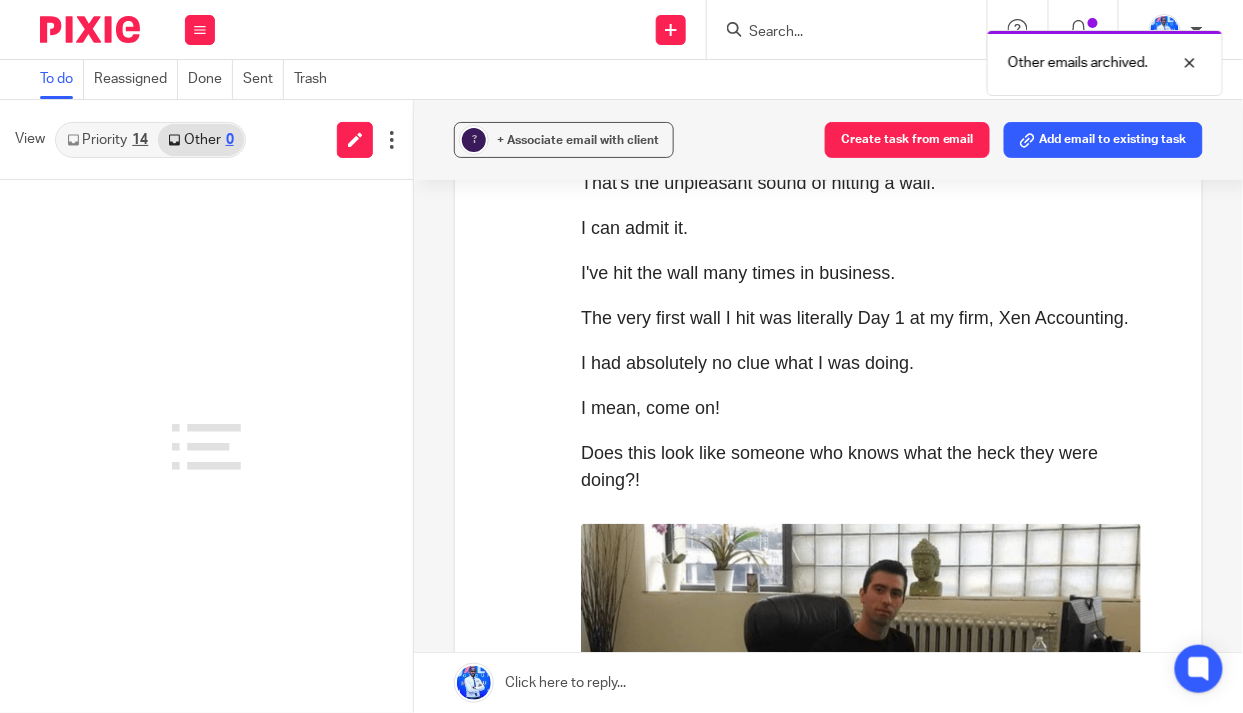 scroll, scrollTop: 0, scrollLeft: 0, axis: both 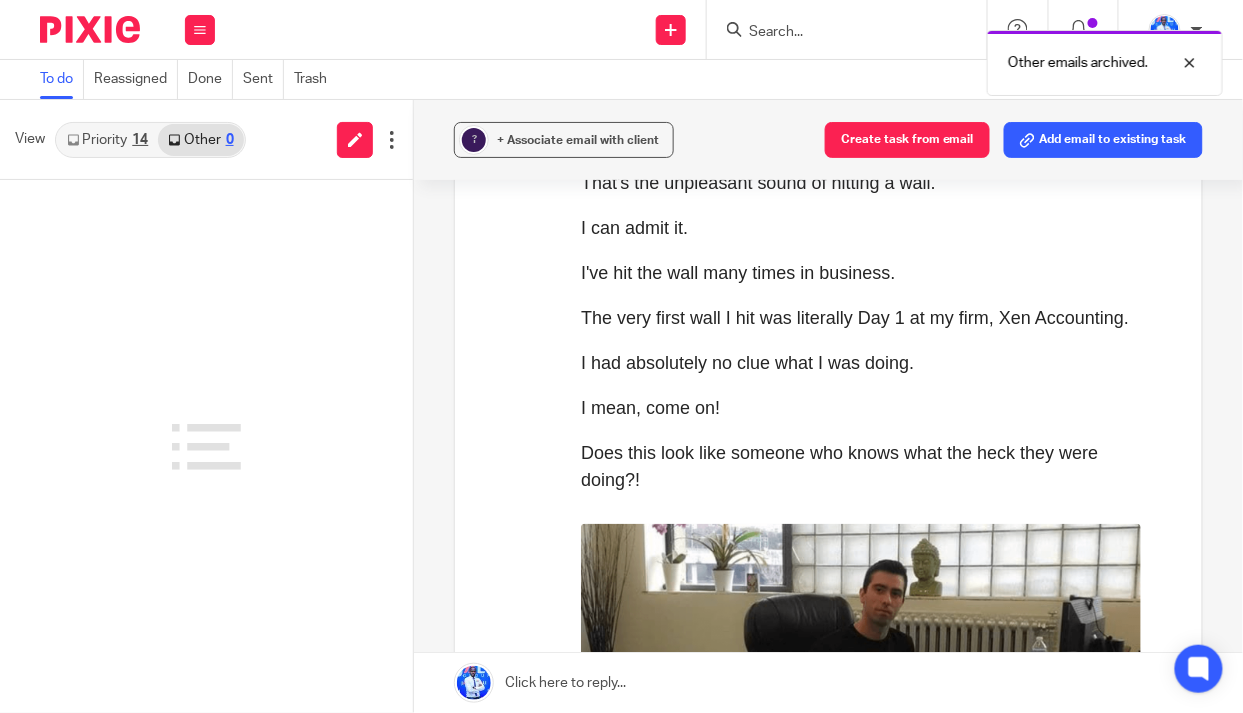 click on "Priority
14" at bounding box center [107, 140] 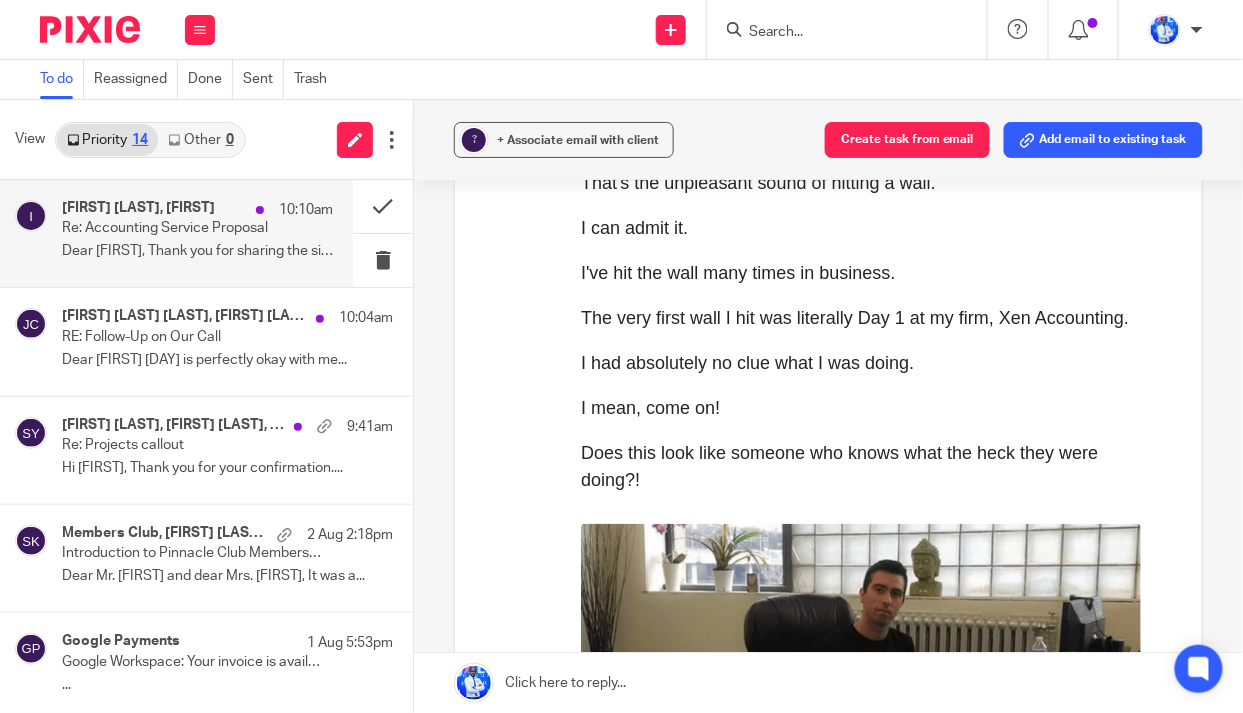 click on "Re: Accounting Service Proposal" at bounding box center (170, 228) 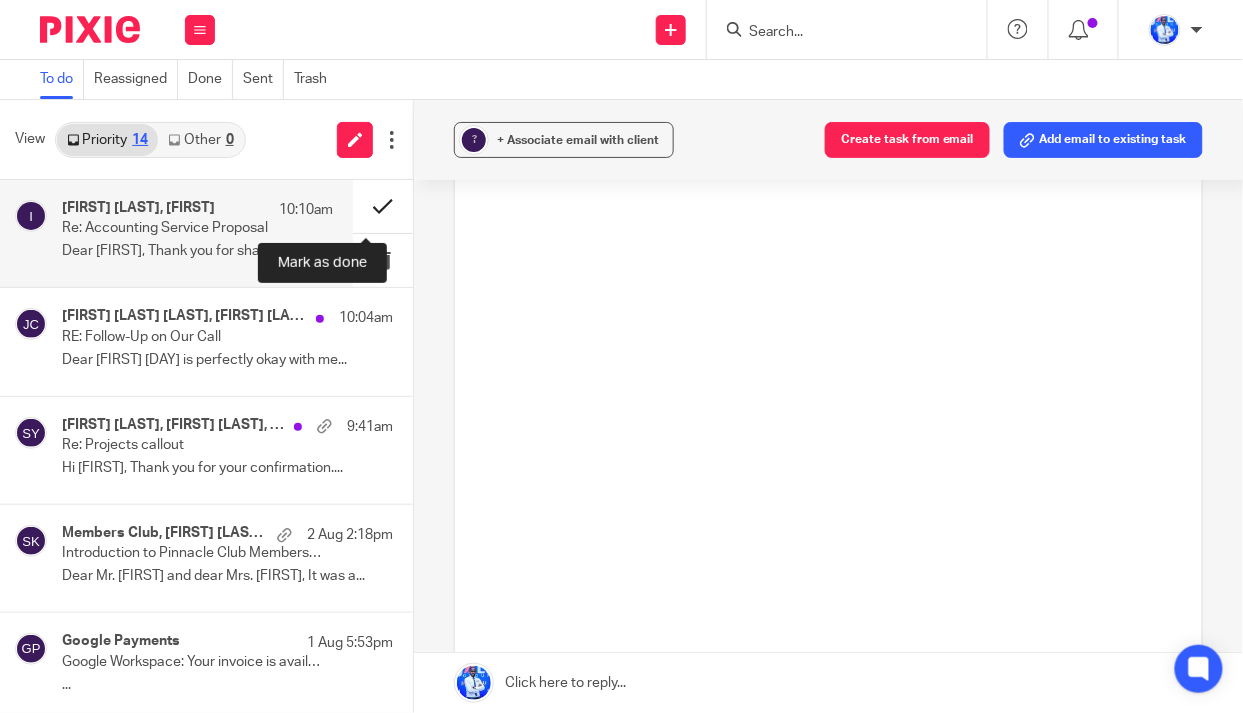 scroll, scrollTop: 0, scrollLeft: 0, axis: both 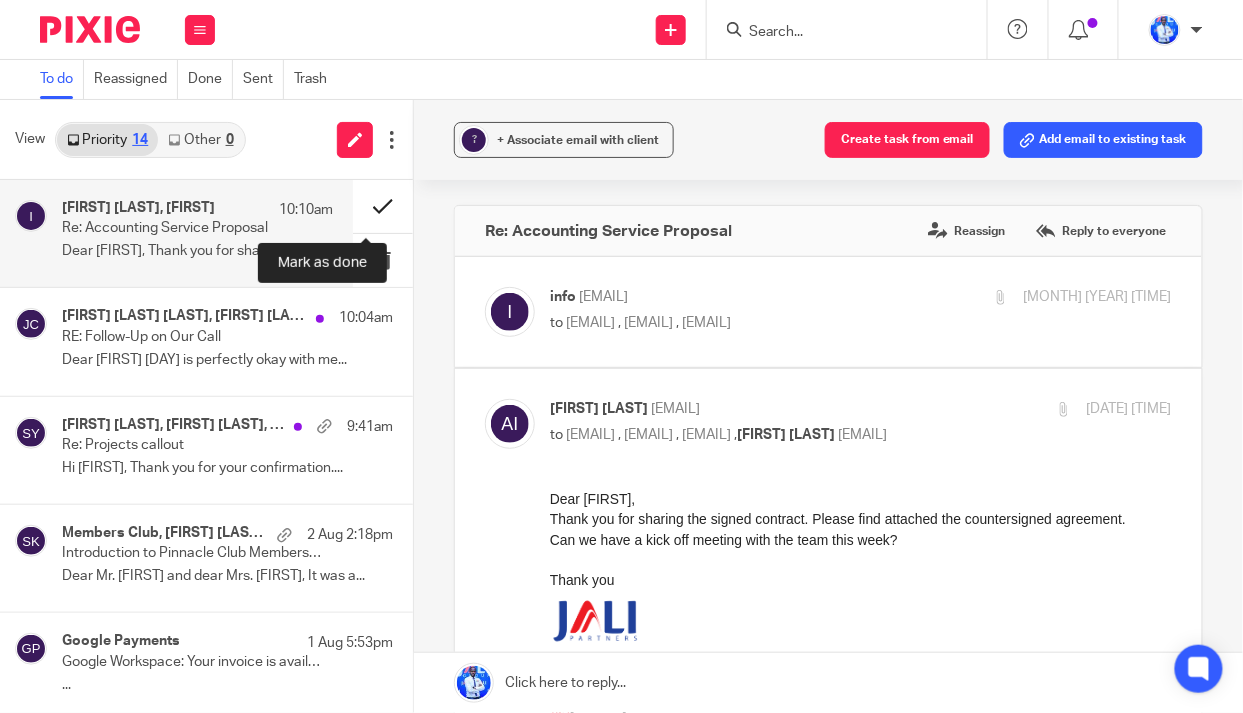 click at bounding box center [383, 206] 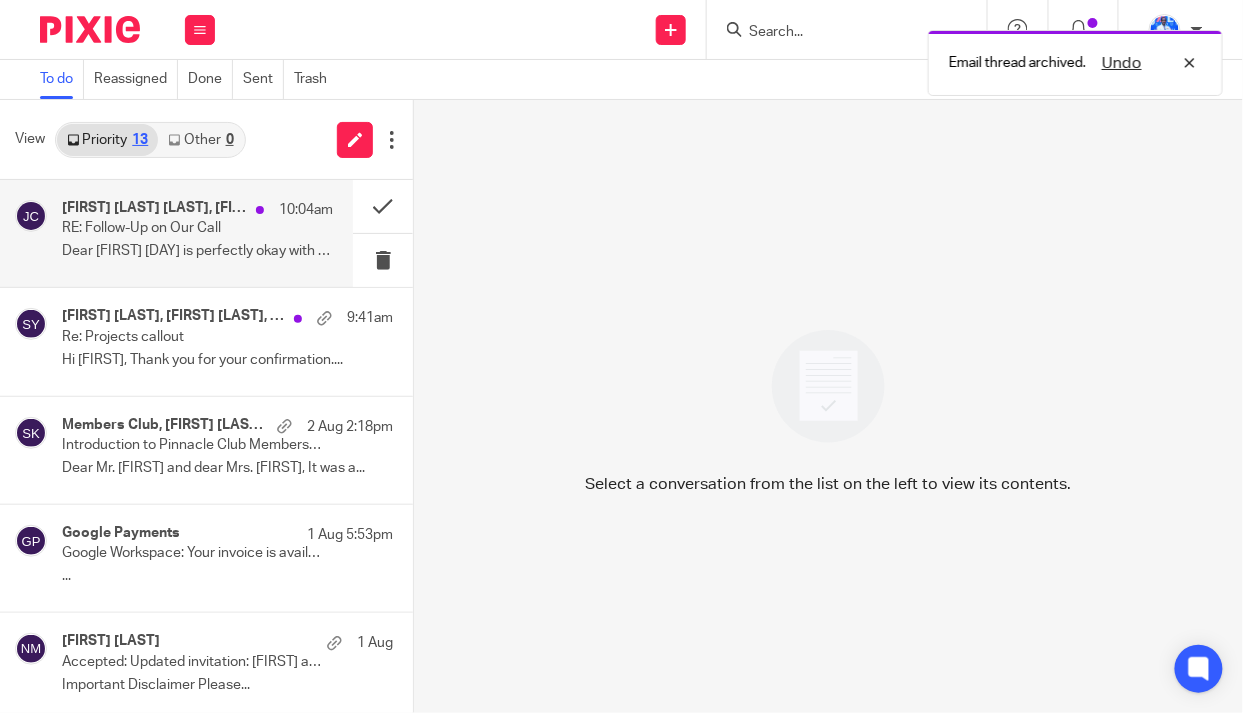click on "Andrew Omondi Wamira, James Cruz" at bounding box center [154, 208] 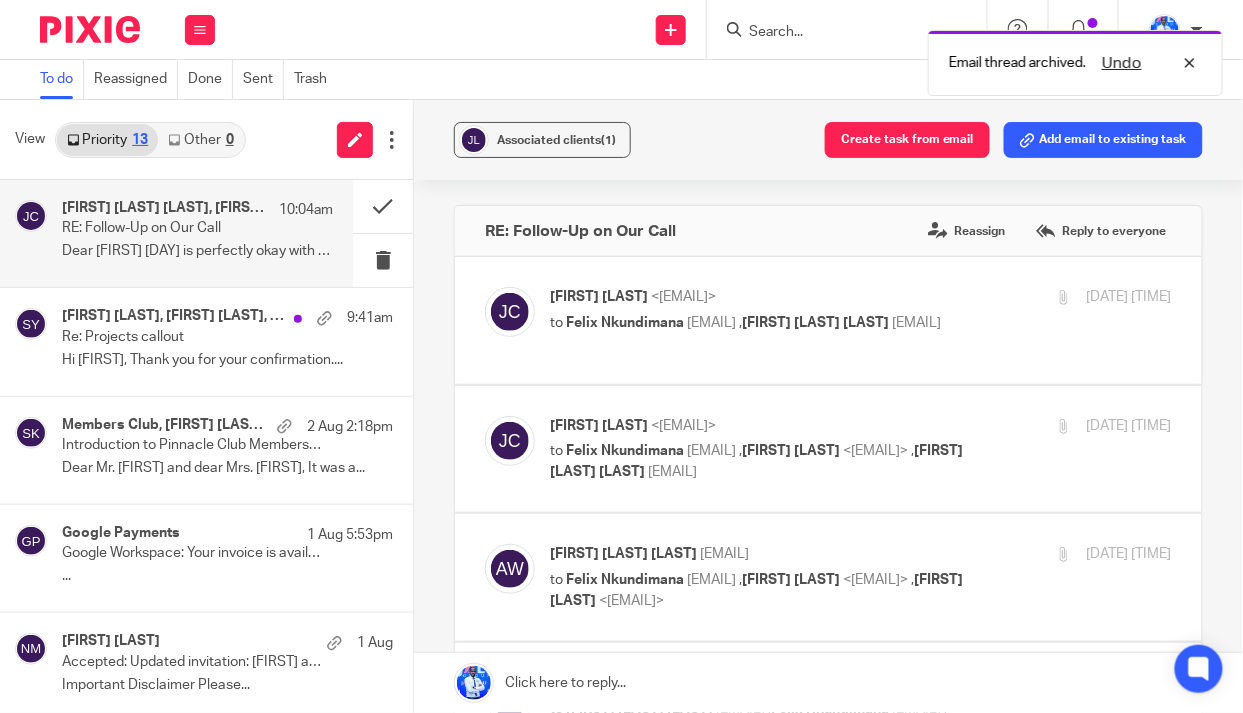 scroll, scrollTop: 0, scrollLeft: 0, axis: both 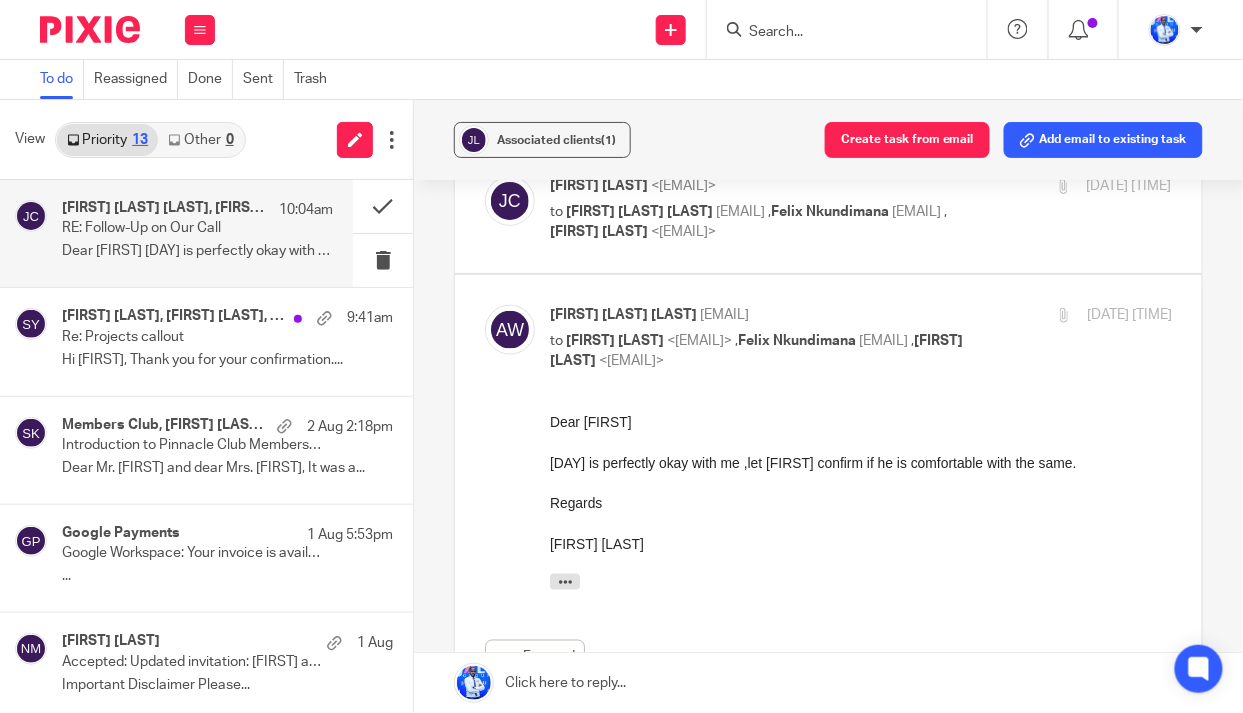 click on "Maarten van der Vlies" at bounding box center (599, 232) 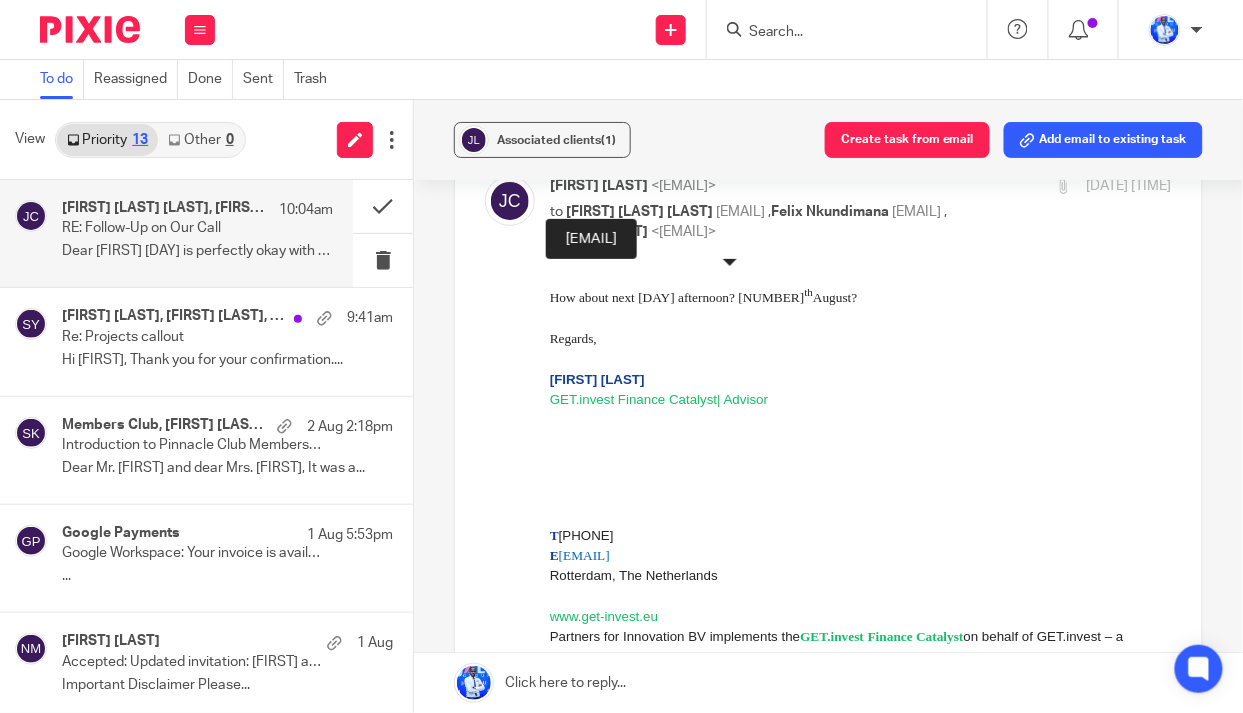scroll, scrollTop: 0, scrollLeft: 0, axis: both 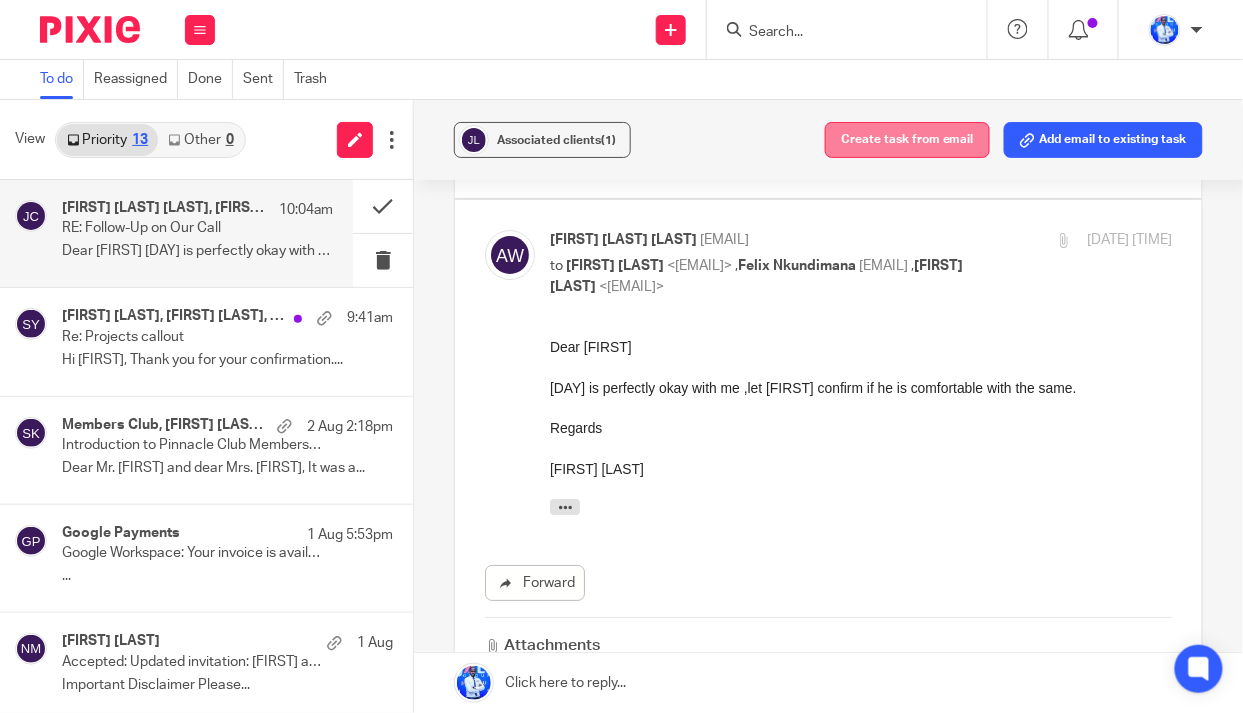 click on "Create task from email" at bounding box center [907, 140] 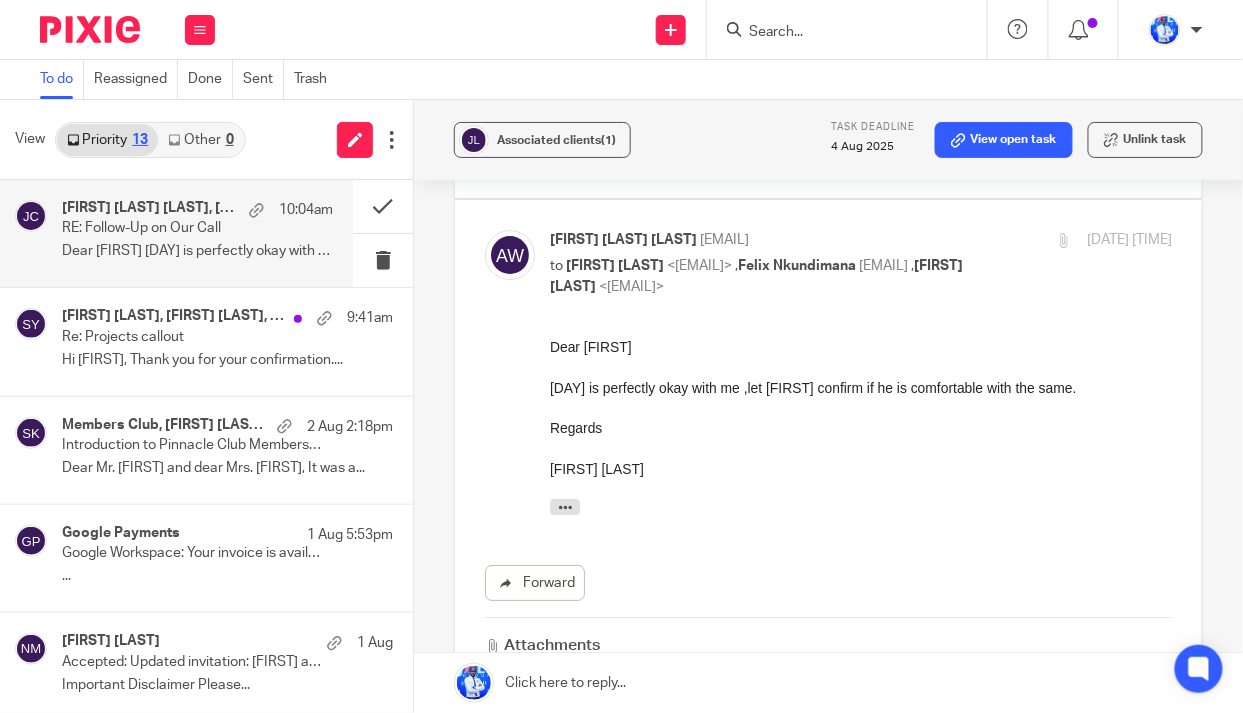 scroll, scrollTop: 0, scrollLeft: 0, axis: both 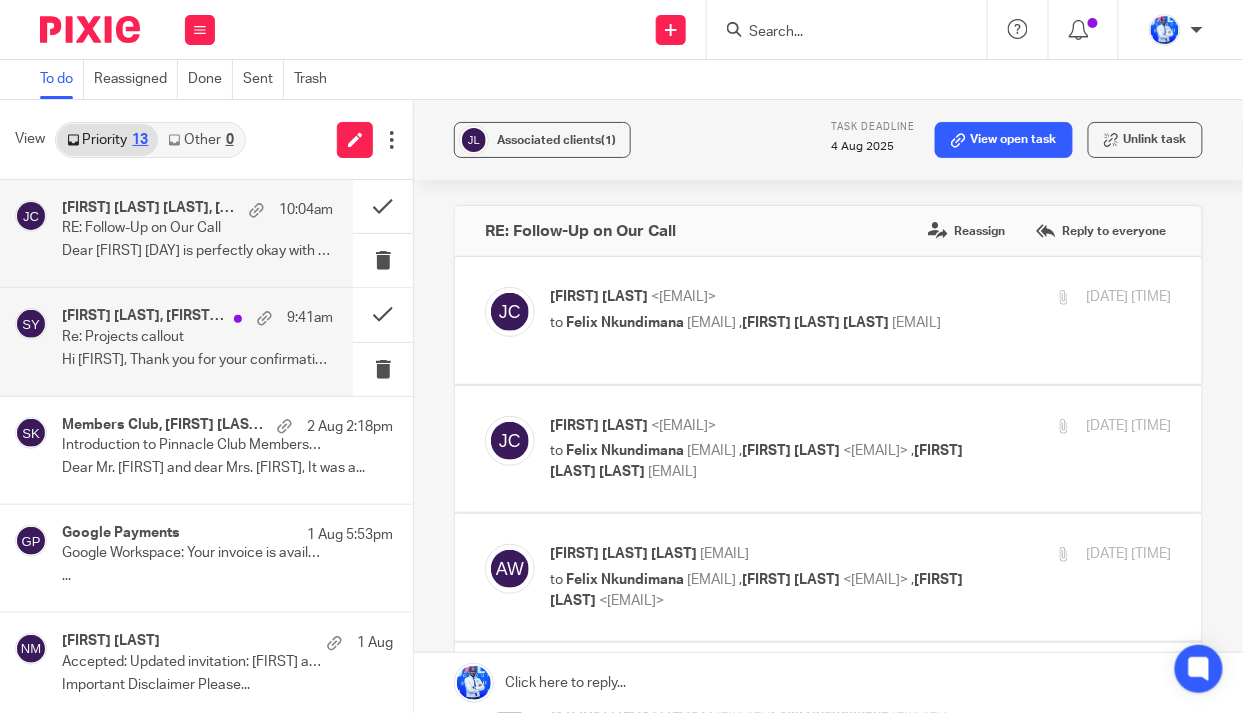 click on "Re: Projects callout" at bounding box center (170, 337) 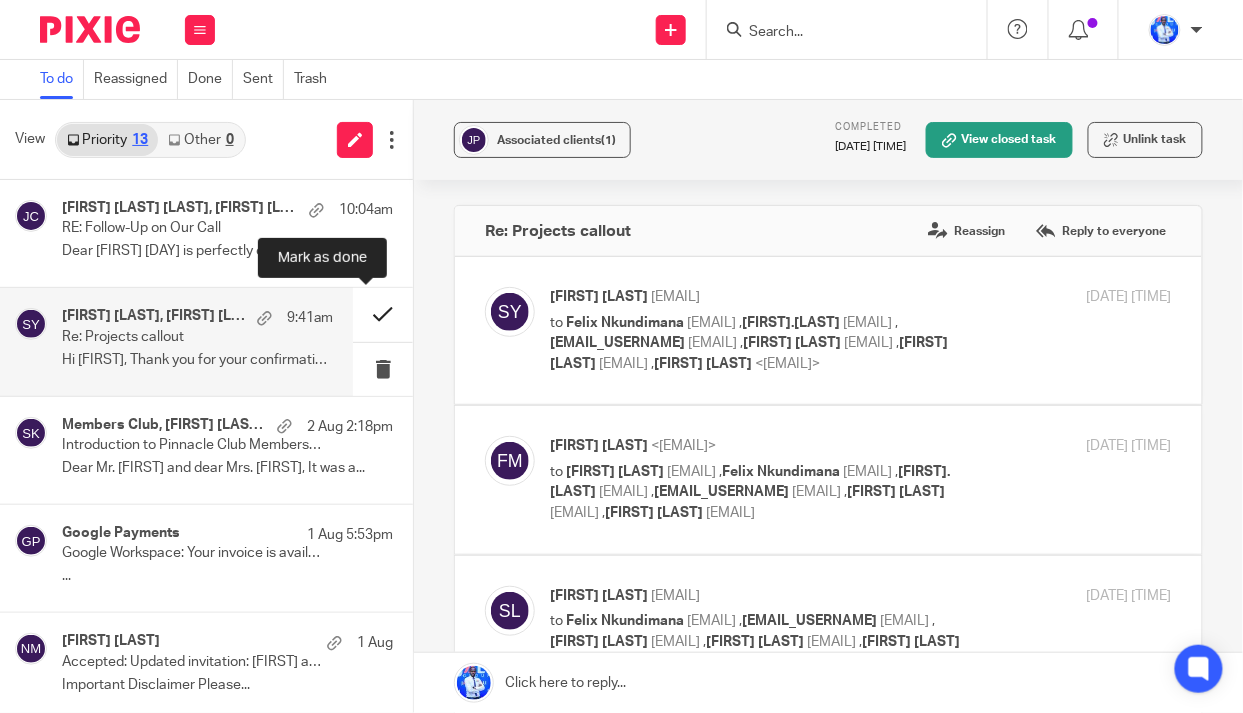 scroll, scrollTop: 0, scrollLeft: 0, axis: both 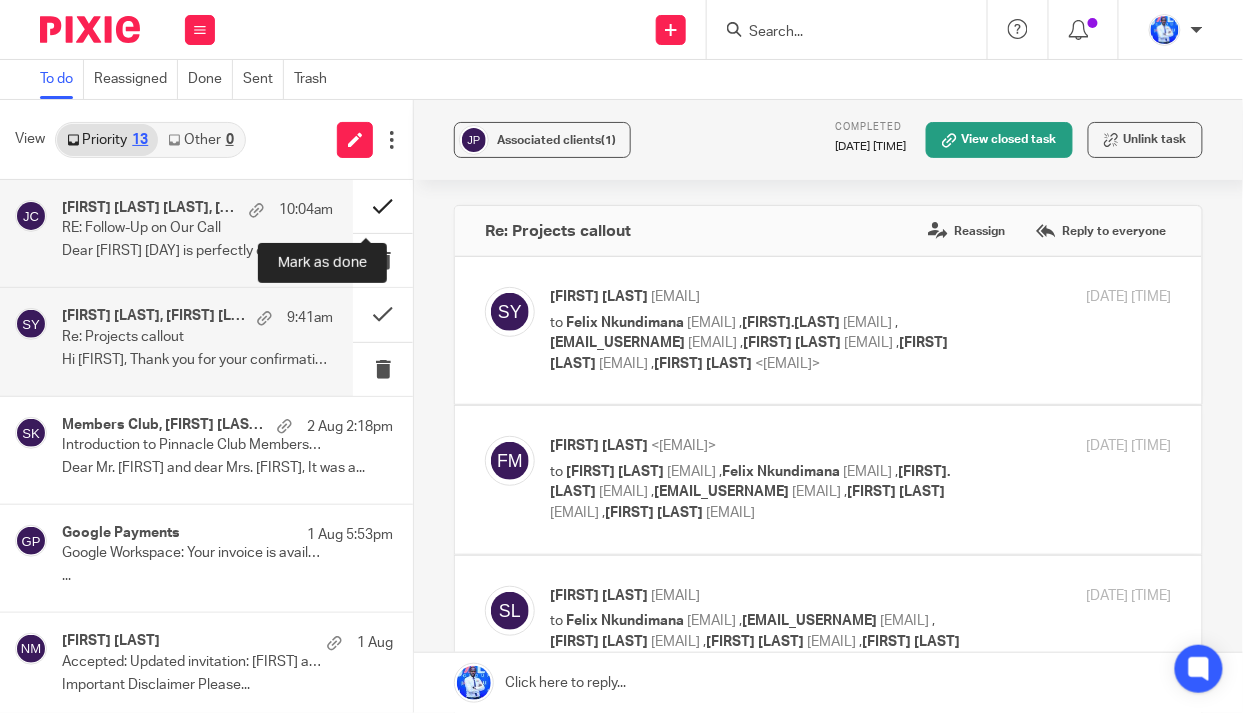 click at bounding box center (383, 206) 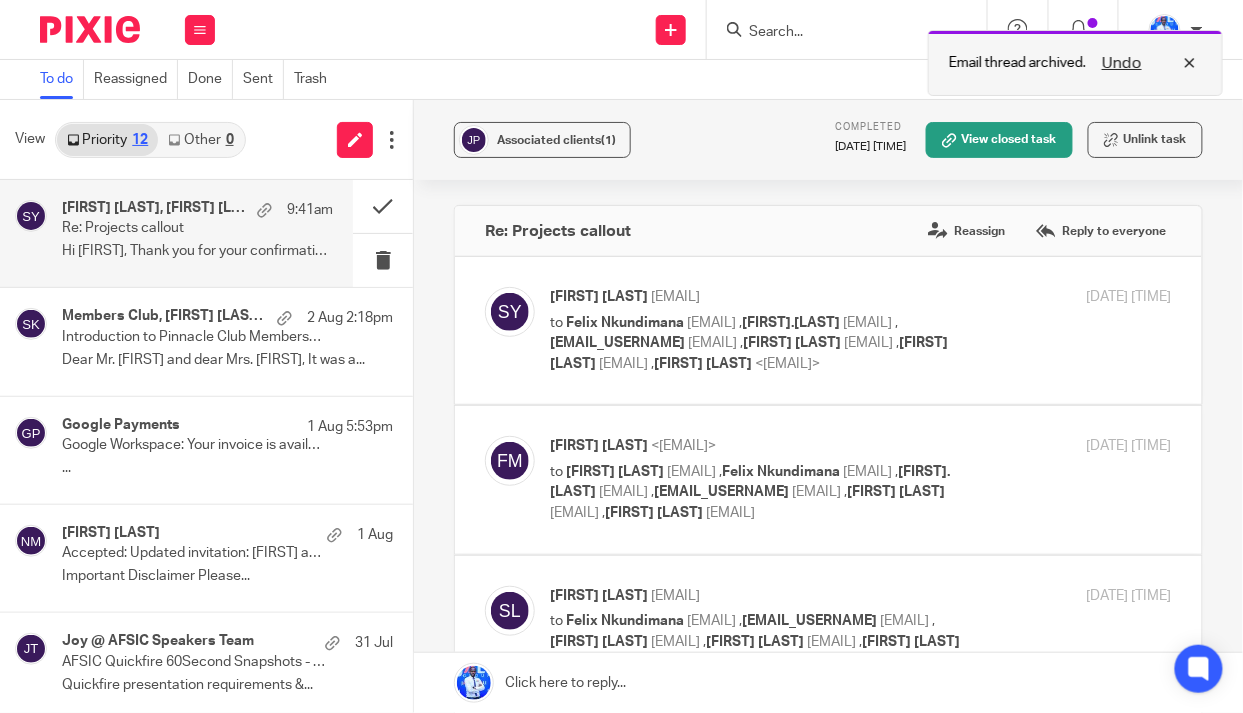 click on "Undo" at bounding box center (1122, 63) 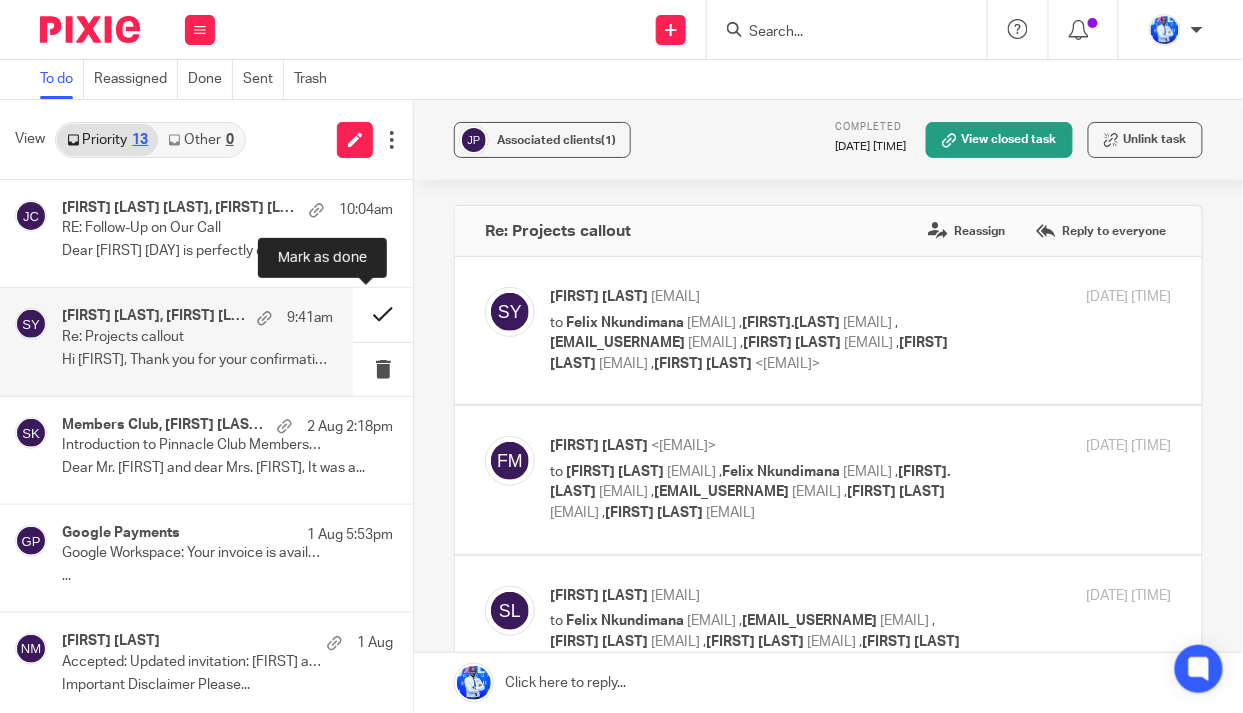 click at bounding box center (383, 314) 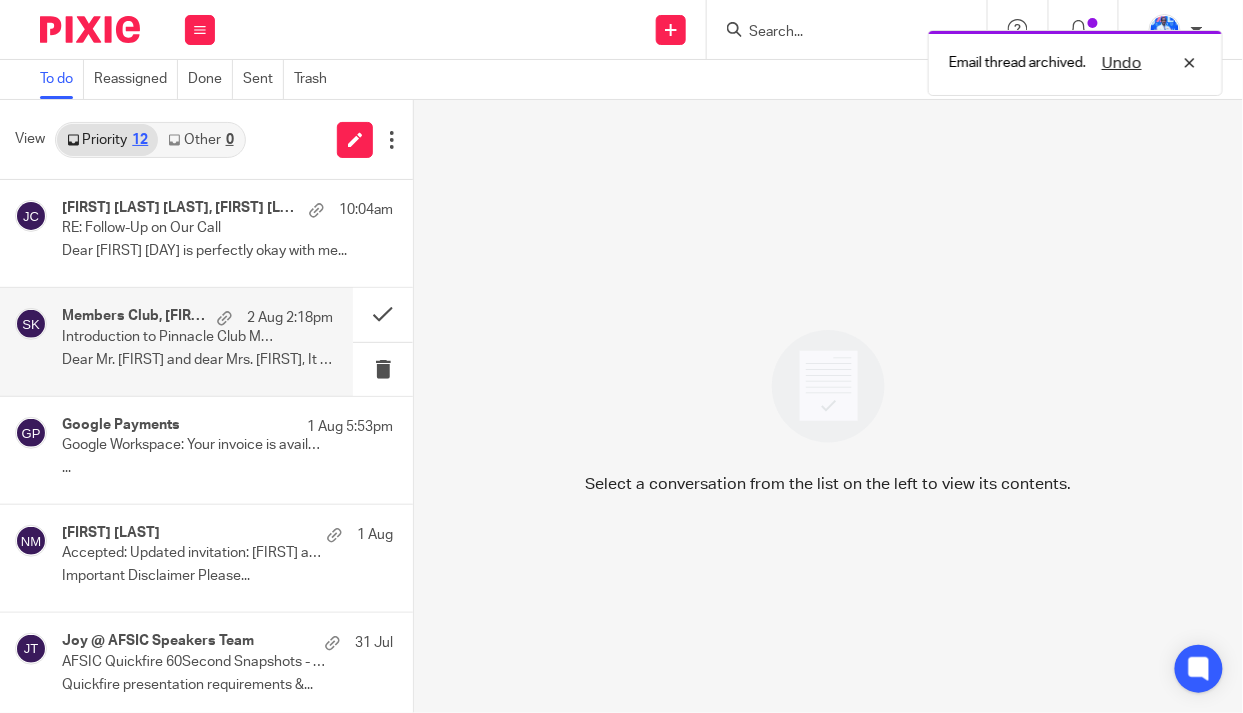click on "Members Club, Roseanne Owiti, Sheila Kyarisiima
2 Aug 2:18pm   Introduction to Pinnacle Club Membership | Jali Group   Dear Mr. Felix and dear Mrs. Denyse,  It was a..." at bounding box center [197, 341] 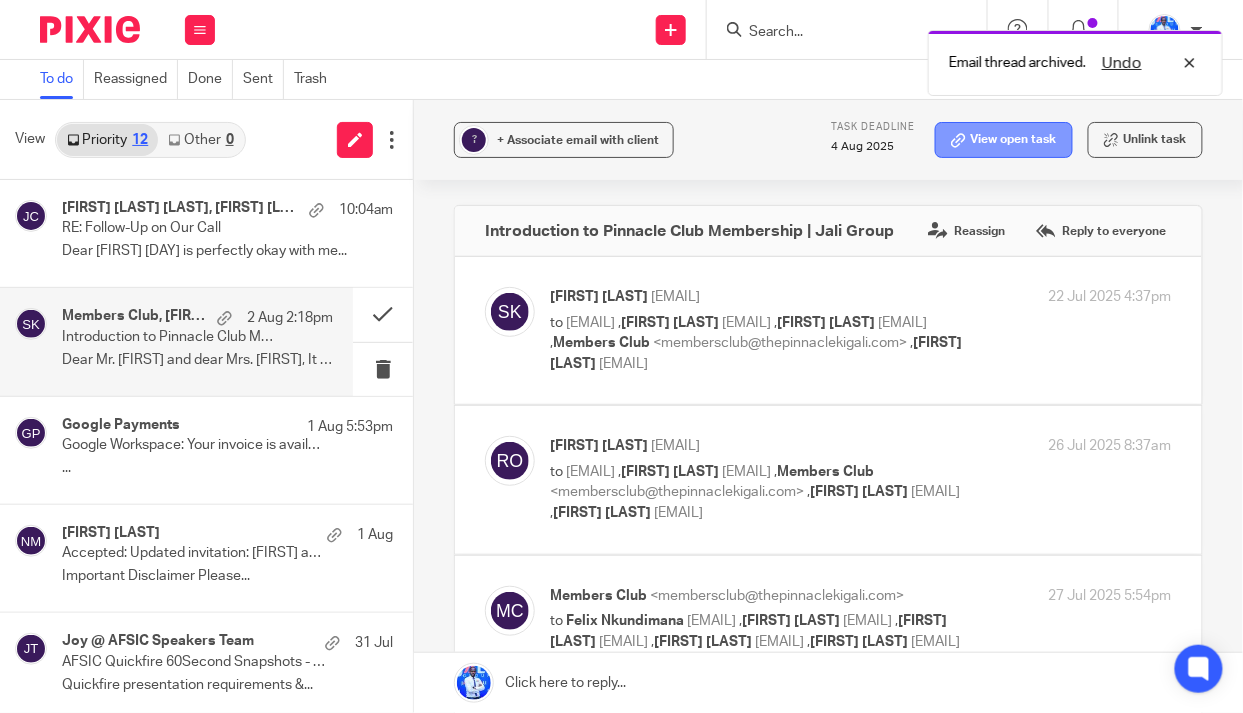 scroll, scrollTop: 0, scrollLeft: 0, axis: both 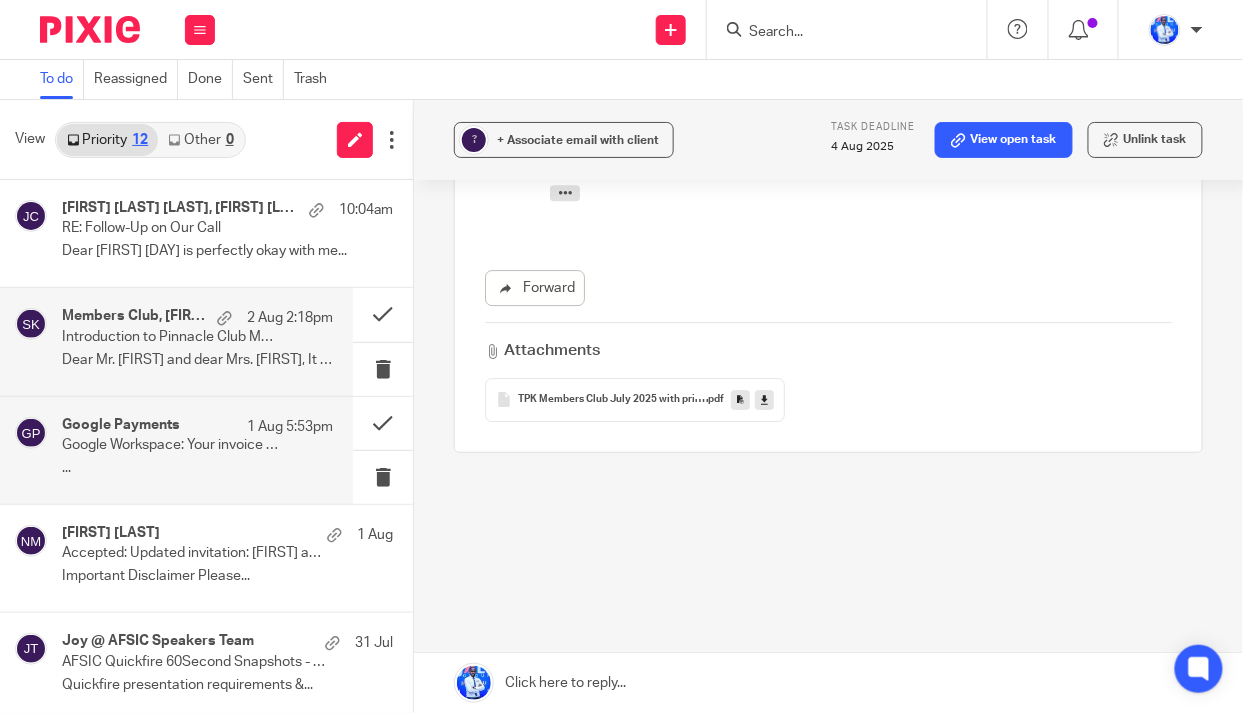 click on "Google Workspace: Your invoice is available for jalipartners.com" at bounding box center (170, 445) 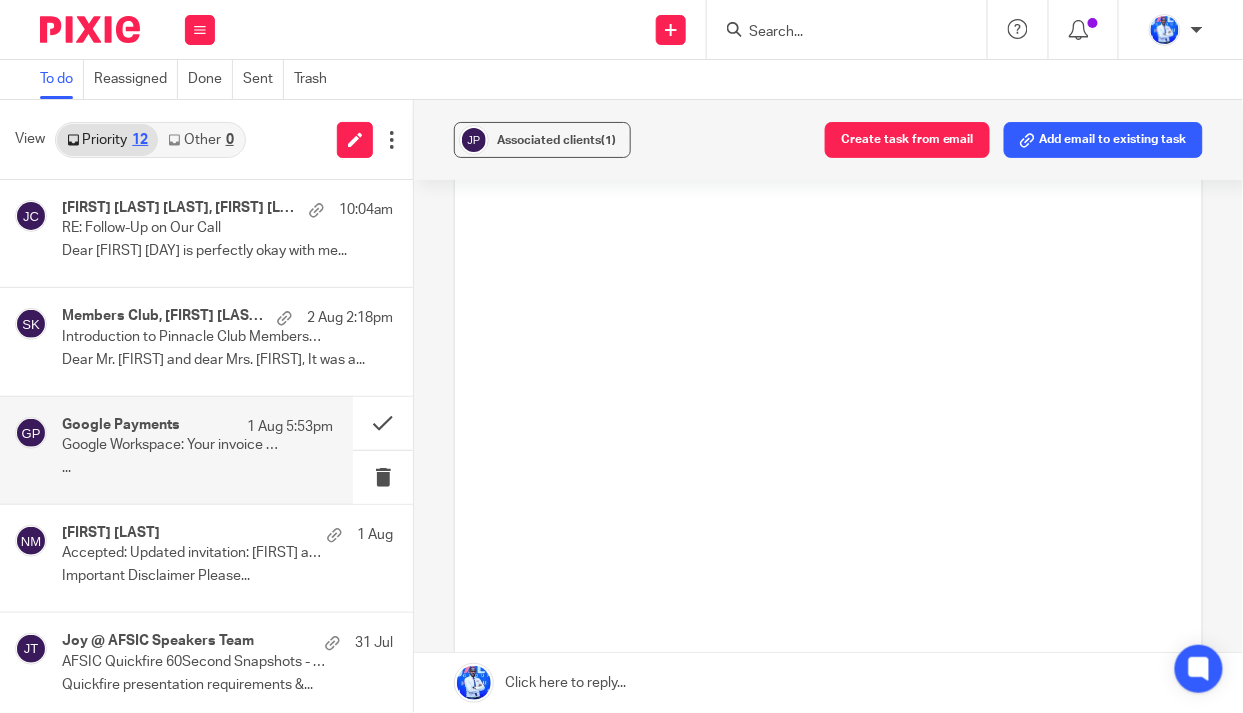 scroll, scrollTop: 0, scrollLeft: 0, axis: both 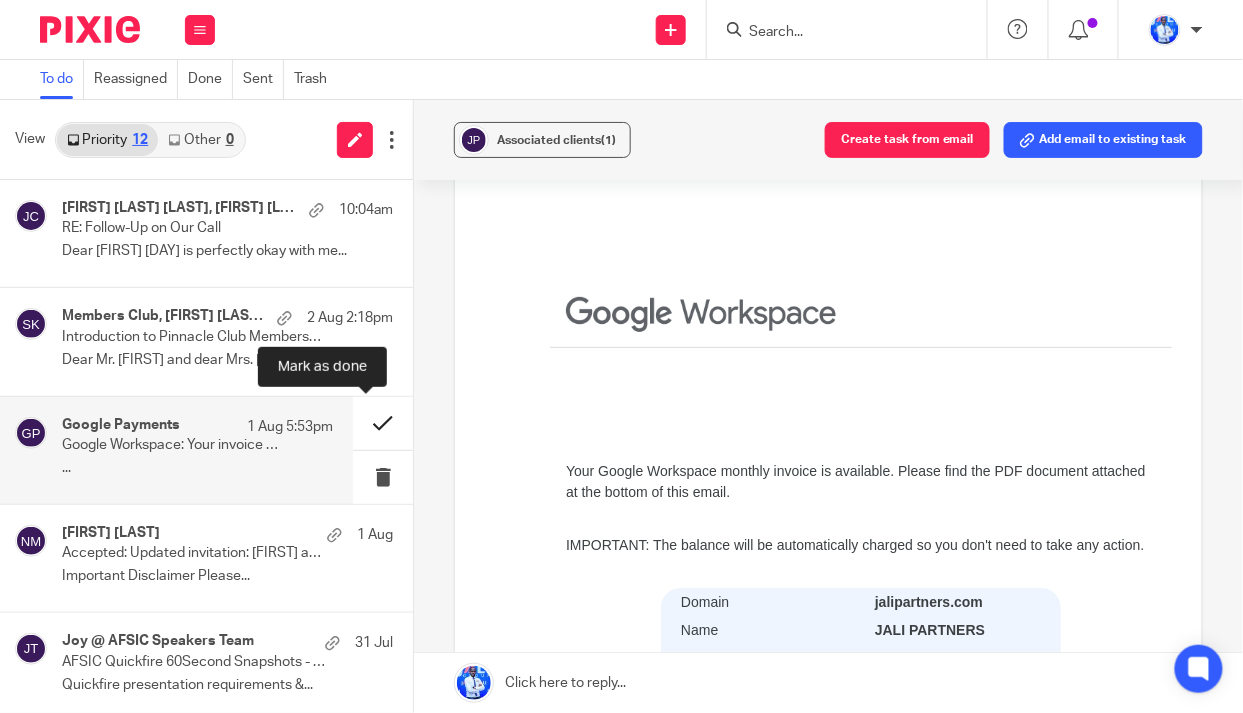click at bounding box center [383, 423] 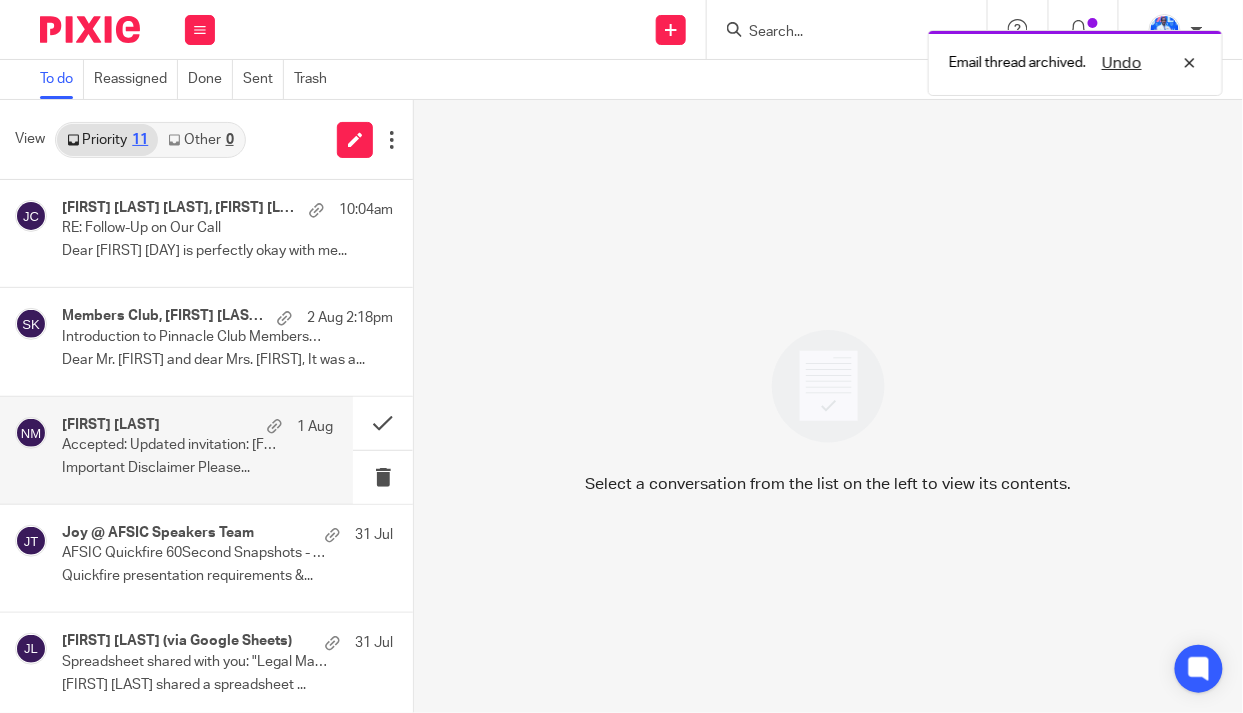 click on "Accepted: Updated invitation: Nombulelo and Felix Nkundimana @ Thu Aug 7, 2025 10am - 11am (CAT) (nombulelo@africaninvestments.co)" at bounding box center [170, 445] 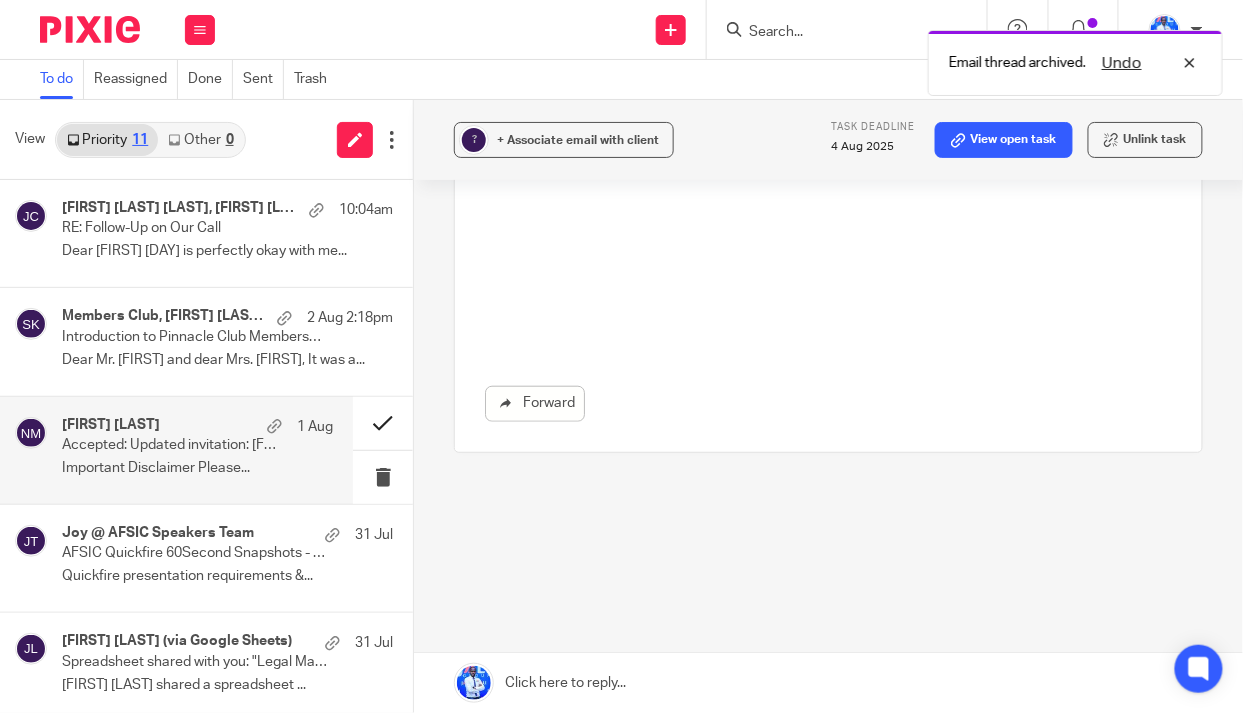 scroll, scrollTop: 0, scrollLeft: 0, axis: both 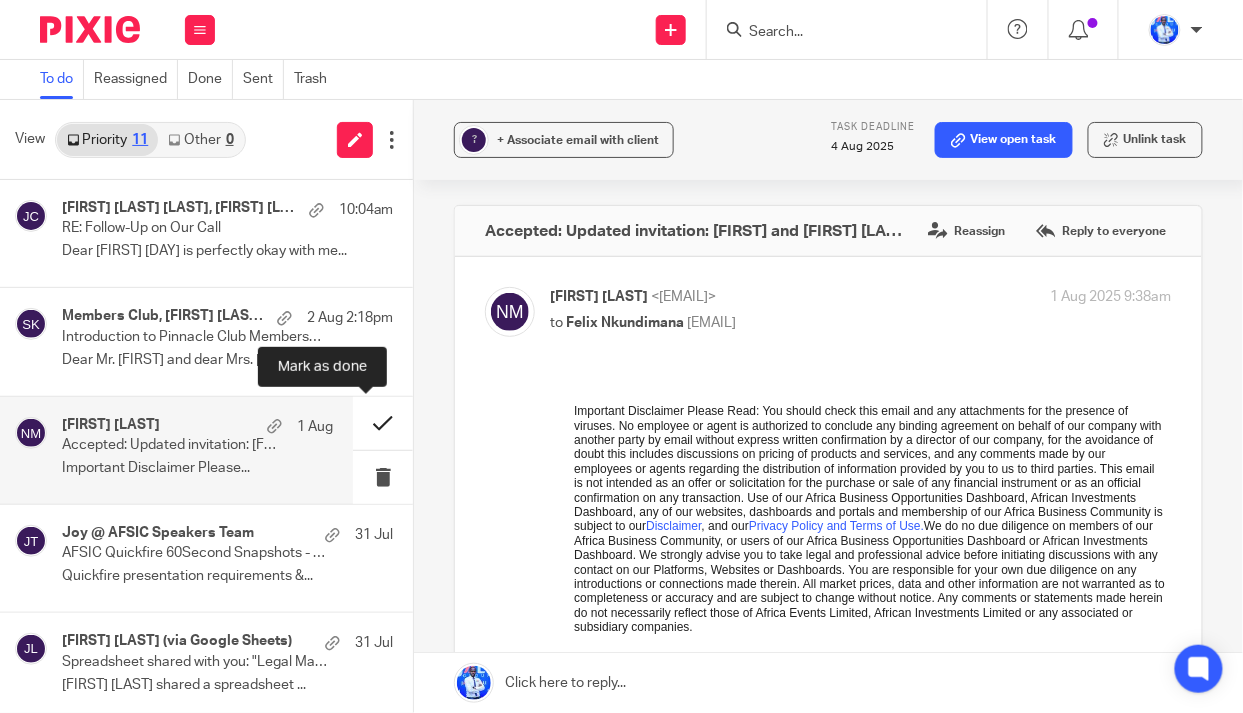 click at bounding box center (383, 423) 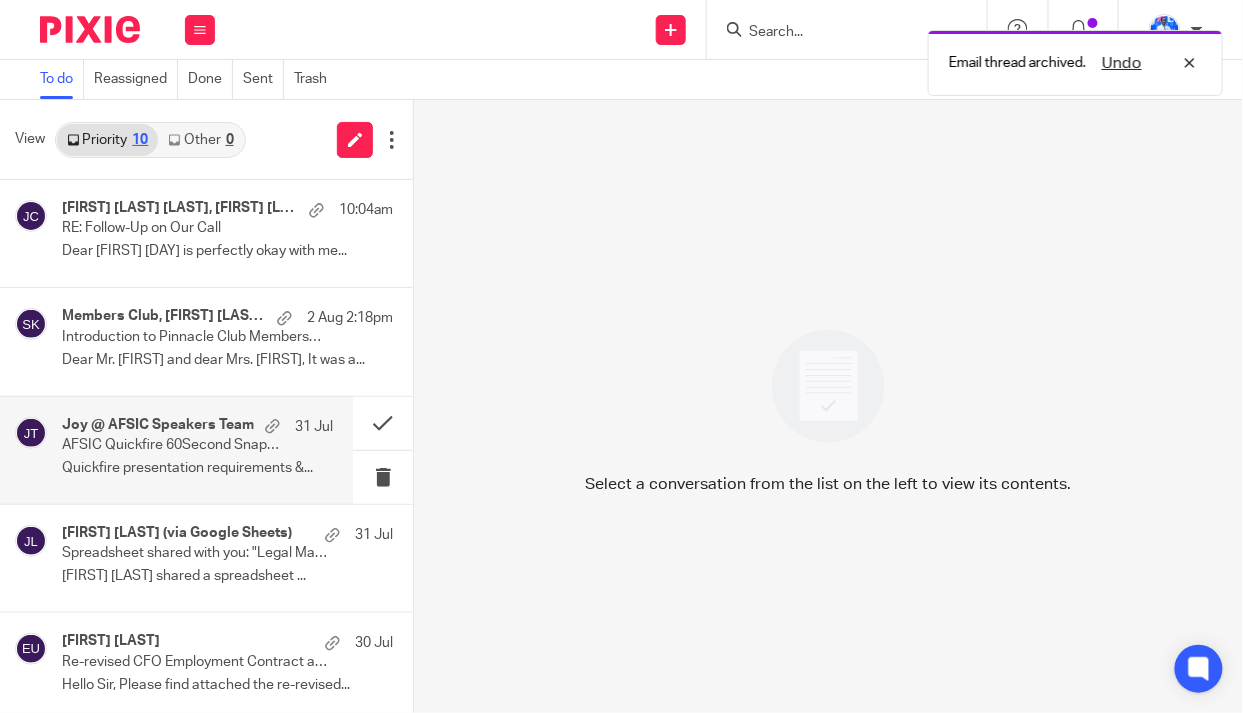 click on "AFSIC Quickfire 60Second Snapshots - Further Instructions" at bounding box center [170, 445] 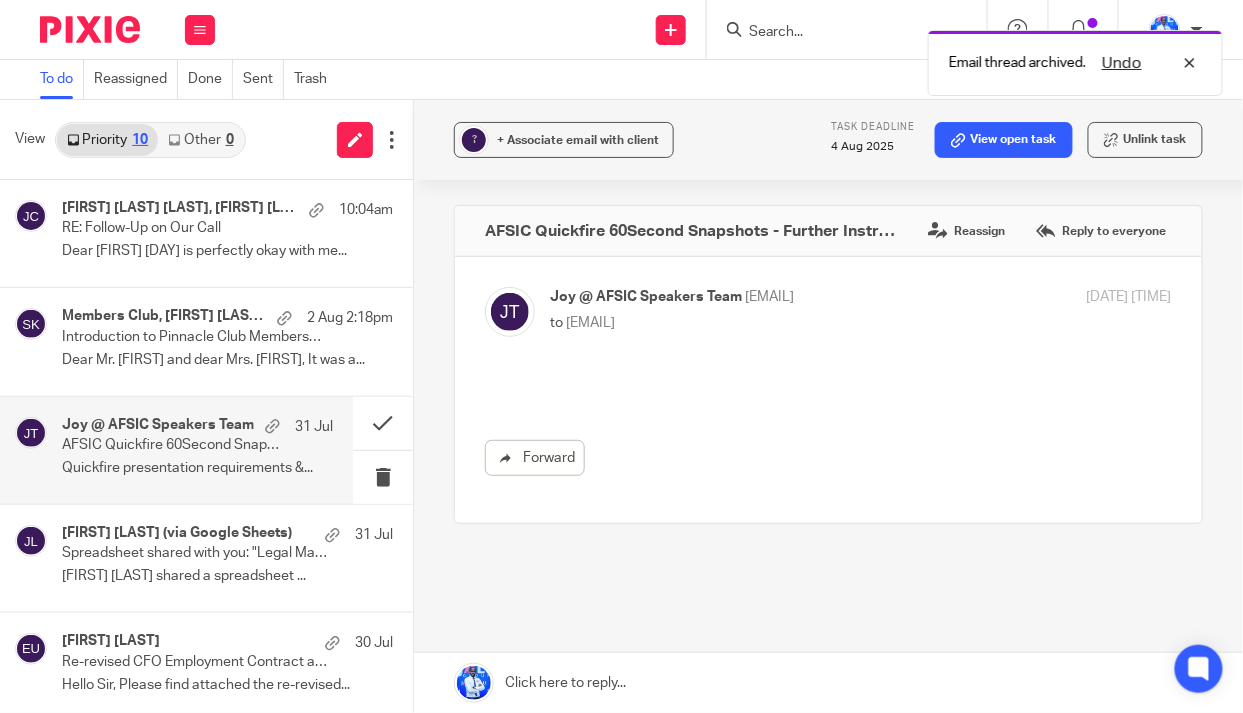 scroll, scrollTop: 0, scrollLeft: 0, axis: both 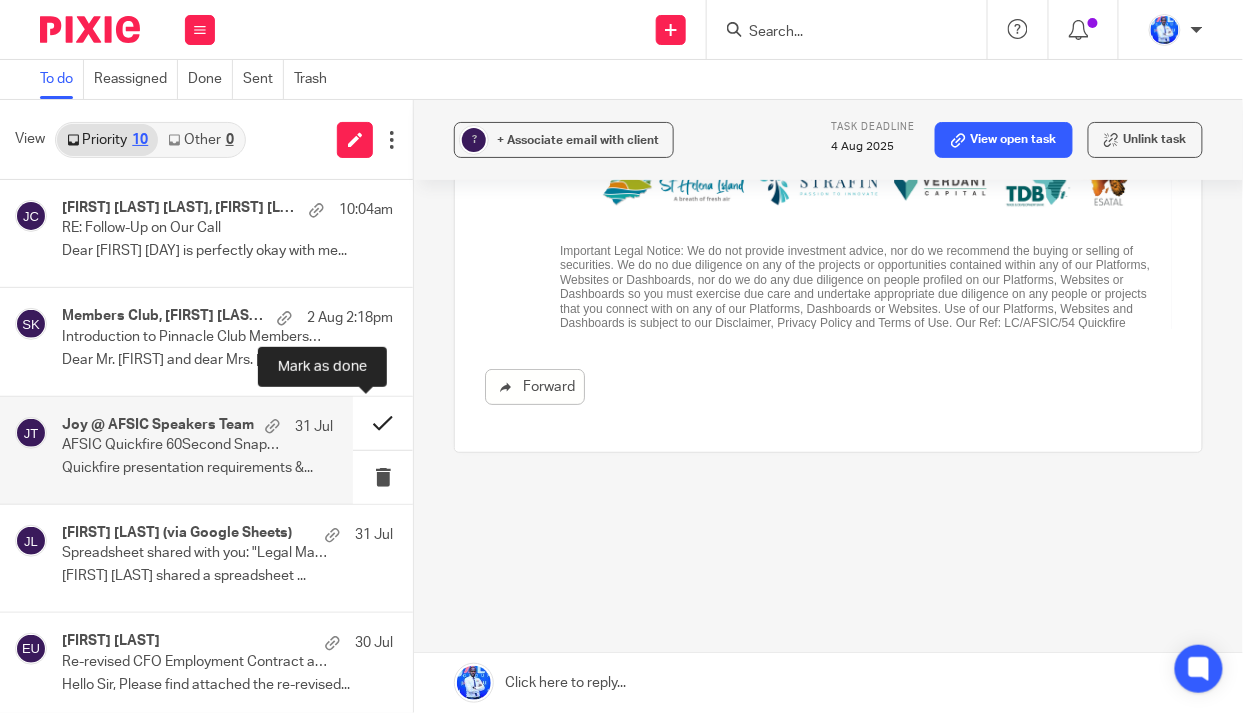 click at bounding box center [383, 423] 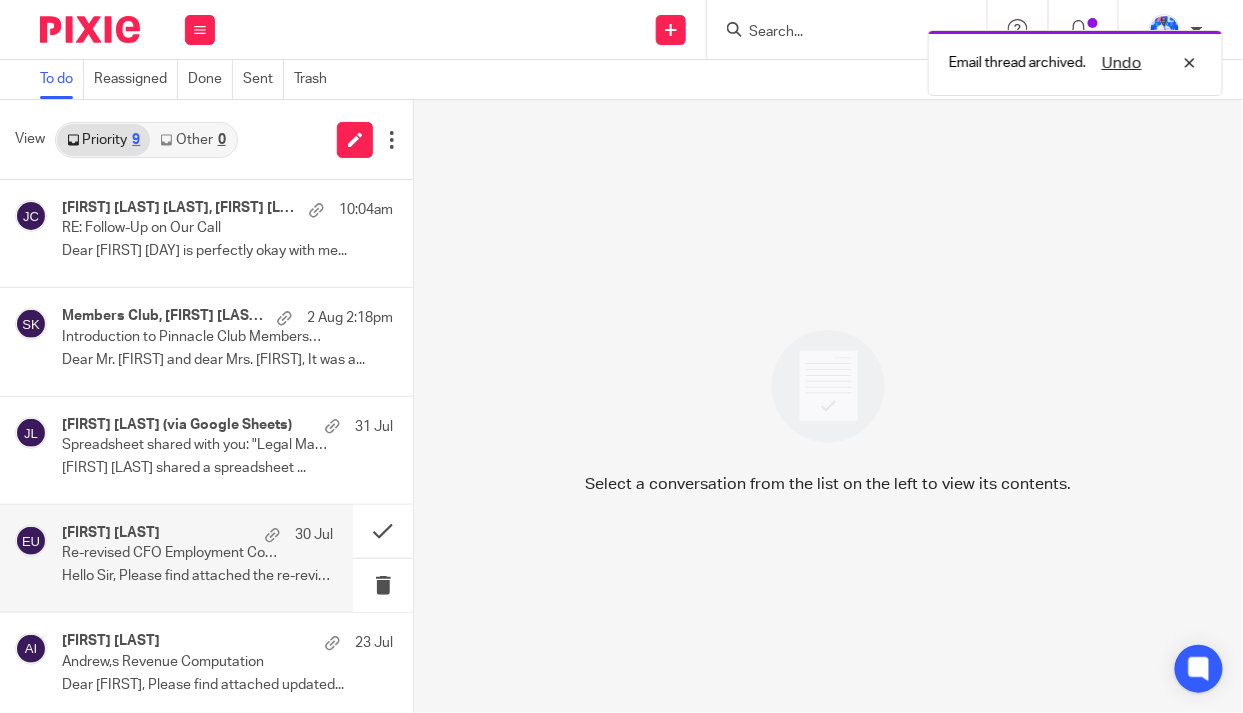 scroll, scrollTop: 7, scrollLeft: 0, axis: vertical 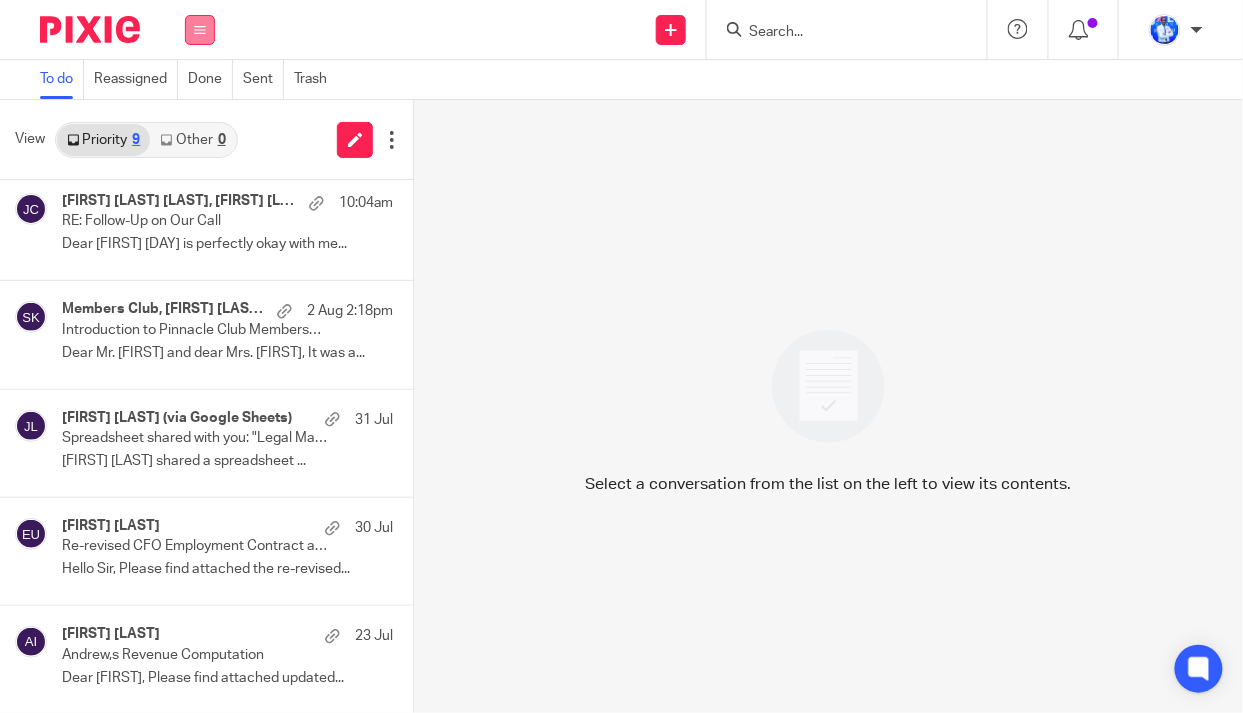 click at bounding box center [200, 30] 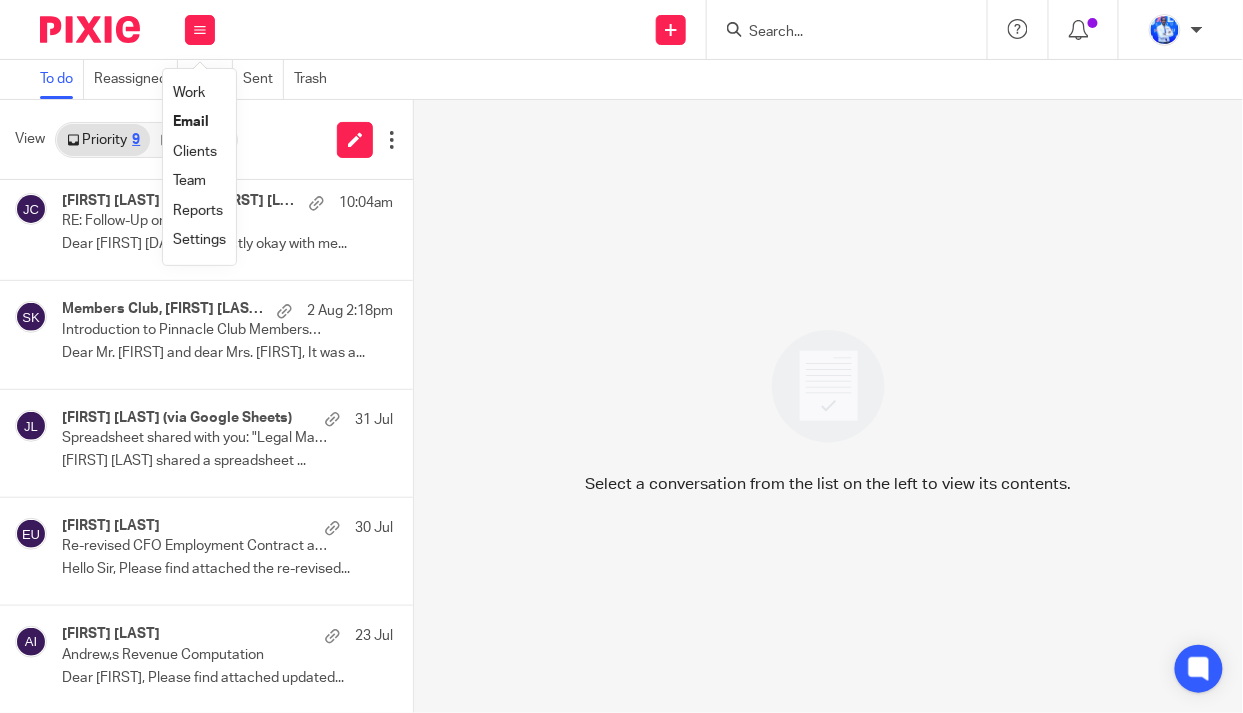 click on "Work" at bounding box center [189, 93] 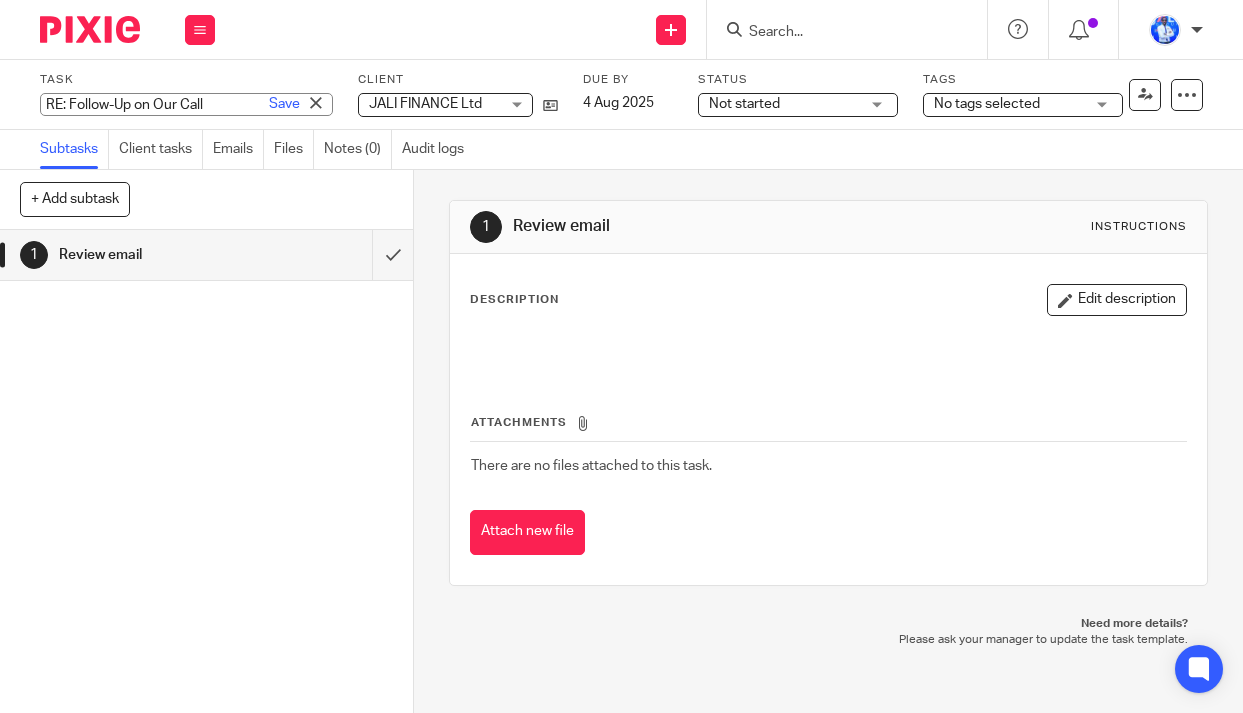 scroll, scrollTop: 0, scrollLeft: 0, axis: both 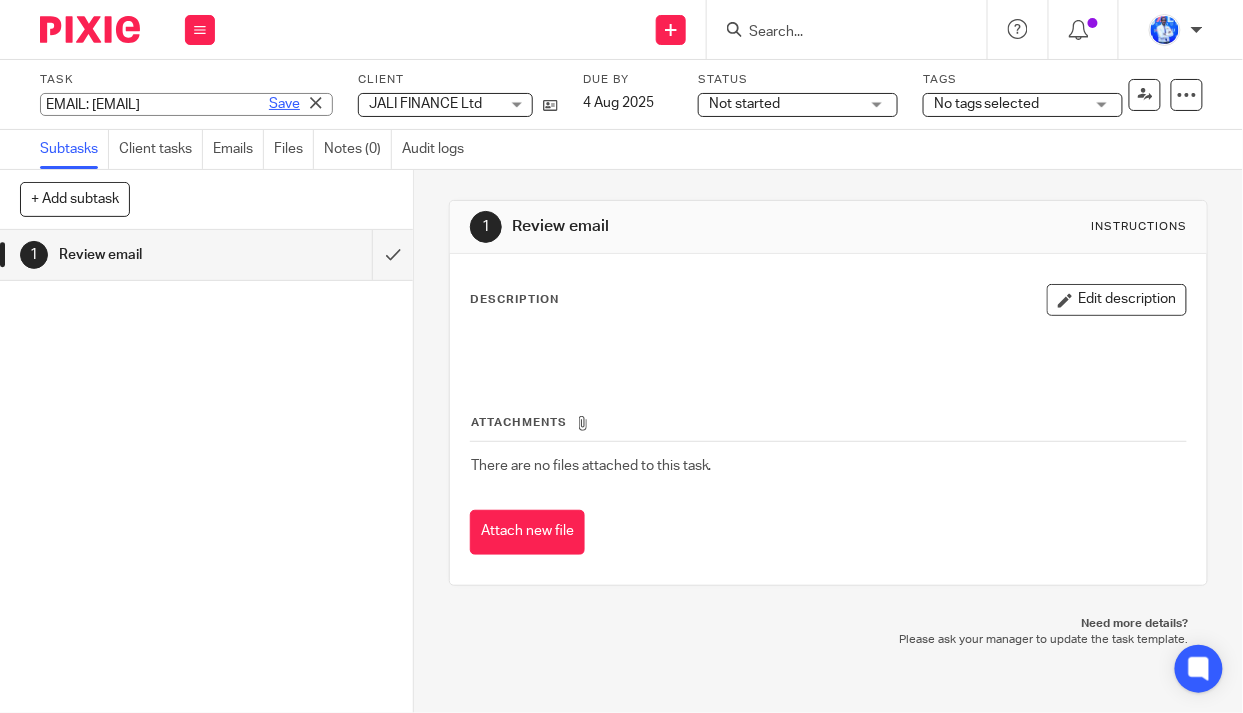 type on "EMAIL: James" 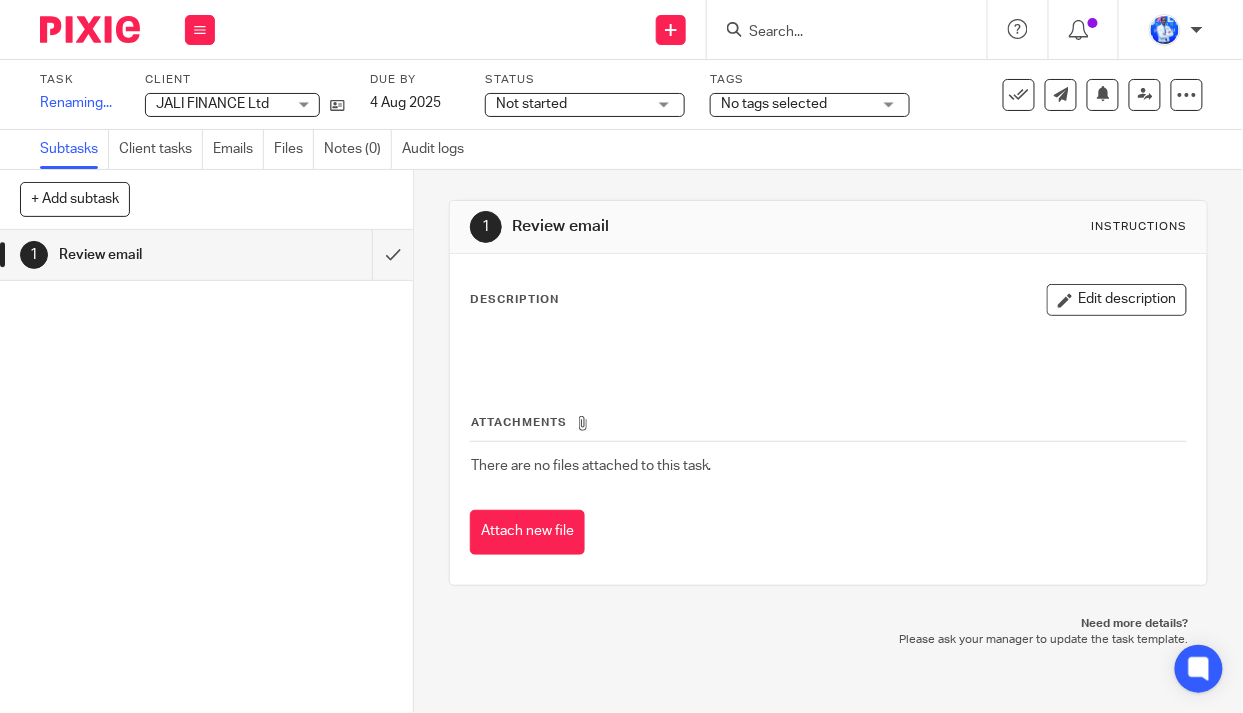 click on "Not started" at bounding box center [571, 104] 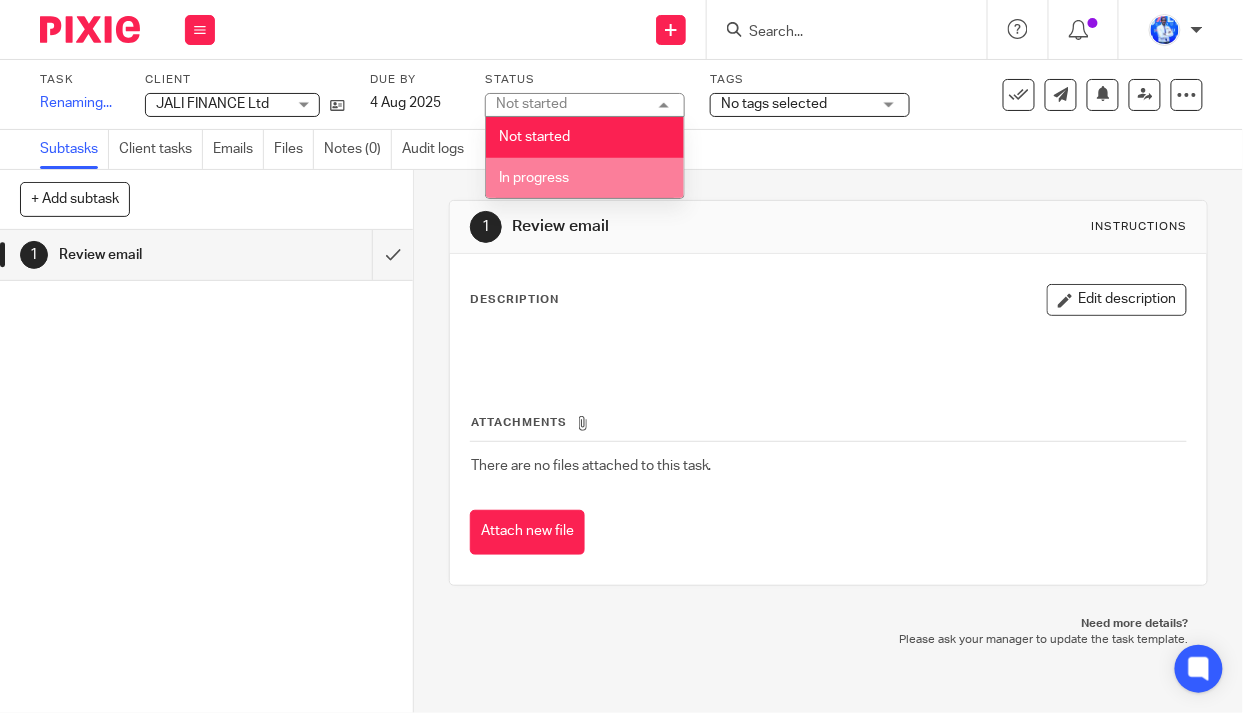 click on "In progress" at bounding box center [585, 178] 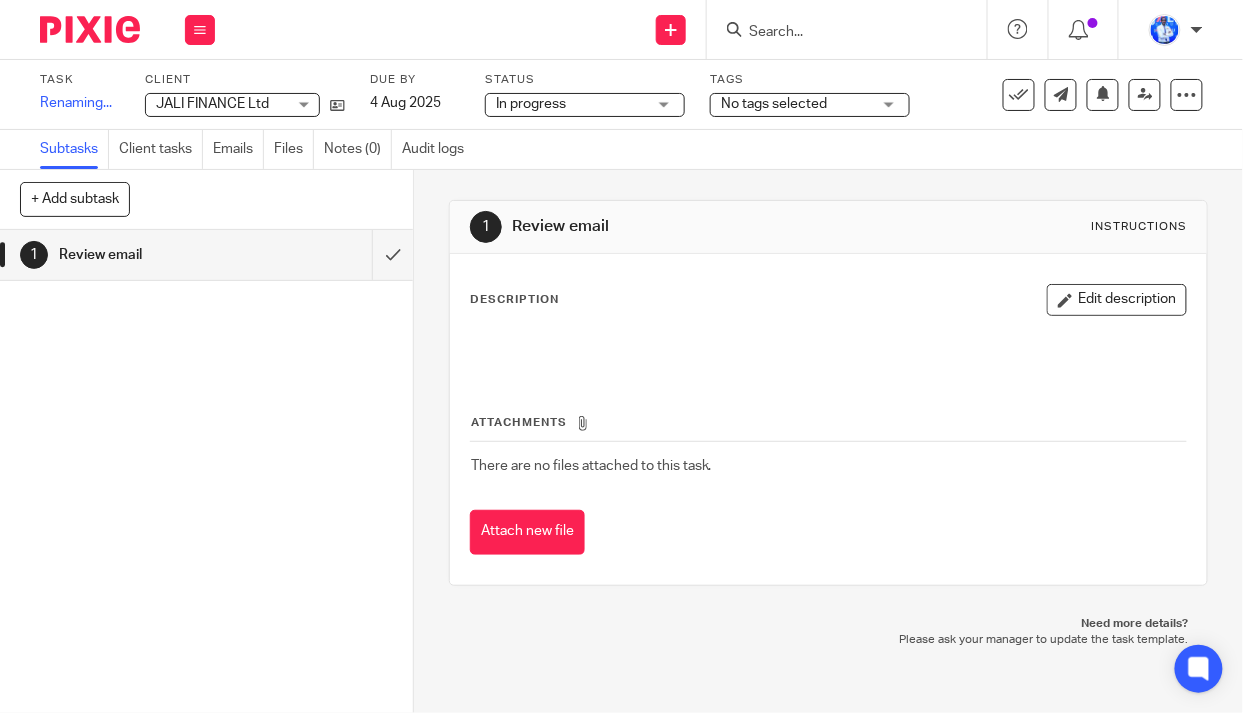 click on "No tags selected" at bounding box center (774, 104) 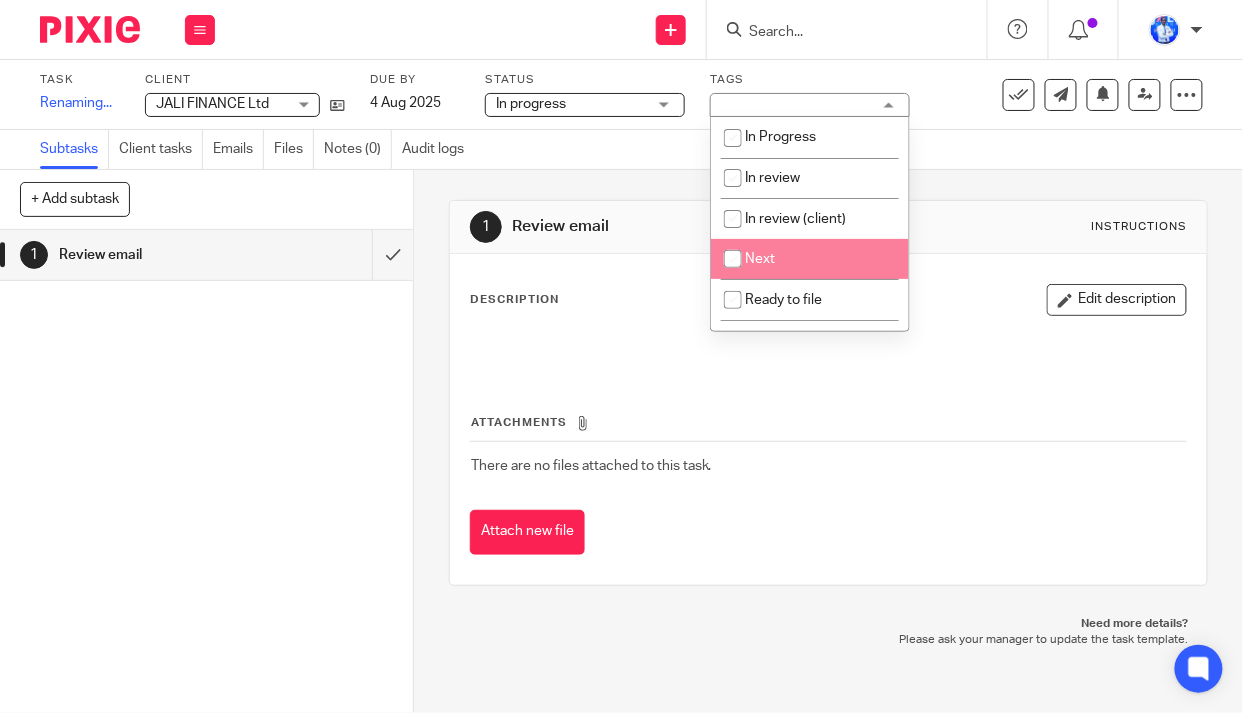 click on "Next" at bounding box center (810, 259) 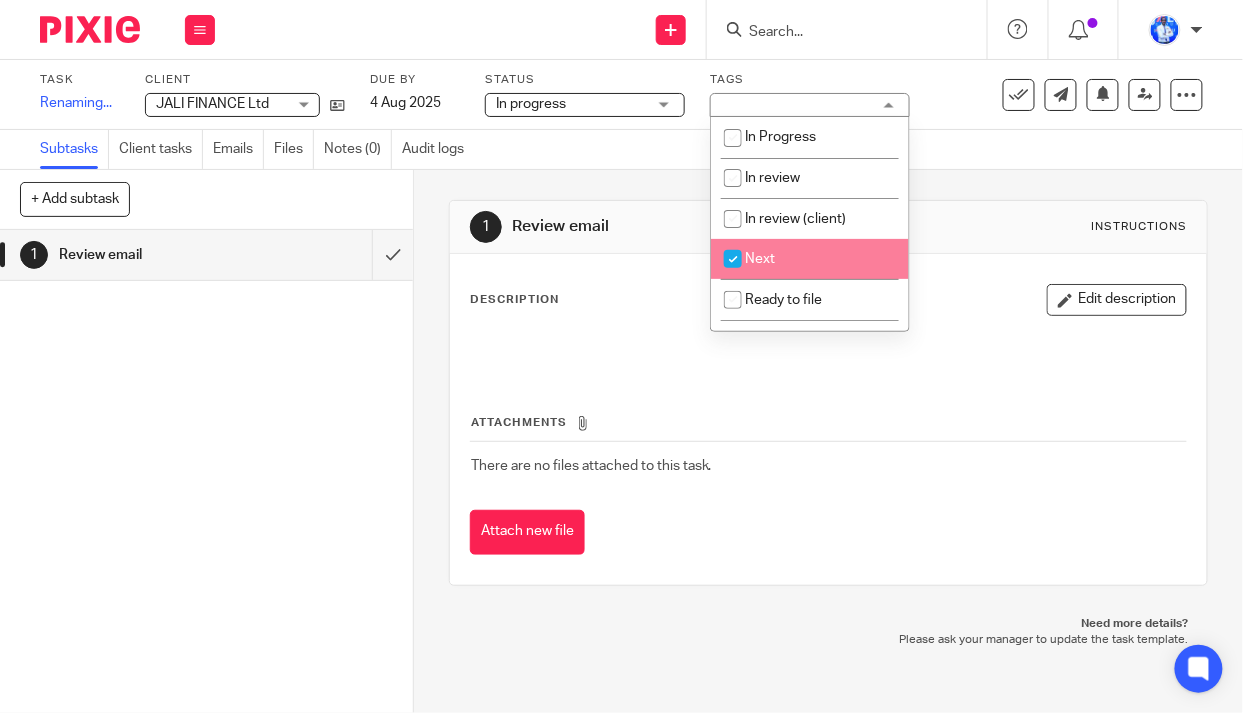 checkbox on "true" 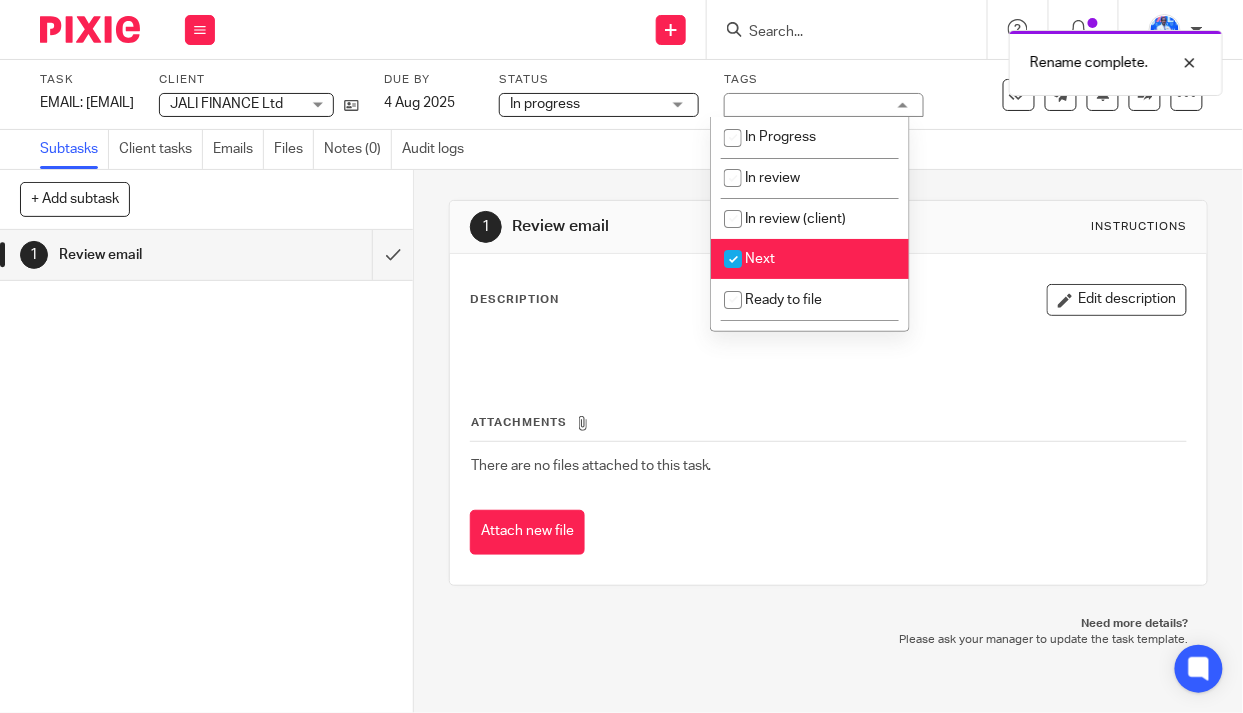 click on "1
Review email" at bounding box center [206, 471] 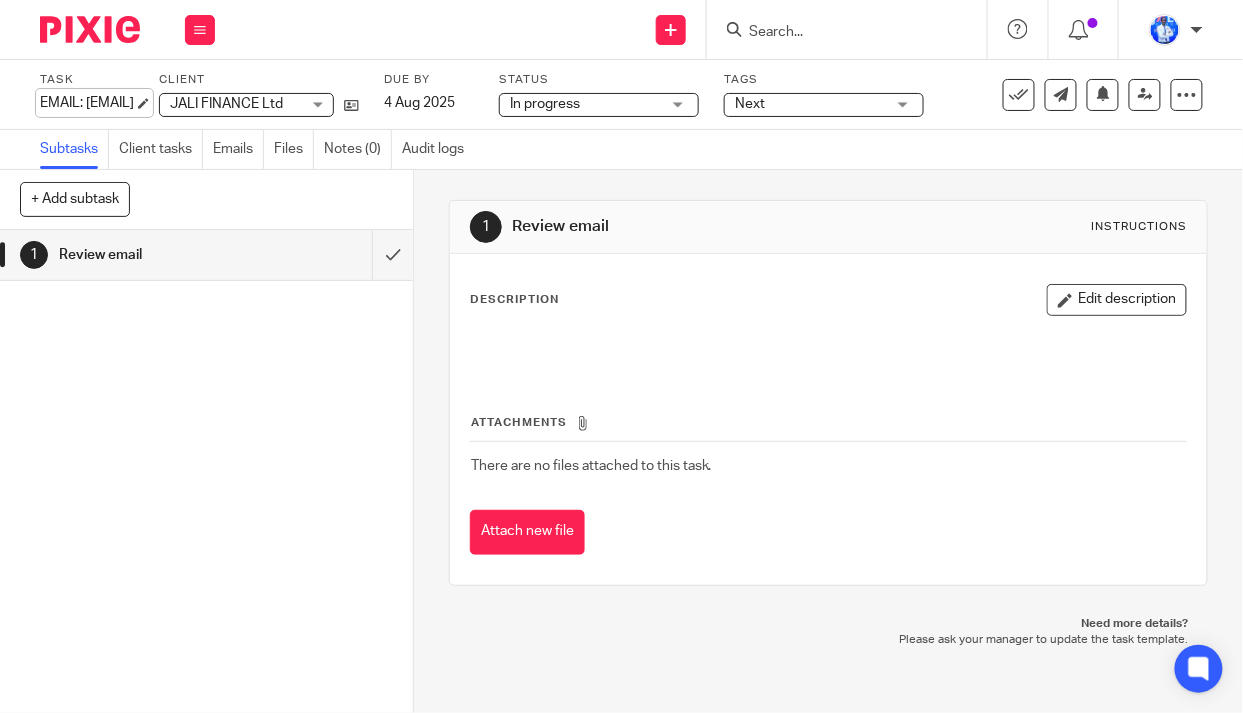 click on "EMAIL: James   Save     EMAIL: James" at bounding box center (87, 103) 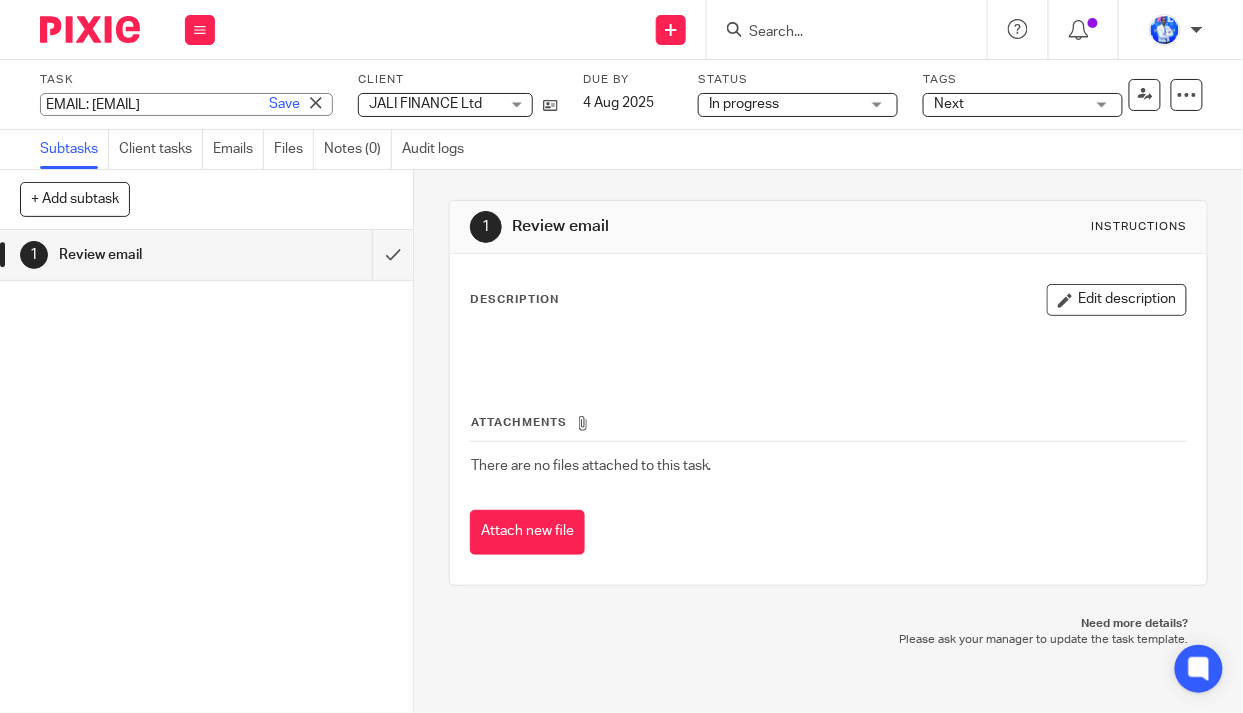click on "EMAIL: [NAME]" at bounding box center [186, 104] 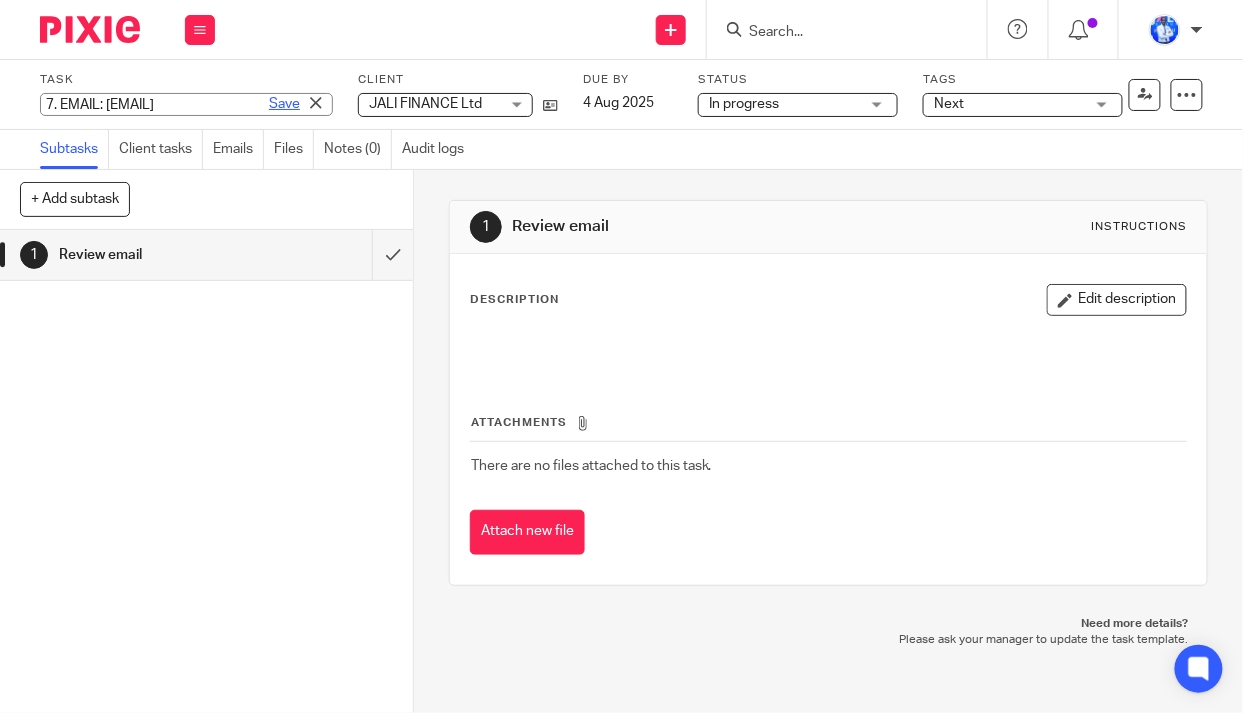 type on "7. EMAIL: James" 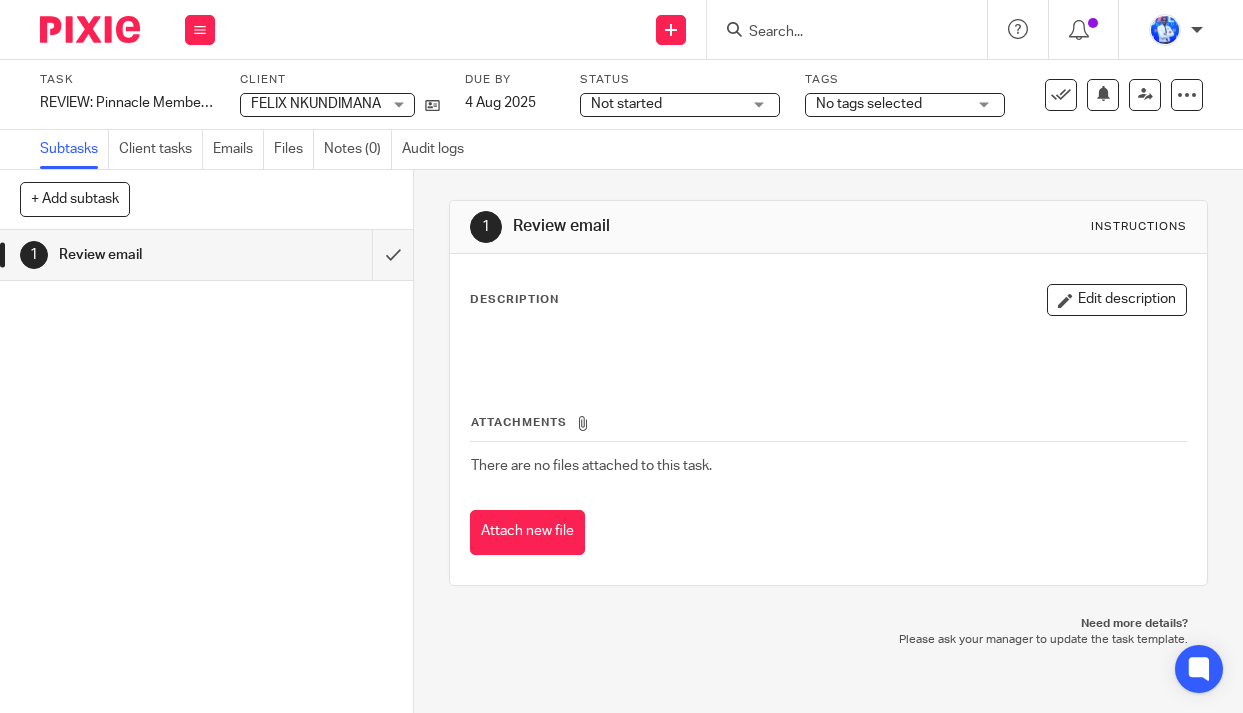 scroll, scrollTop: 0, scrollLeft: 0, axis: both 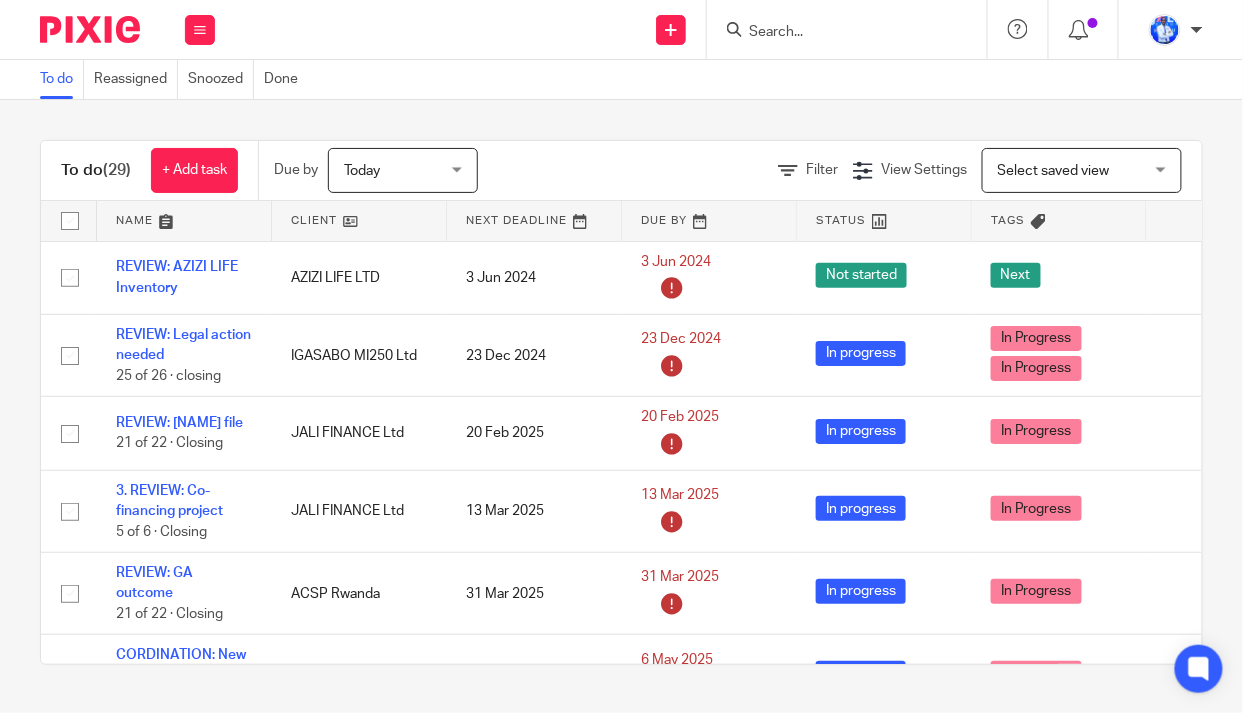 click at bounding box center (184, 221) 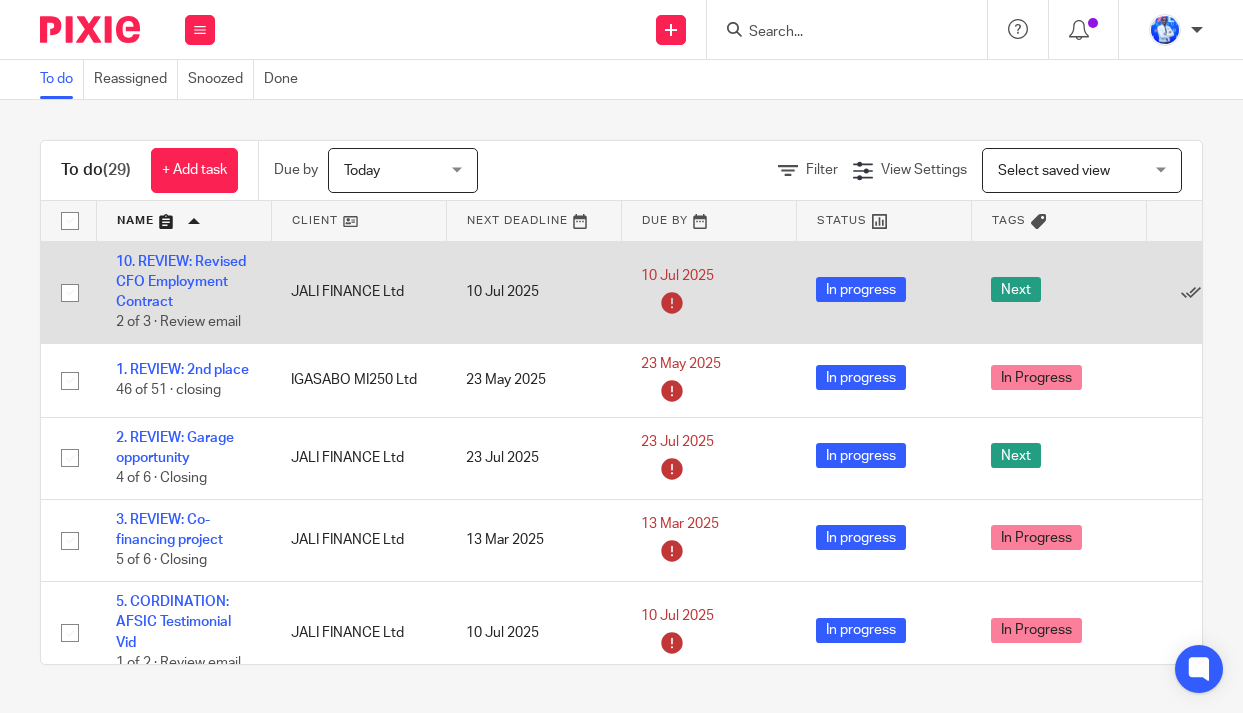 scroll, scrollTop: 0, scrollLeft: 0, axis: both 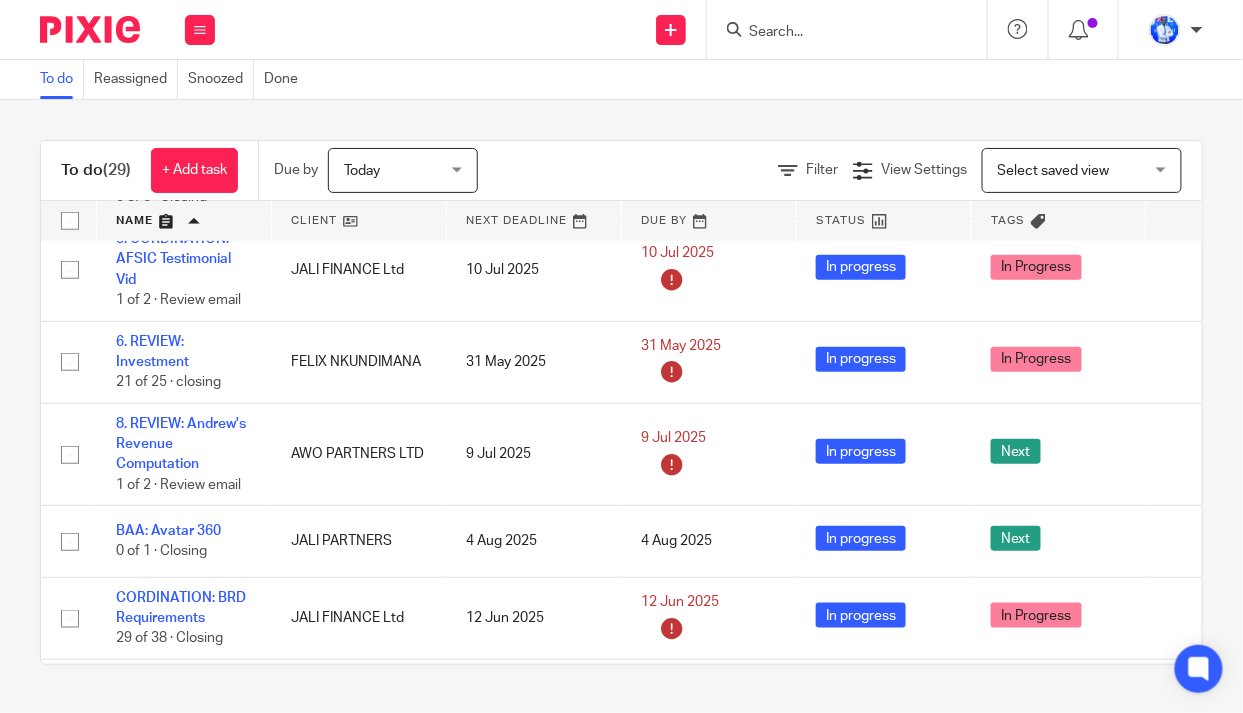 drag, startPoint x: 138, startPoint y: 449, endPoint x: 0, endPoint y: 438, distance: 138.43771 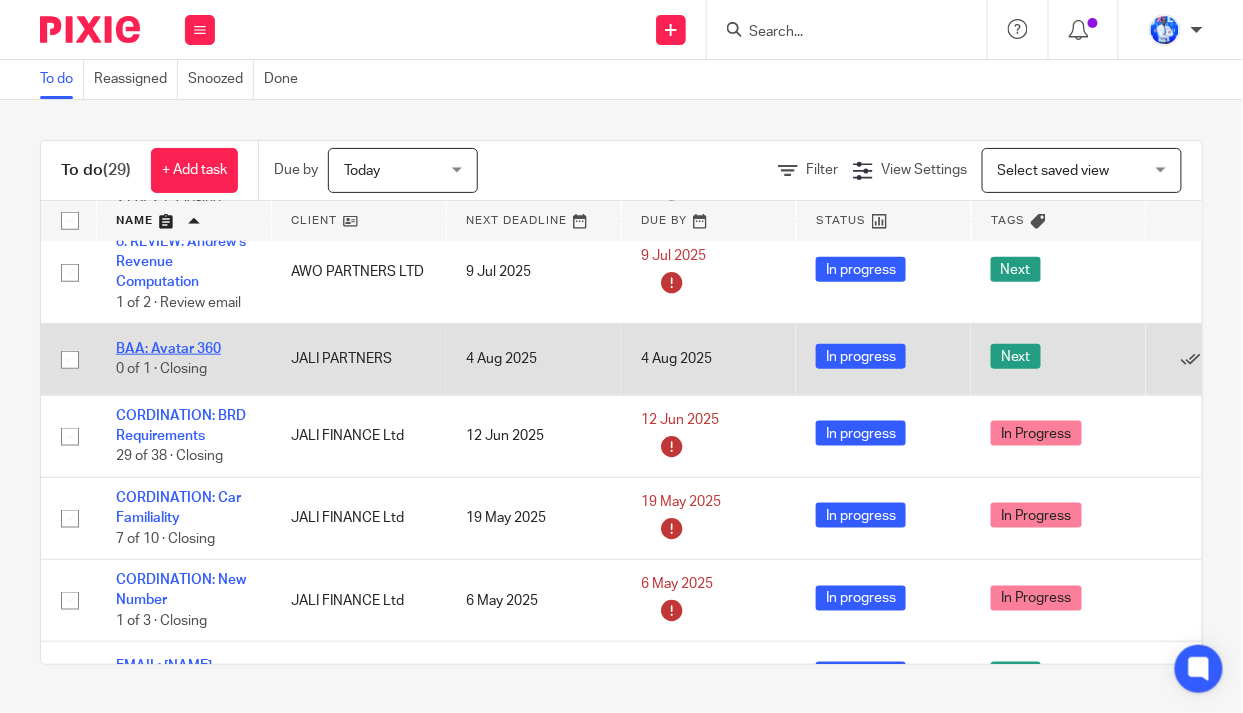 scroll, scrollTop: 545, scrollLeft: 0, axis: vertical 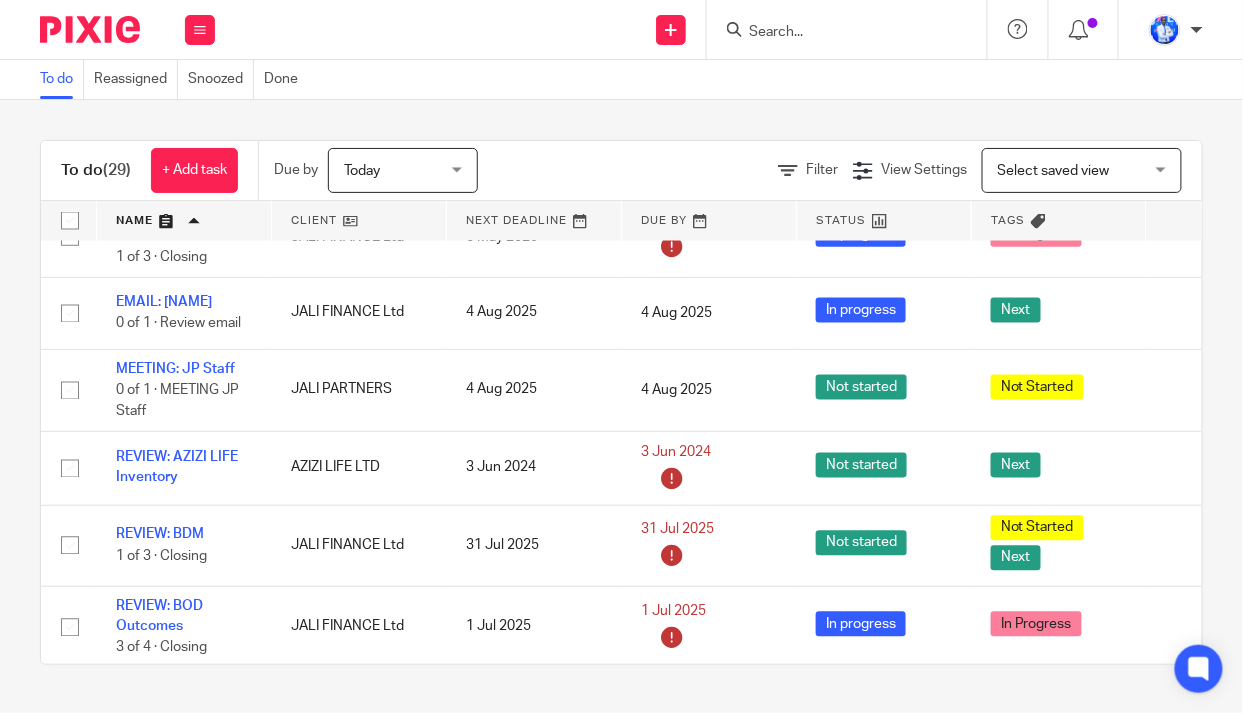 drag, startPoint x: 413, startPoint y: 650, endPoint x: 461, endPoint y: 653, distance: 48.09366 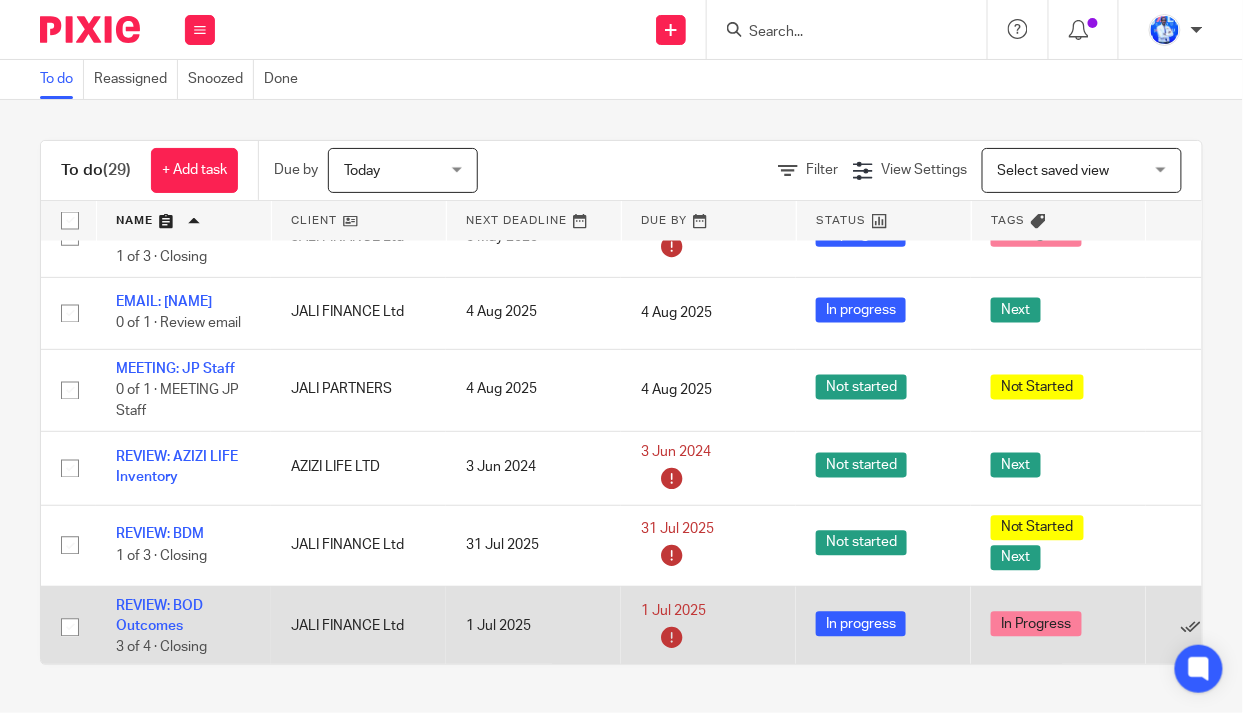 click on "JALI FINANCE Ltd" at bounding box center (358, 627) 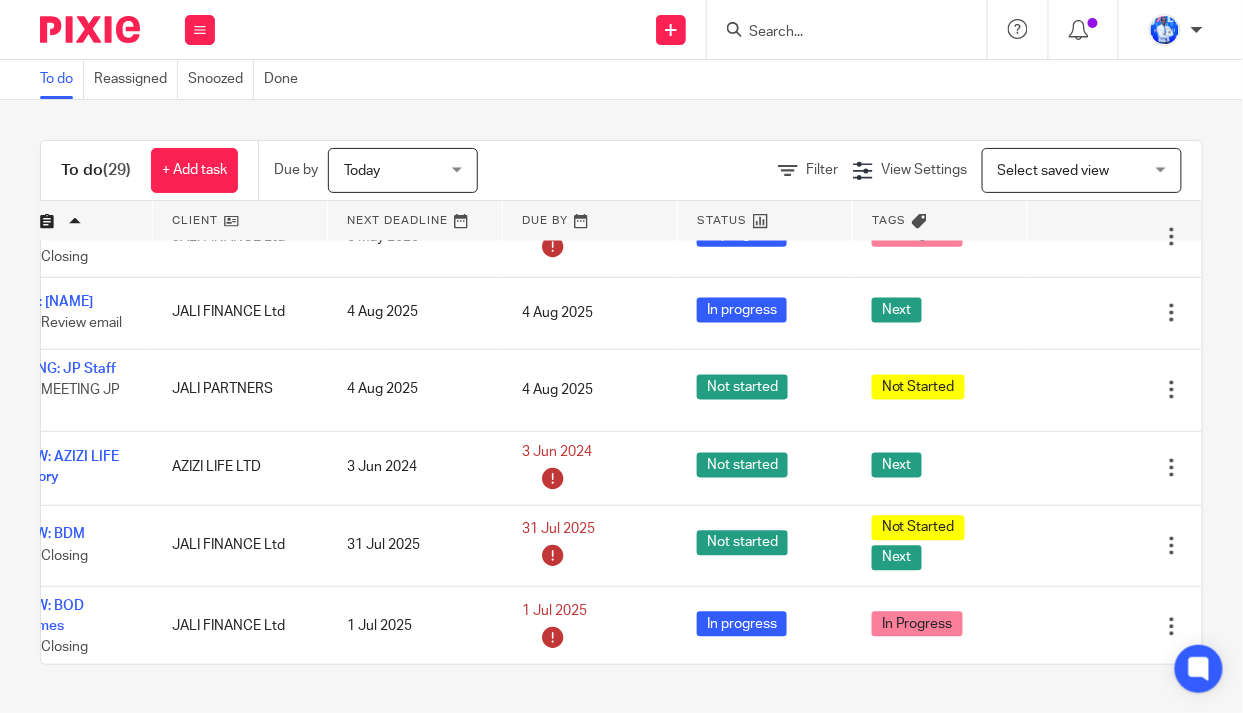 scroll, scrollTop: 909, scrollLeft: 159, axis: both 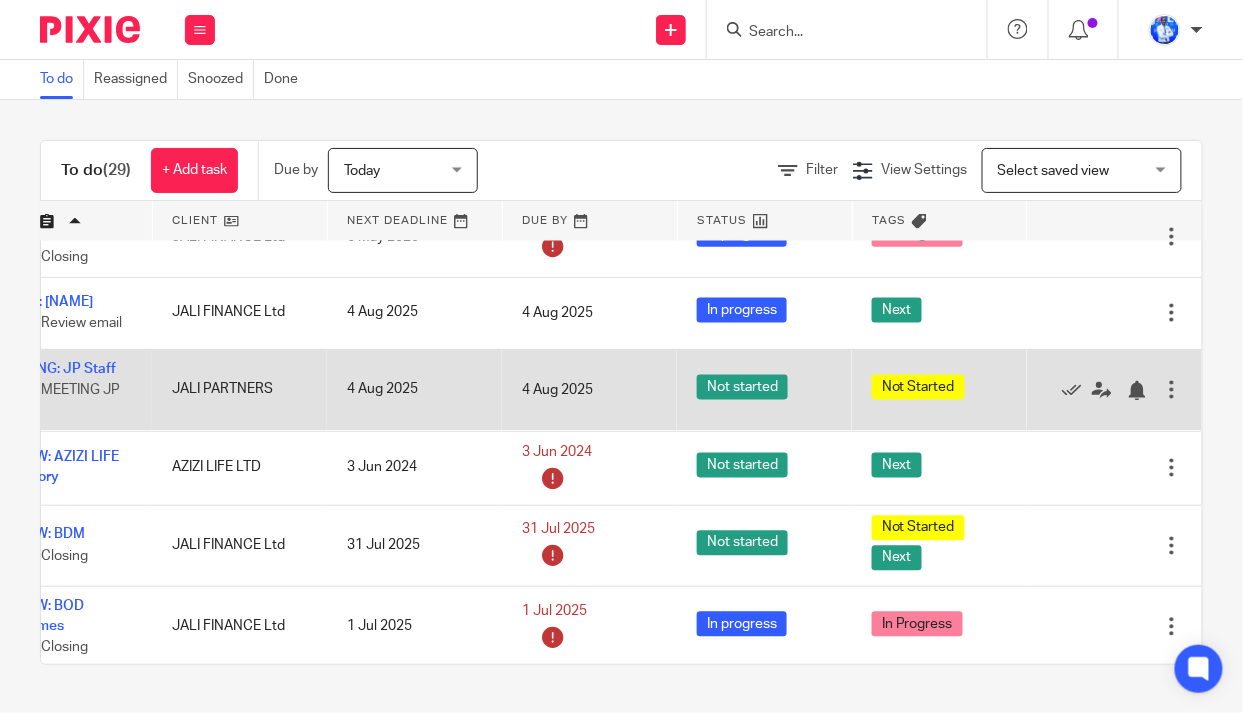 click at bounding box center (1172, 390) 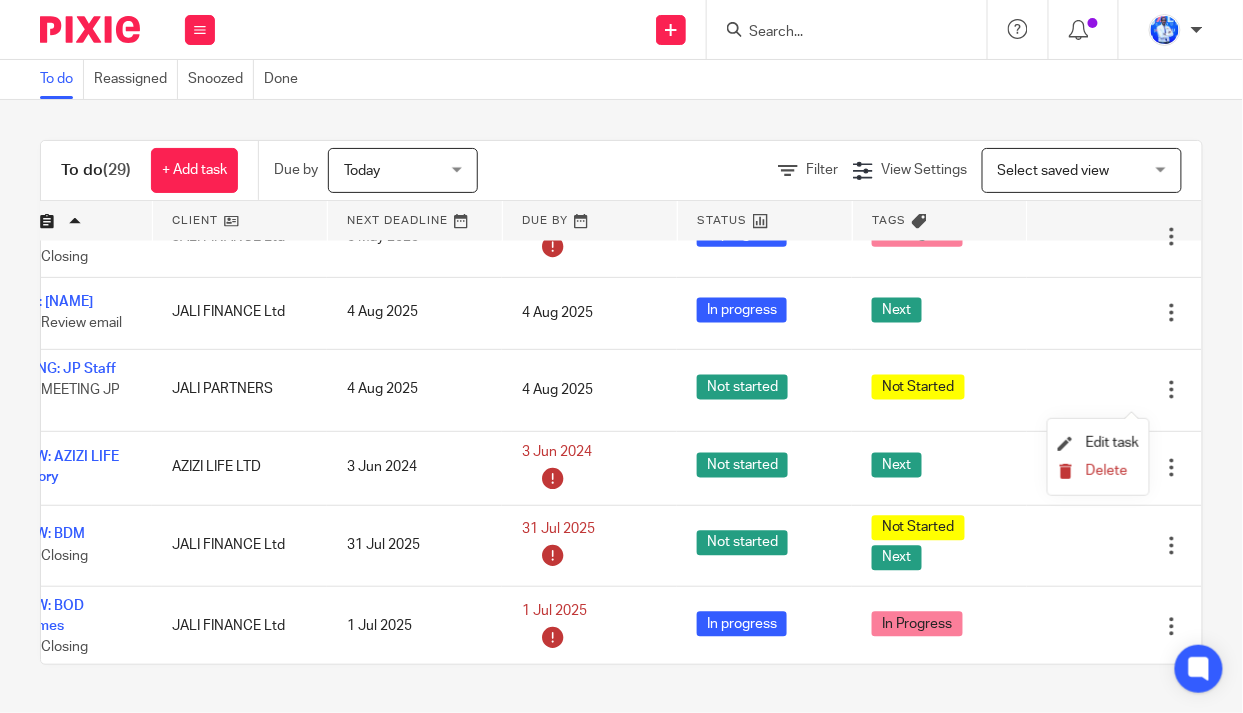 click on "Delete" at bounding box center (1107, 471) 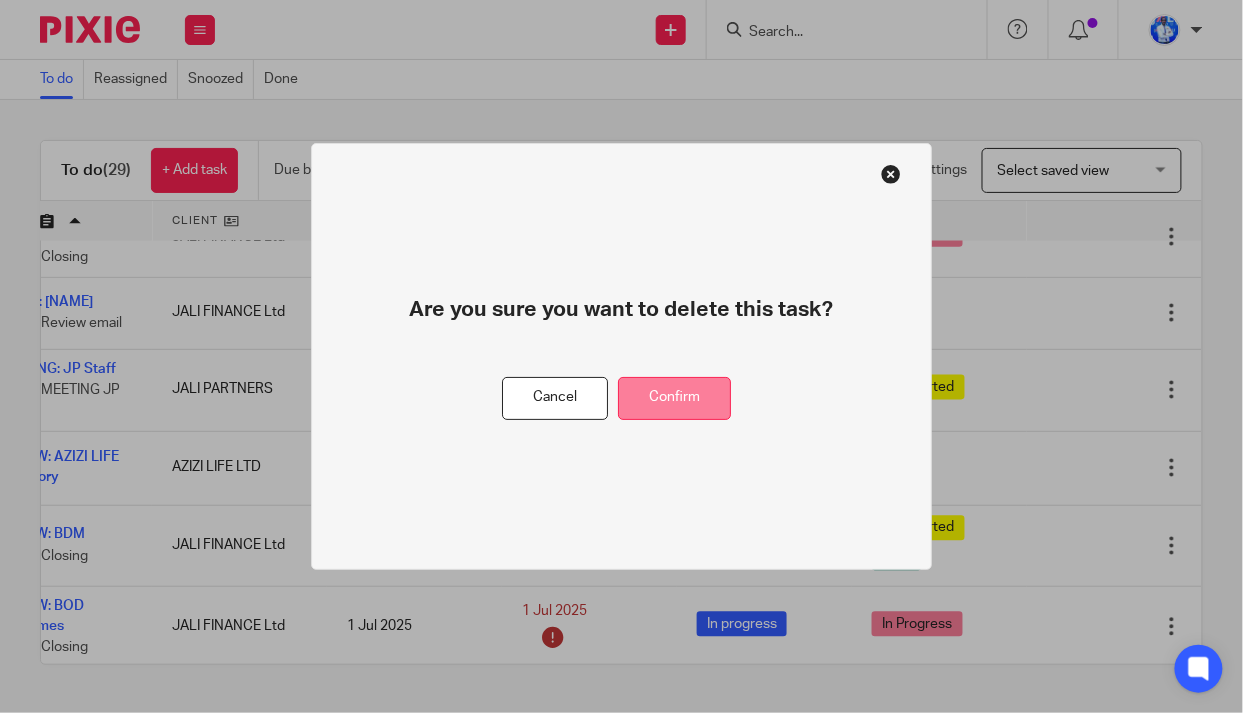 click on "Confirm" at bounding box center [674, 398] 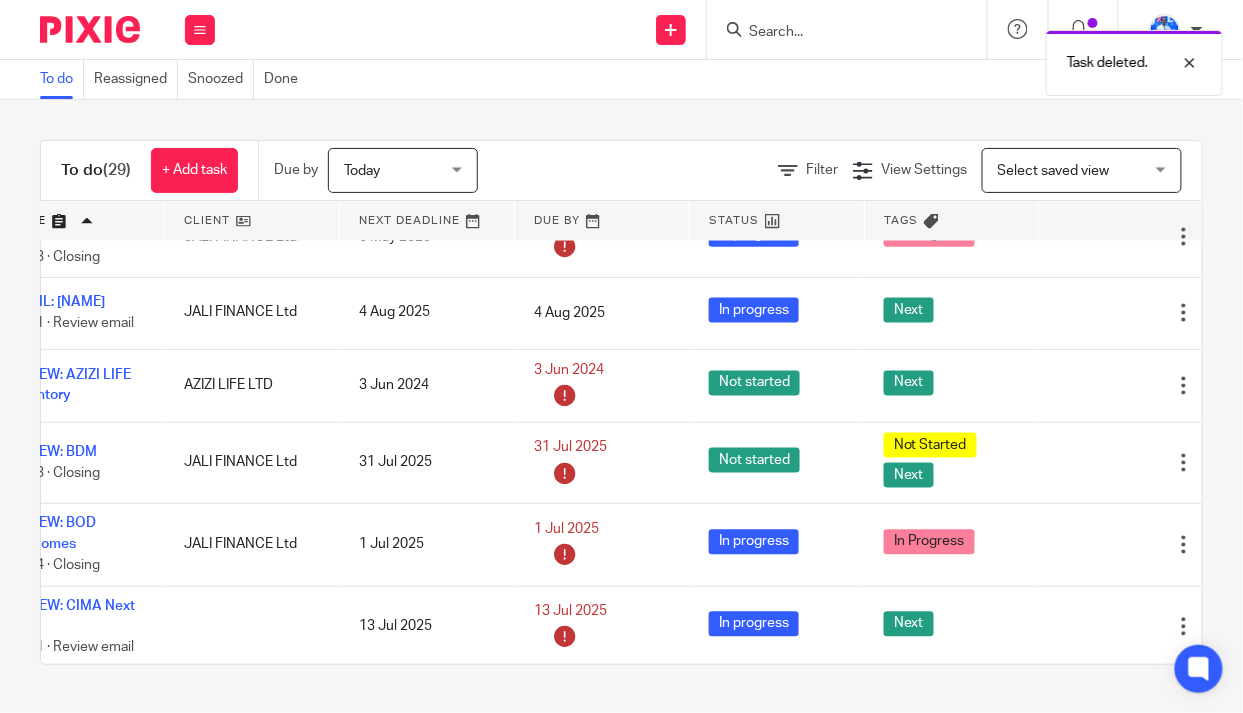 scroll, scrollTop: 909, scrollLeft: 0, axis: vertical 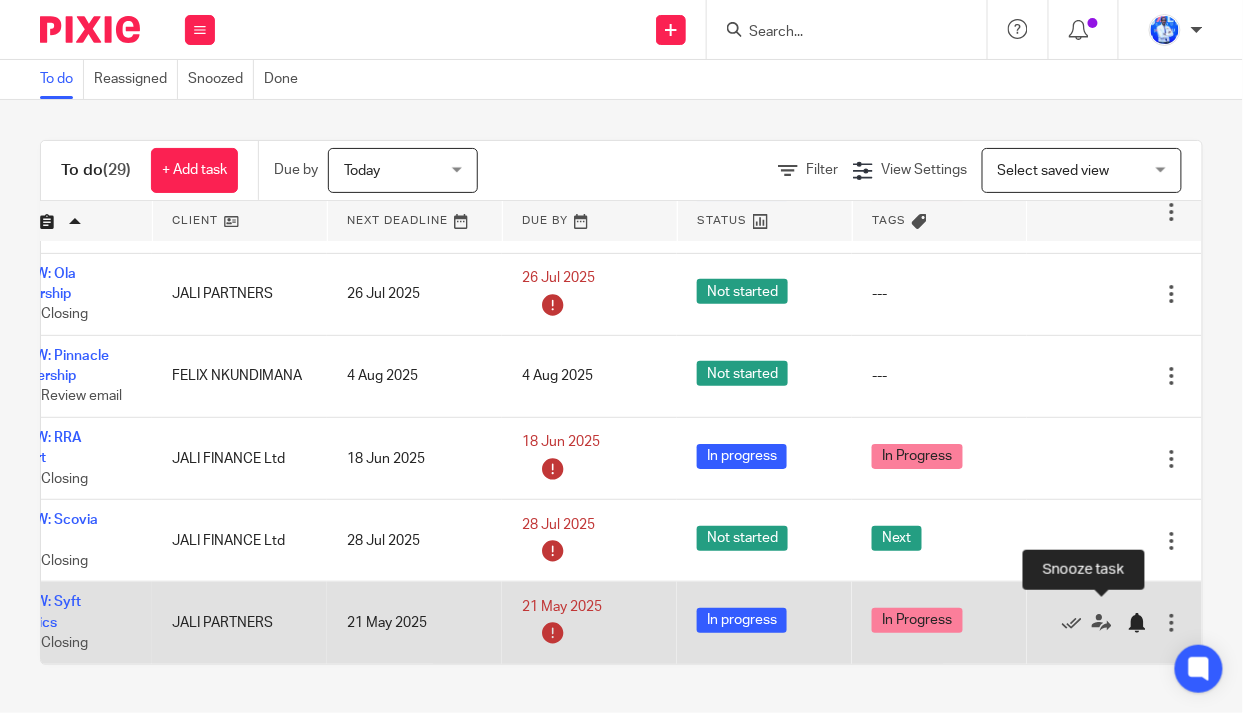 click at bounding box center [1137, 623] 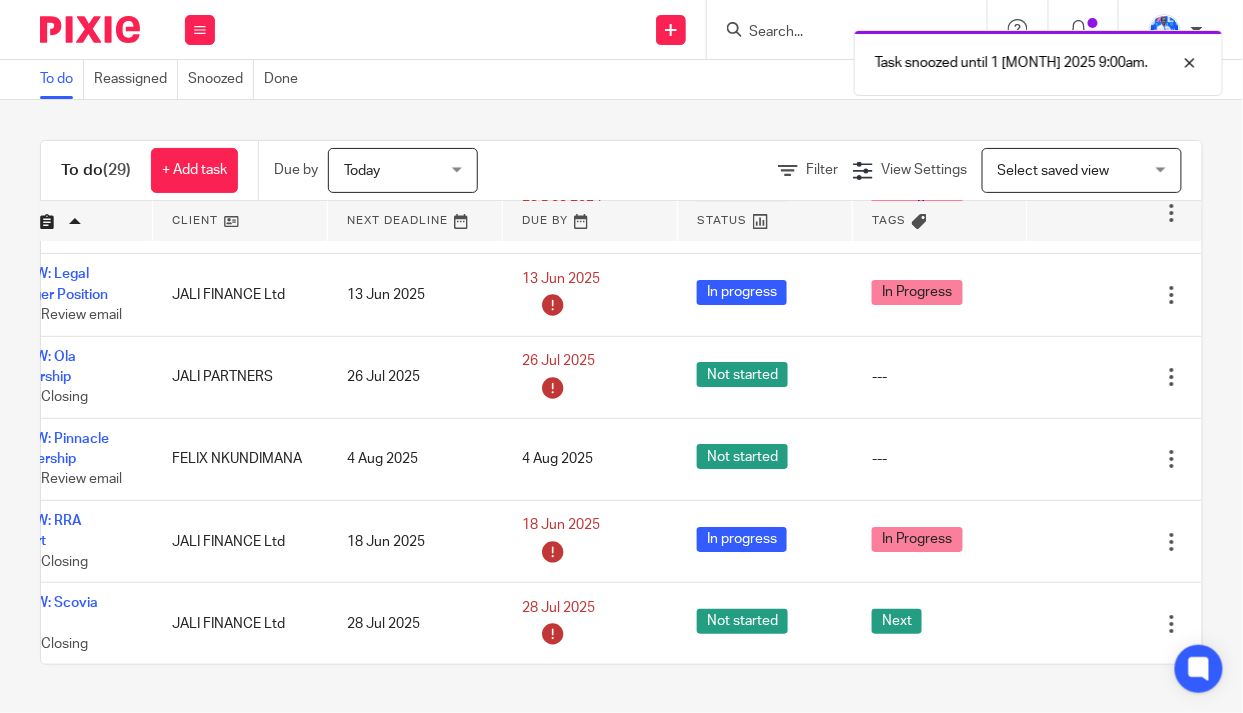 scroll, scrollTop: 1848, scrollLeft: 159, axis: both 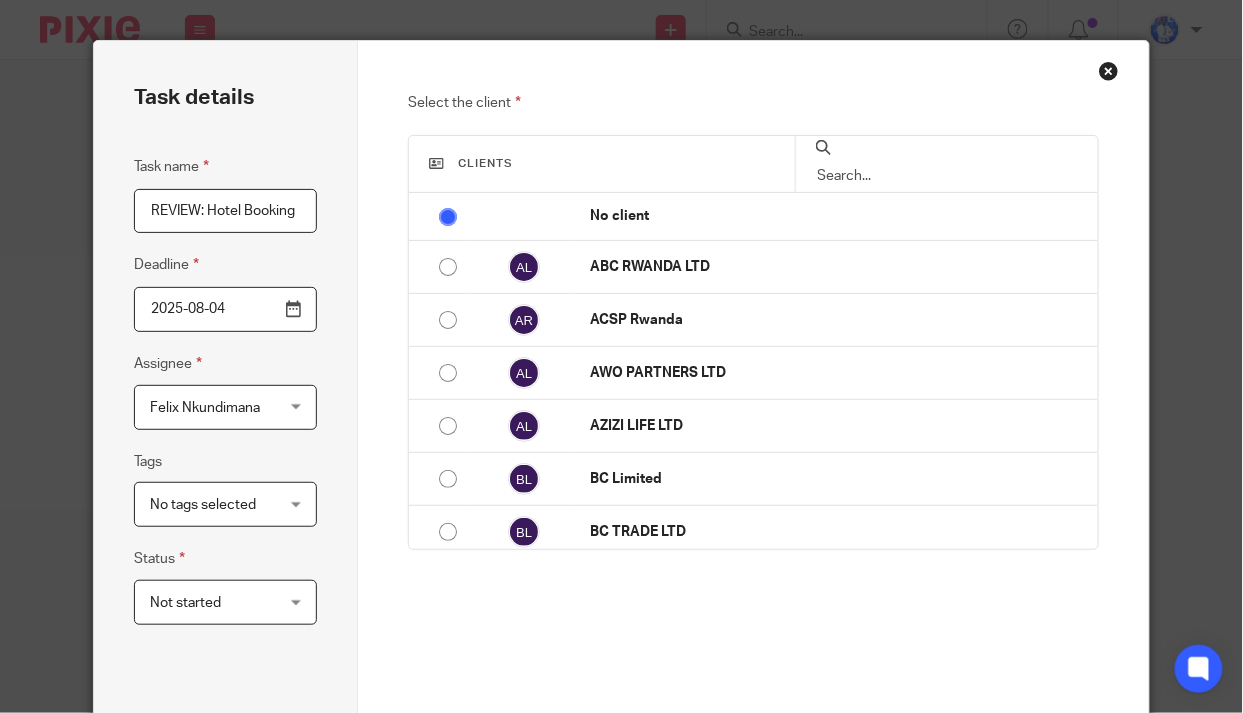 type on "REVIEW: Hotel Booking" 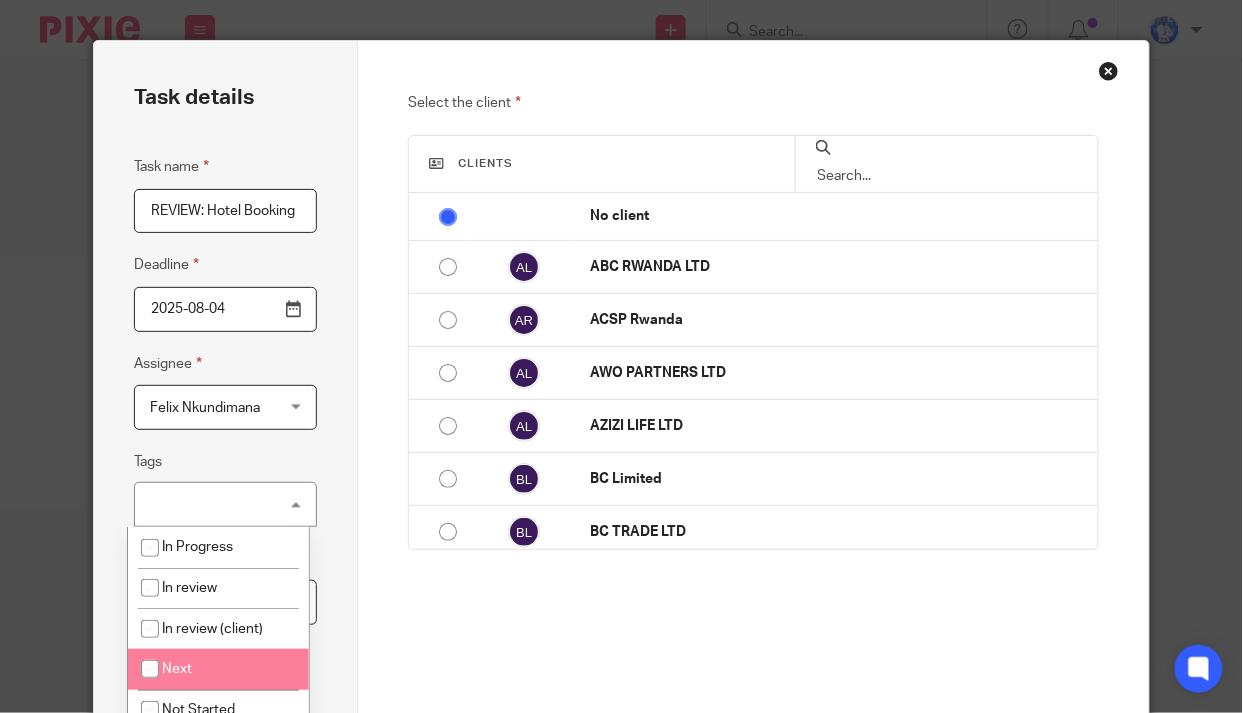 click on "Next" at bounding box center [218, 669] 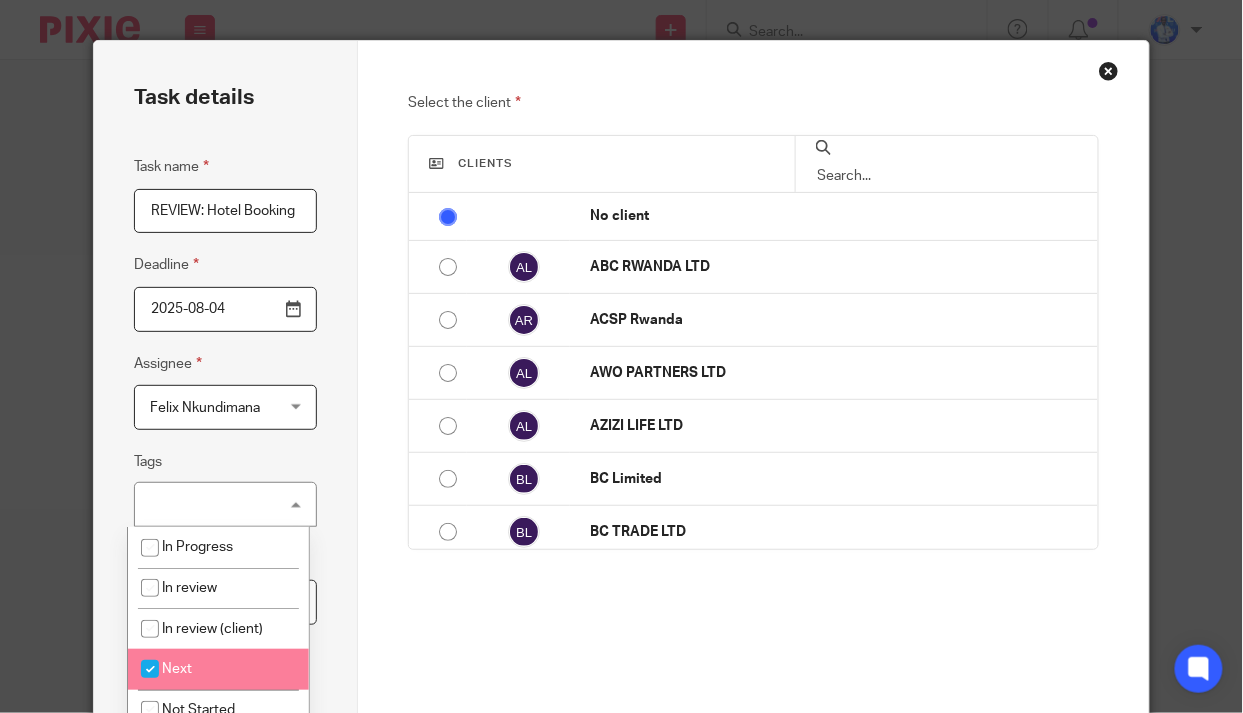 checkbox on "true" 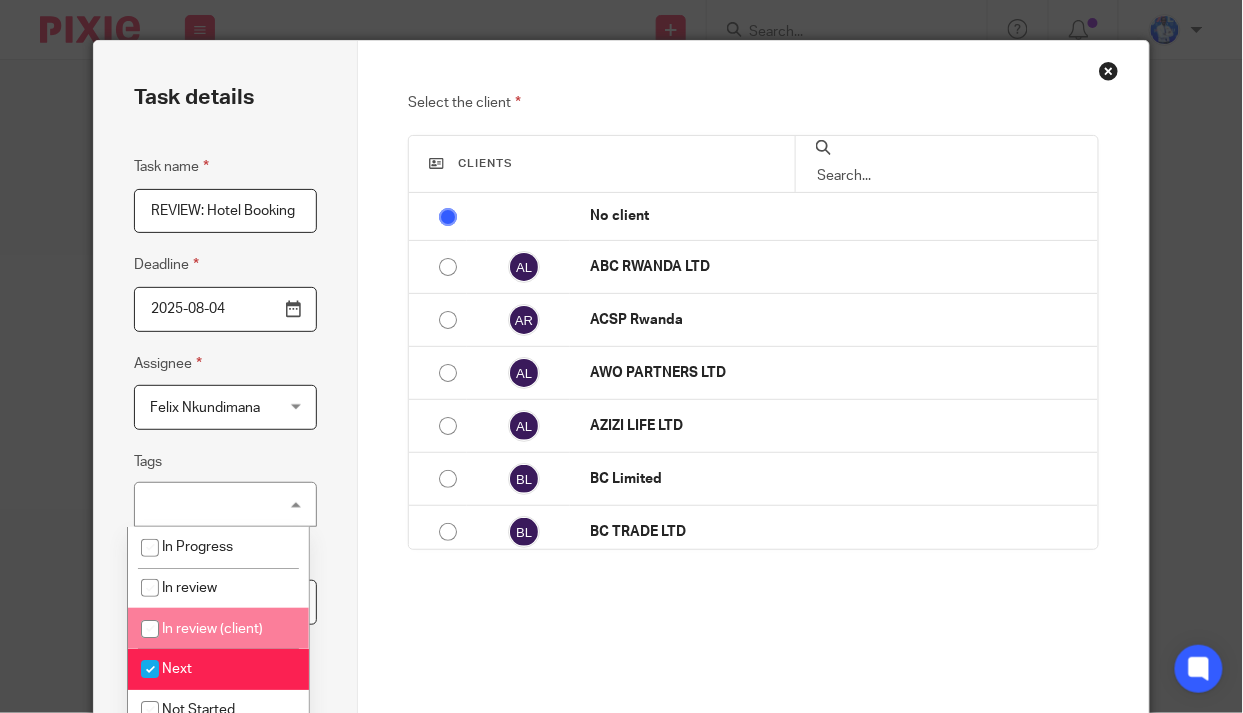 click on "Task details
Task name   REVIEW: Hotel Booking
Deadline
2025-08-04   Assignee
Felix Nkundimana
Felix Nkundimana
Client manager
Angelique Mbabazi
Aphrodice Iyamuremye
Cedric Irambona
Denyse Icyeza
Esperance Umubyeyi
Felix Nkundimana
Felix Nkundimana
Former Members' Work
Francis Xavier Magara
Jolie Vivine Simbi
Rosine Dukuze
Shakira K. Nsimbi
Shema Jean Luc
Yonah Tashobya
1   Tags
Next
In Progress
In review
In review (client)" at bounding box center (226, 436) 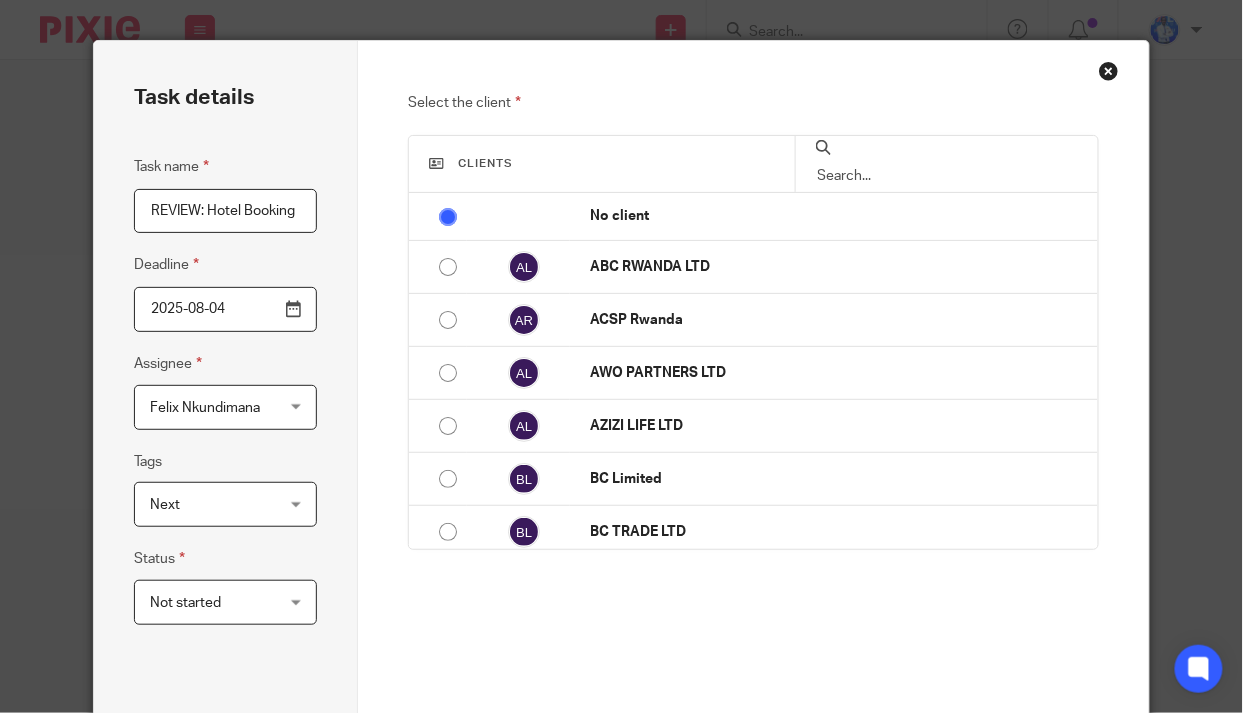 click on "Not started" at bounding box center (216, 602) 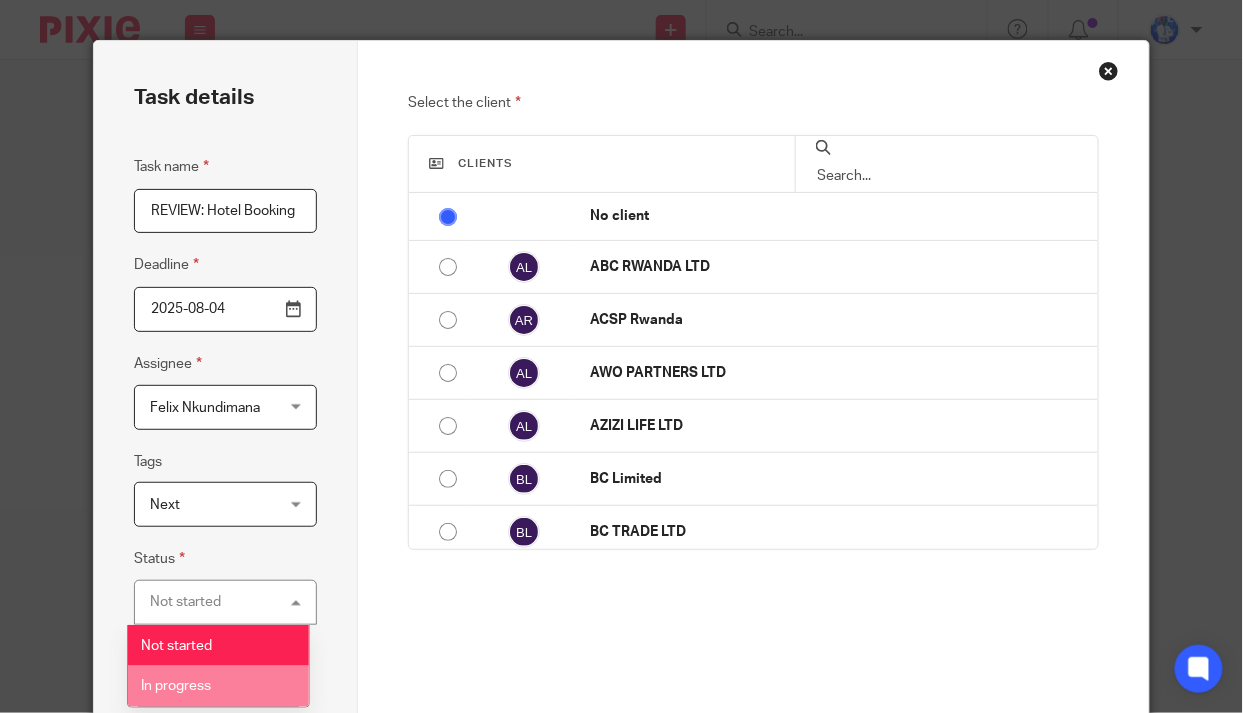 click on "In progress" at bounding box center [218, 686] 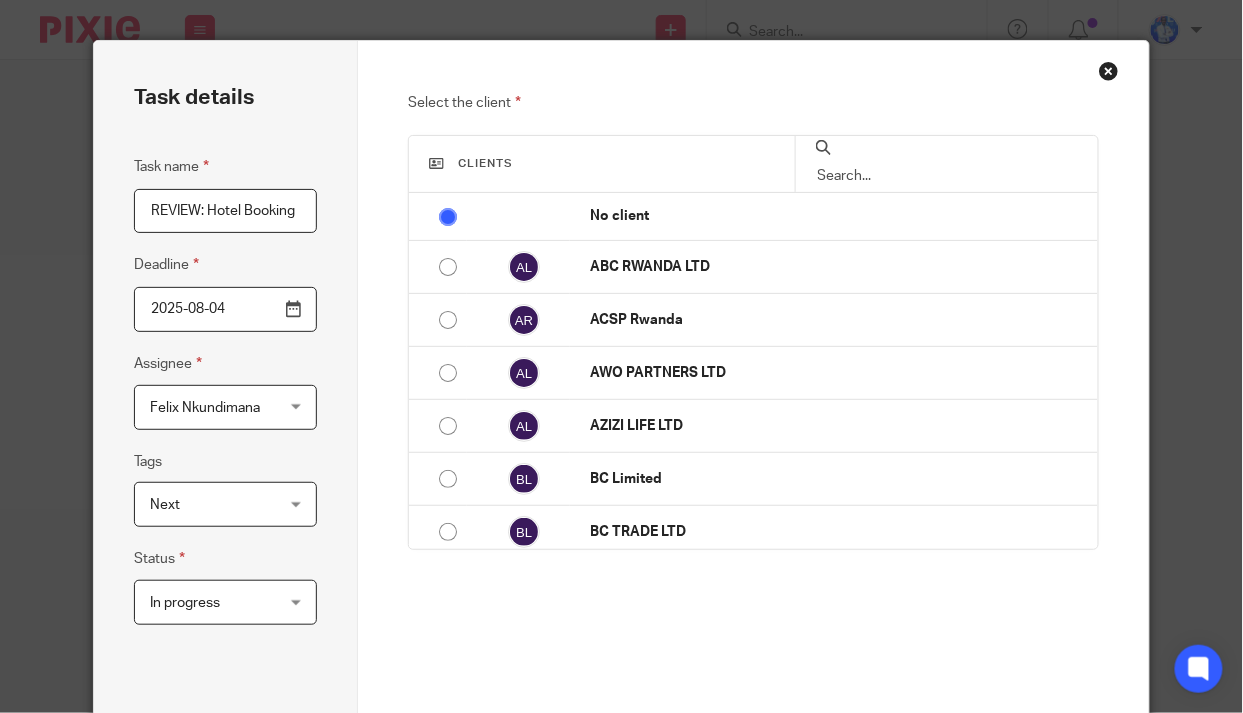 click at bounding box center [947, 176] 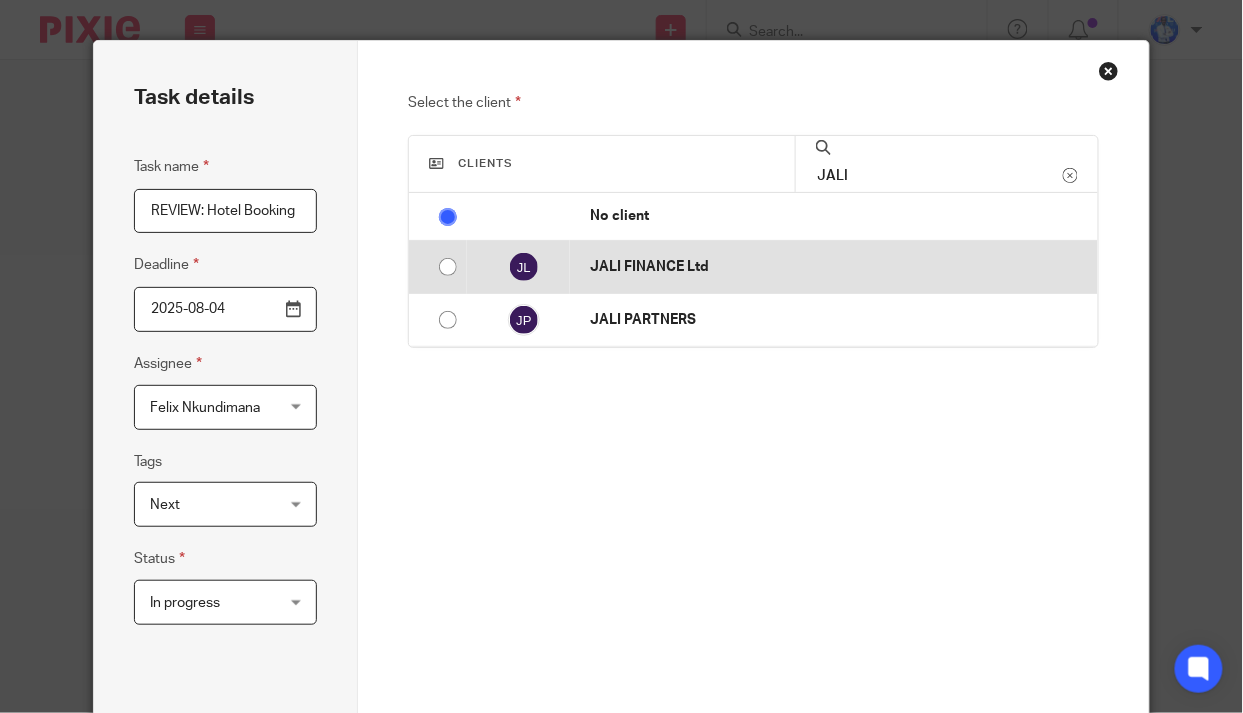 click at bounding box center (448, 267) 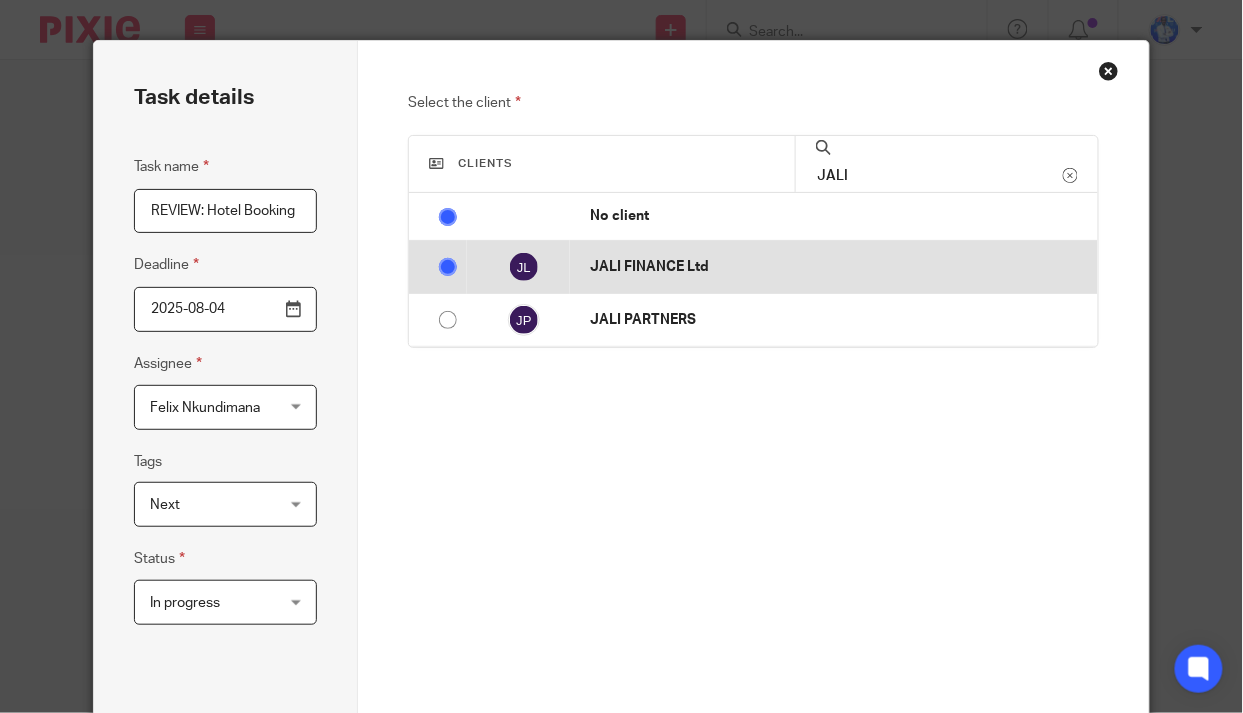 radio on "false" 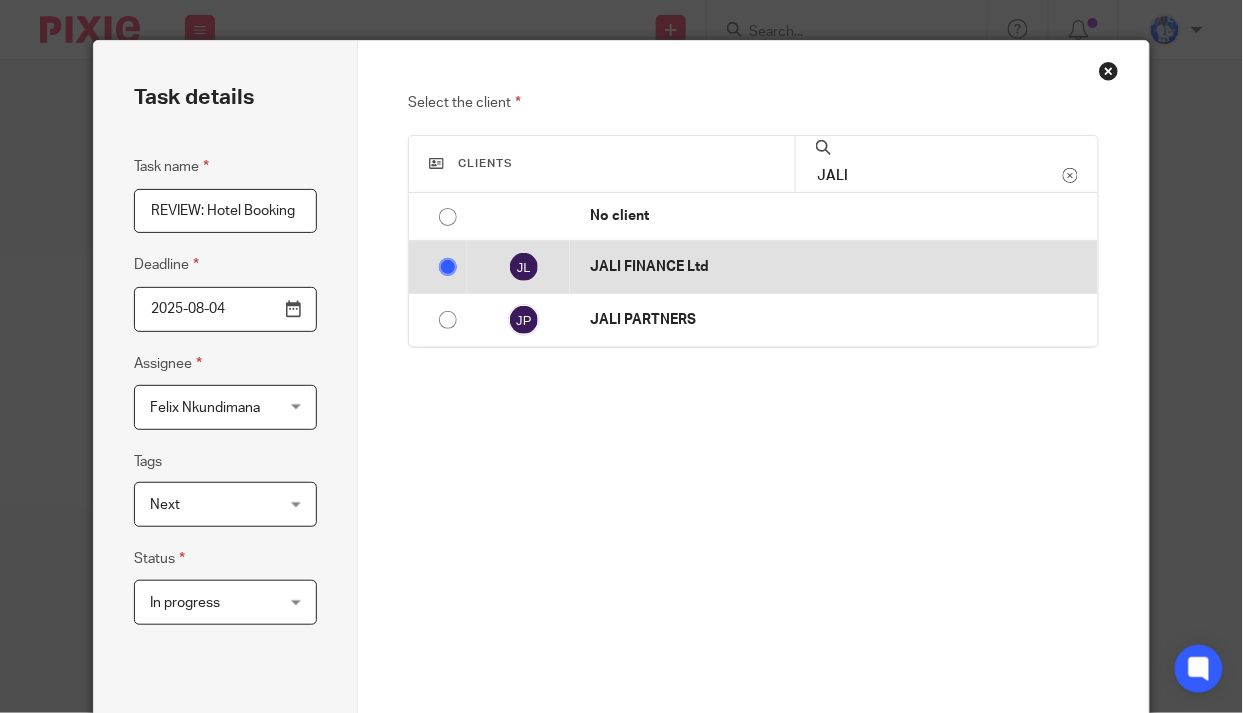 radio on "false" 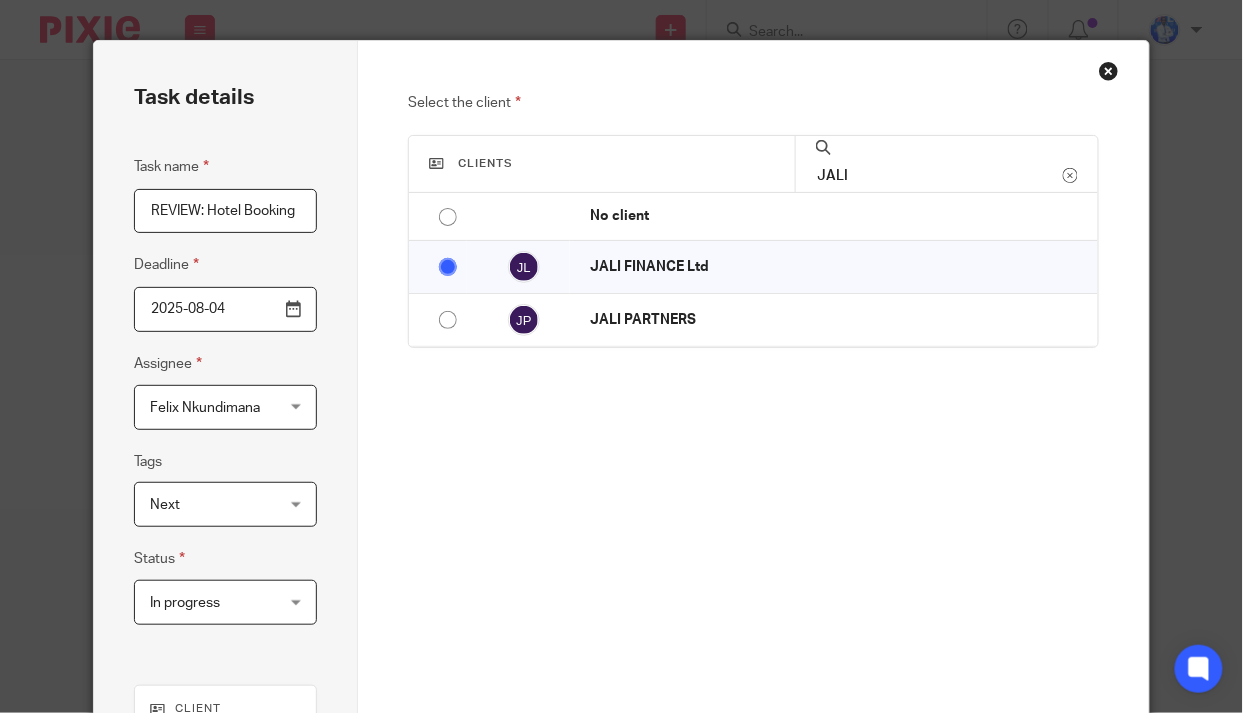 scroll, scrollTop: 272, scrollLeft: 0, axis: vertical 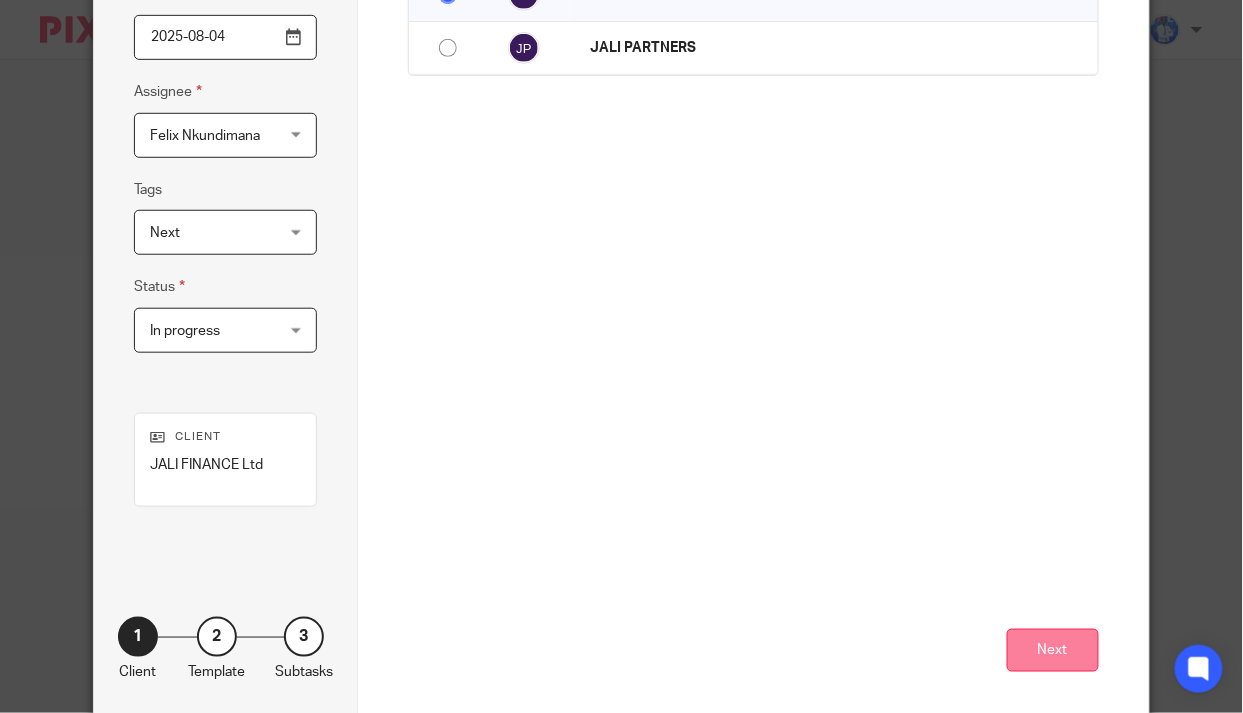 click on "Next" at bounding box center [1053, 650] 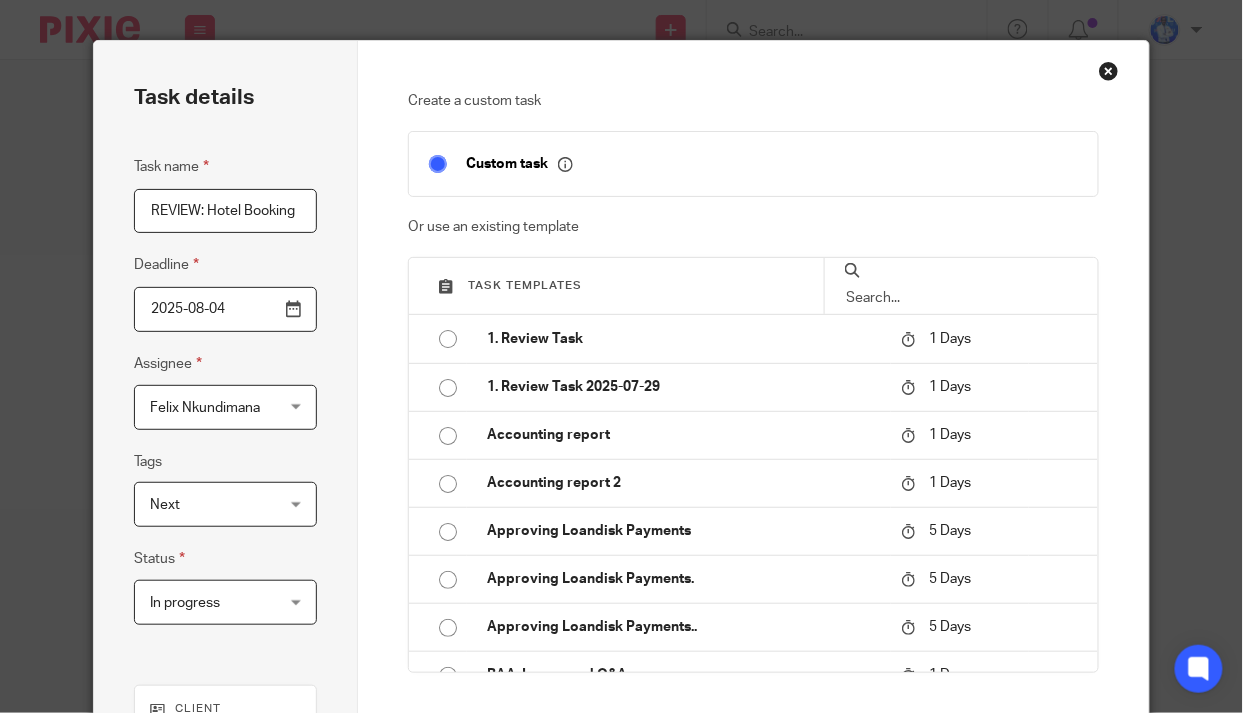 scroll, scrollTop: 321, scrollLeft: 0, axis: vertical 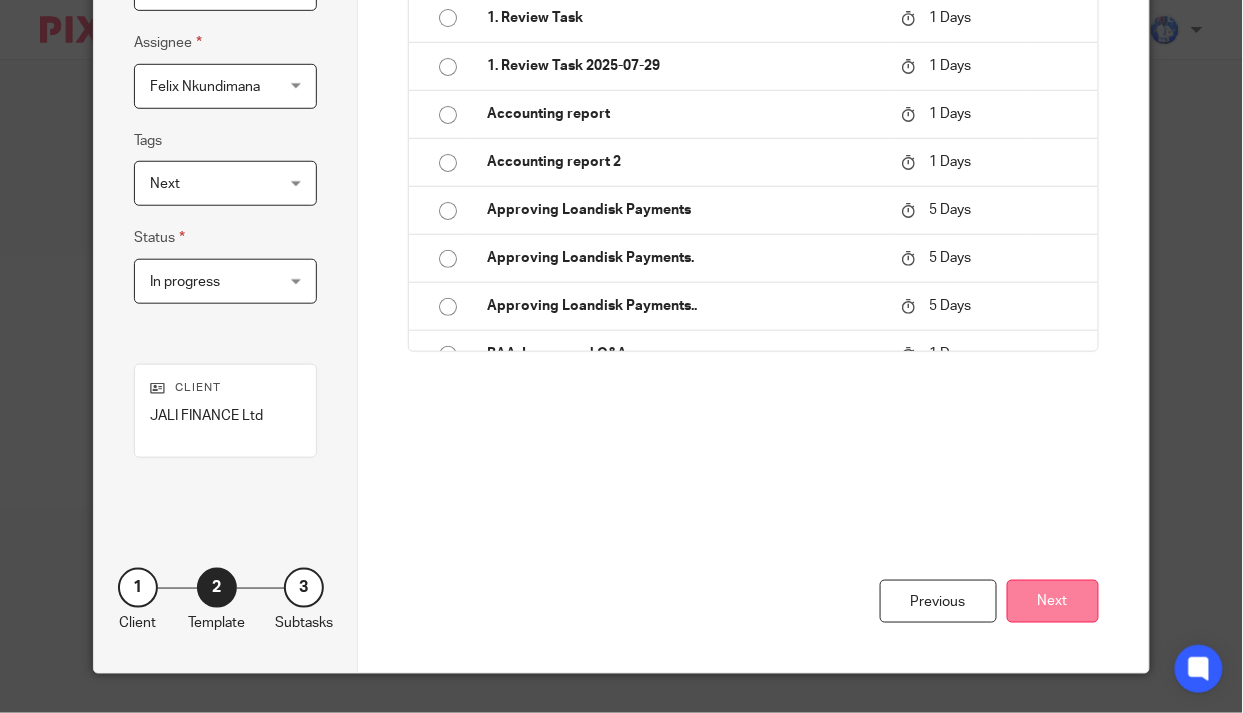 click on "Next" at bounding box center (1053, 601) 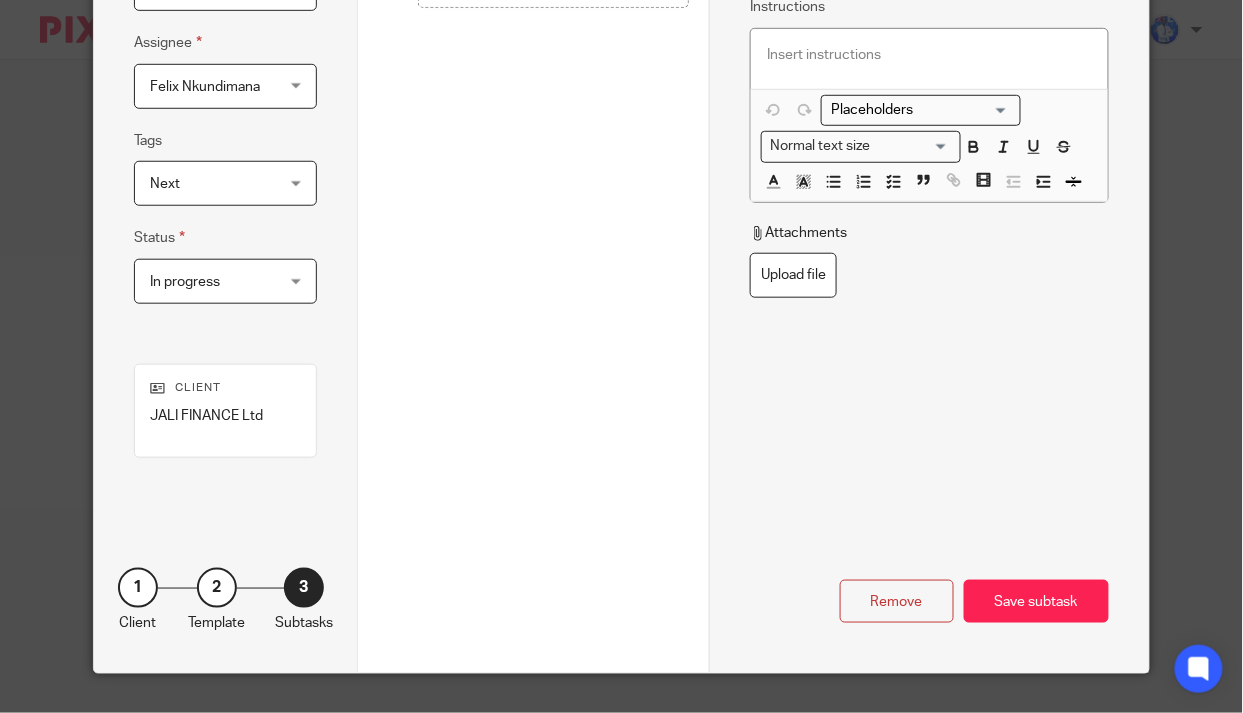 scroll, scrollTop: 0, scrollLeft: 0, axis: both 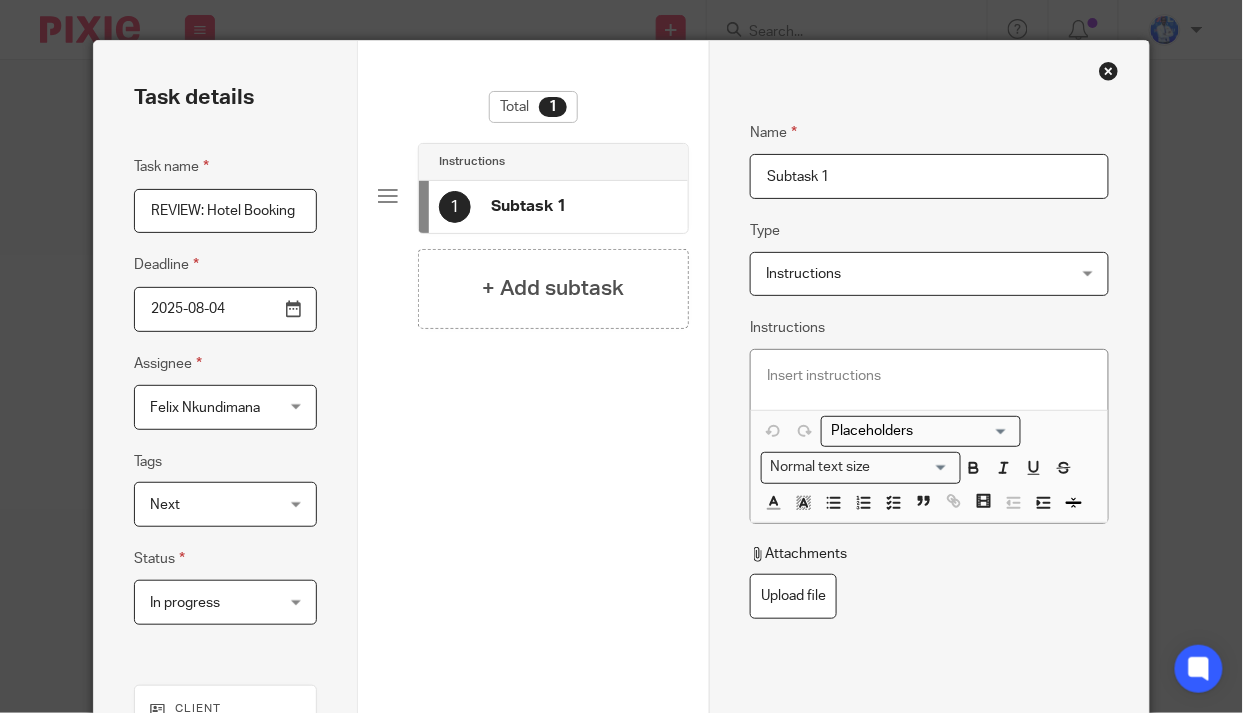 drag, startPoint x: 841, startPoint y: 179, endPoint x: 651, endPoint y: 178, distance: 190.00262 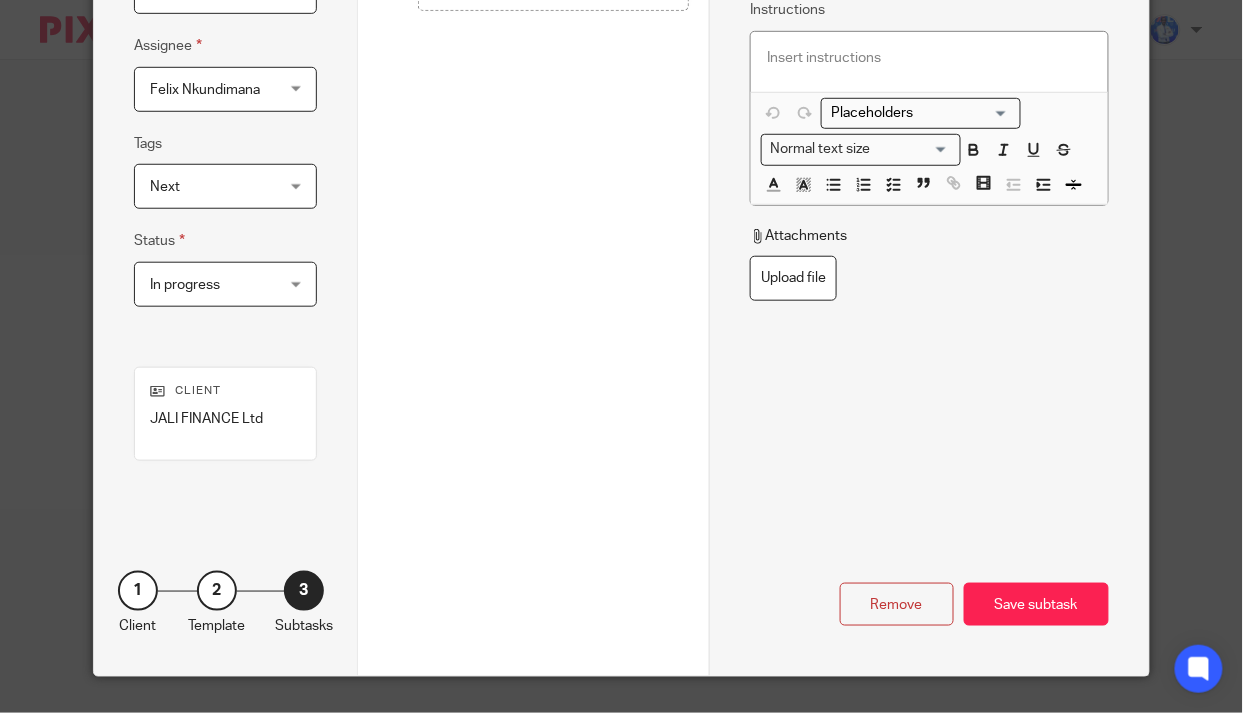 scroll, scrollTop: 321, scrollLeft: 0, axis: vertical 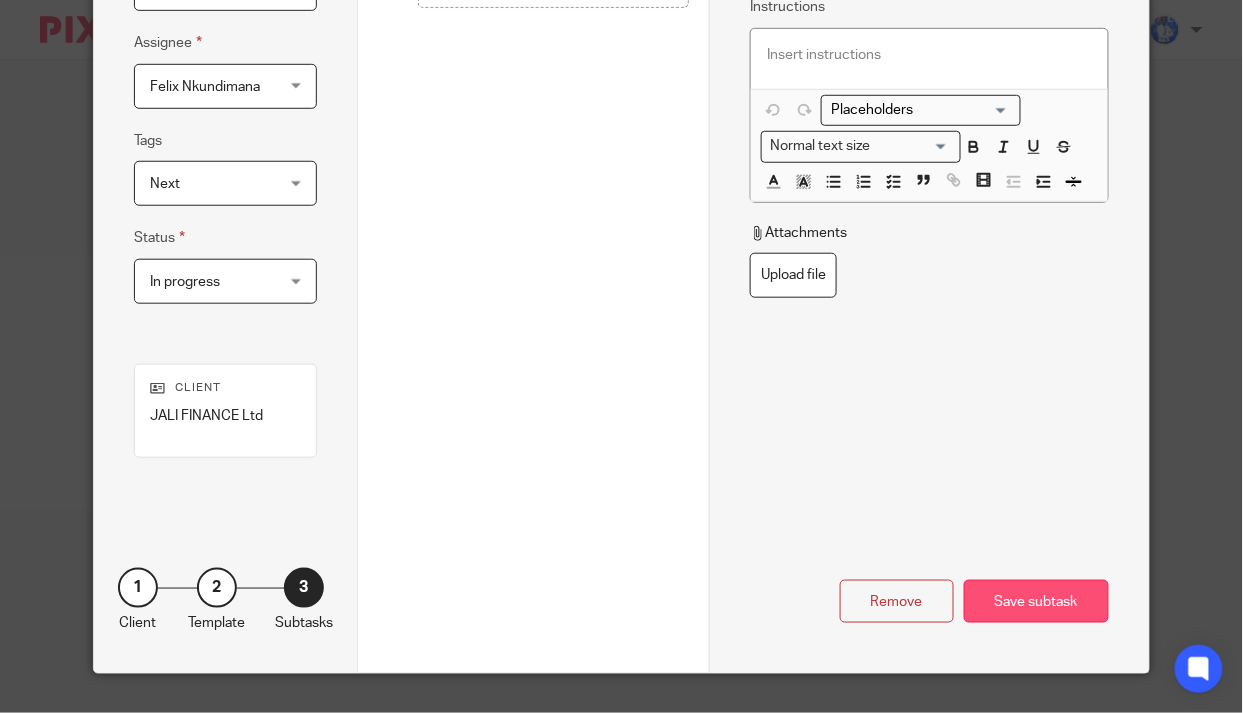 type on "Closing" 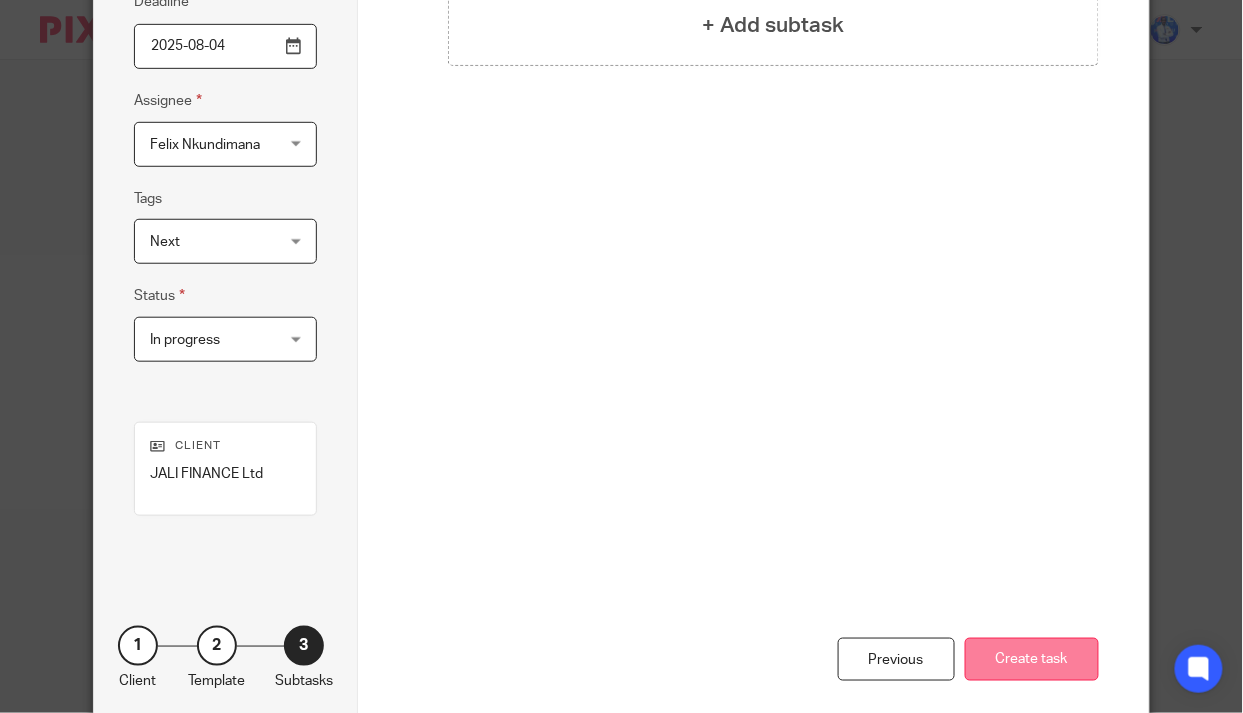 scroll, scrollTop: 321, scrollLeft: 0, axis: vertical 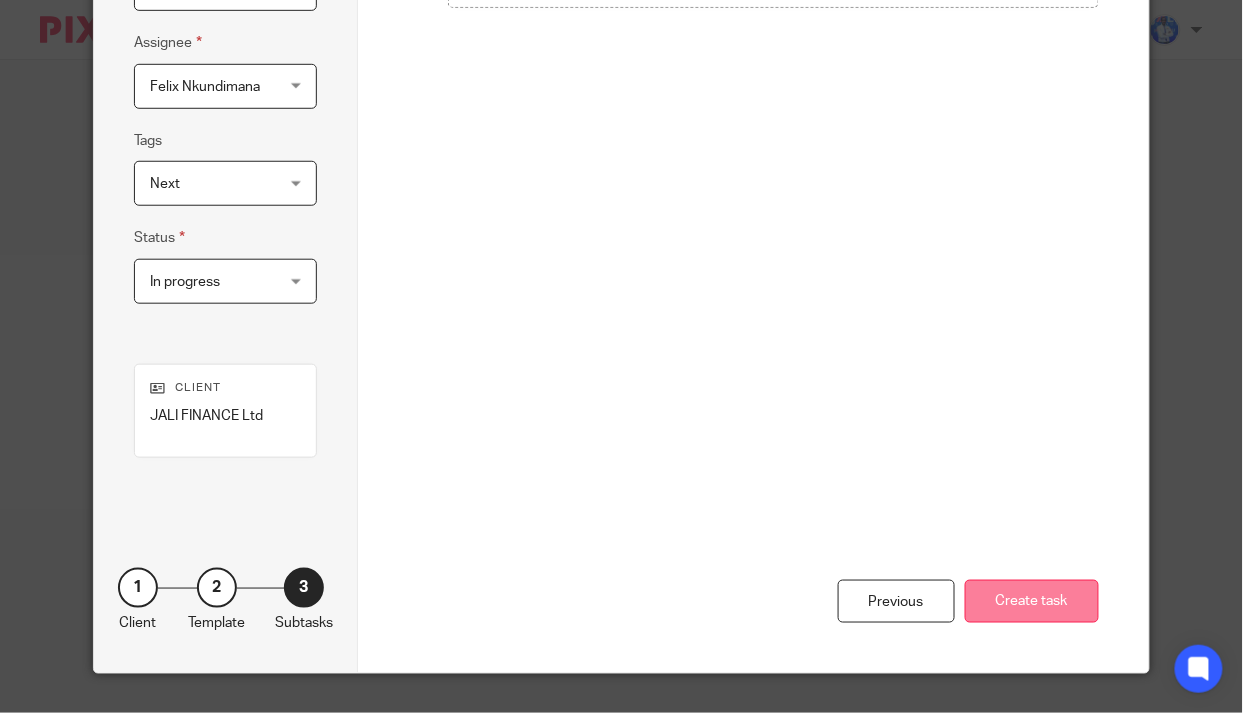 click on "Create task" at bounding box center (1032, 601) 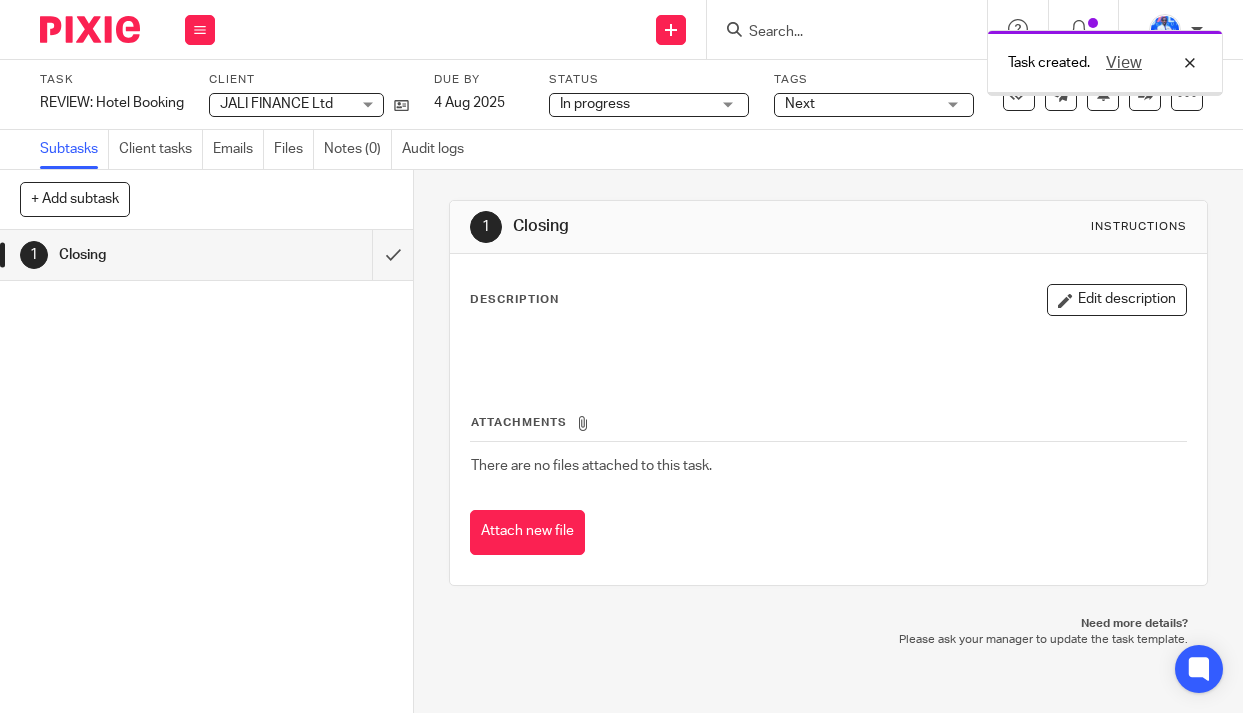 scroll, scrollTop: 0, scrollLeft: 0, axis: both 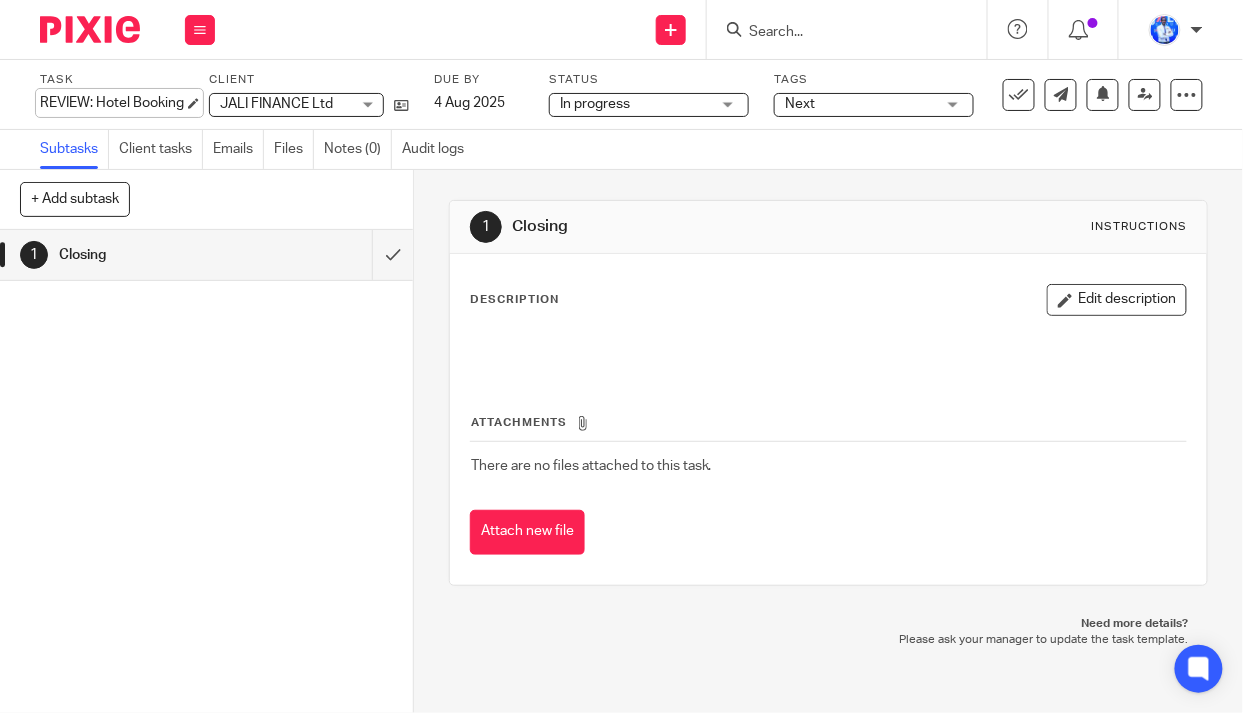 click on "REVIEW: Hotel Booking   Save
REVIEW: Hotel Booking" at bounding box center (112, 103) 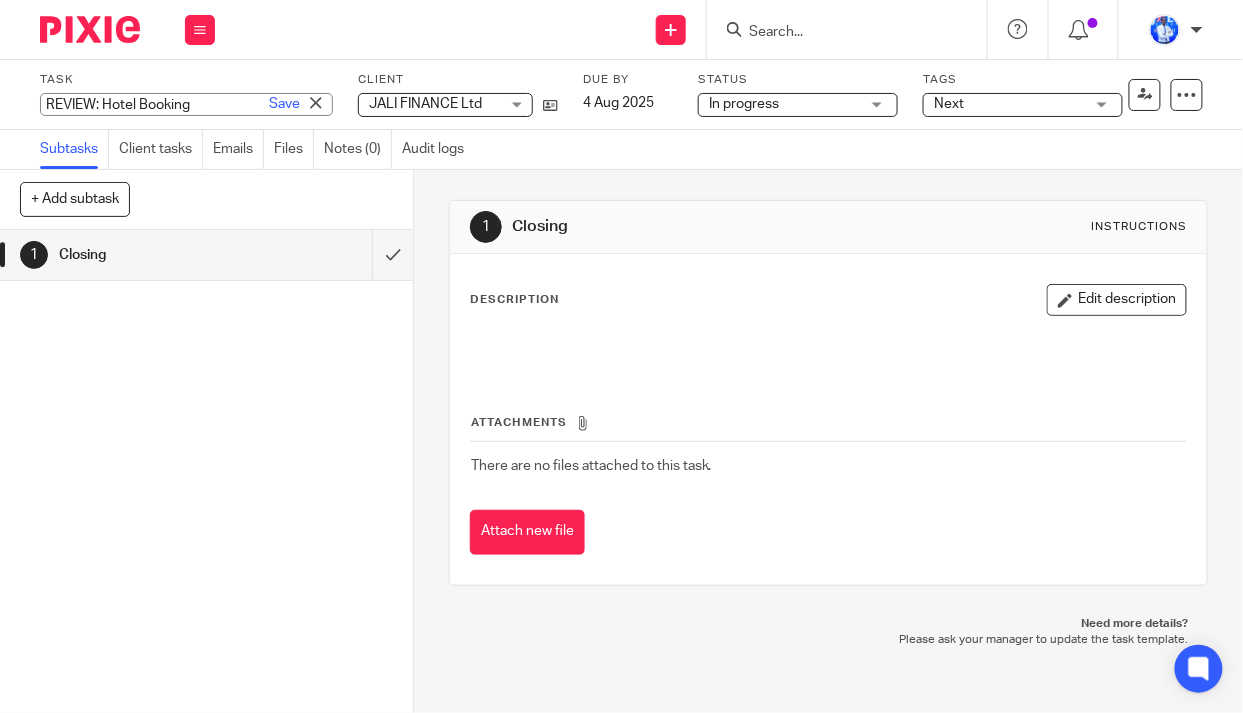 click on "REVIEW: Hotel Booking" at bounding box center (186, 104) 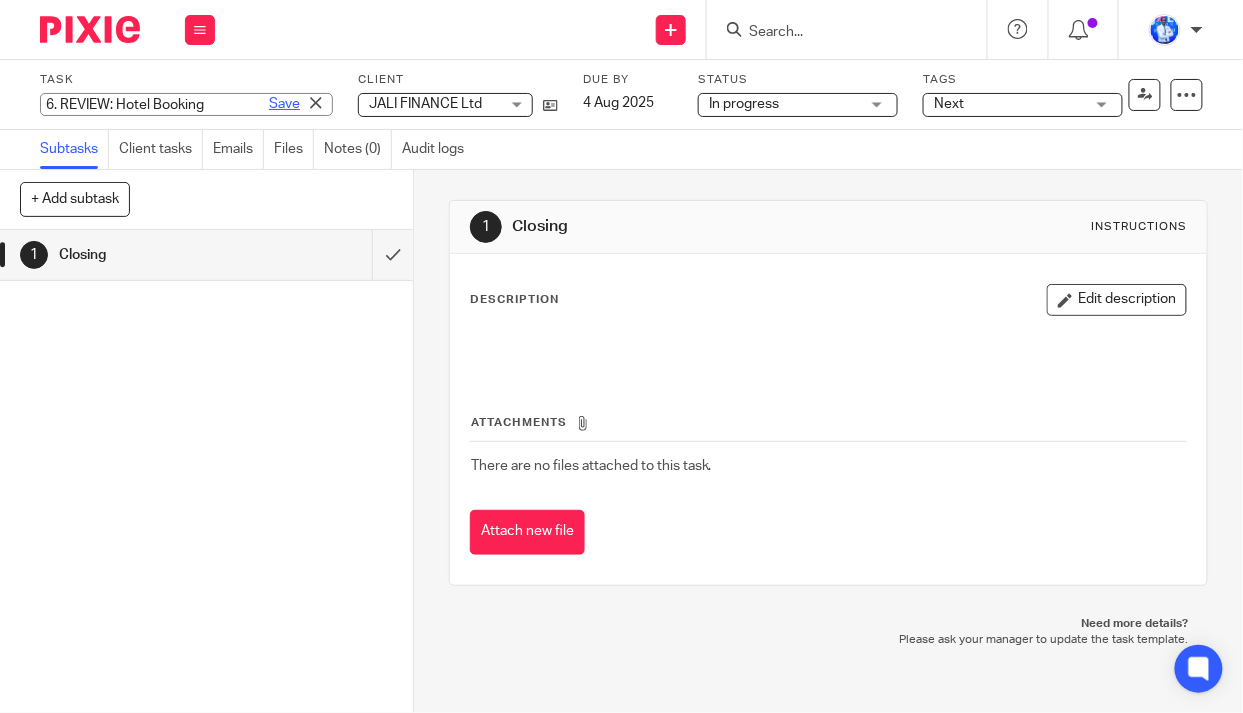 type on "6. REVIEW: Hotel Booking" 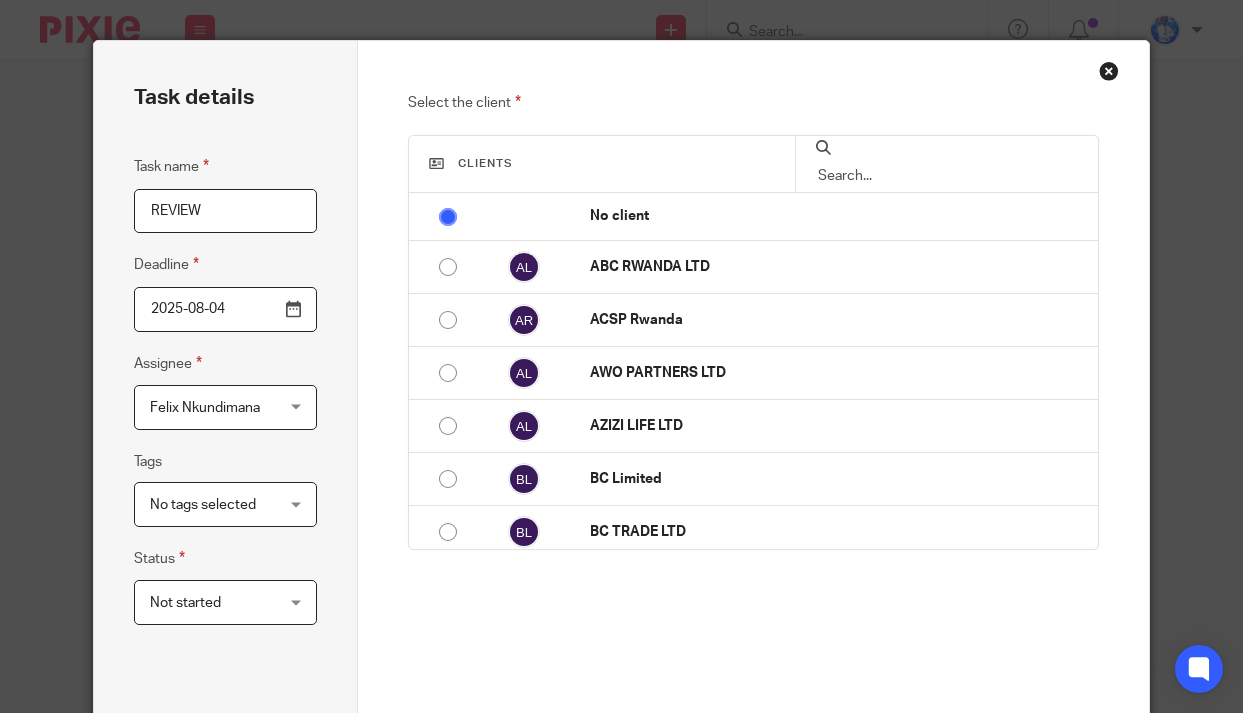 scroll, scrollTop: 0, scrollLeft: 0, axis: both 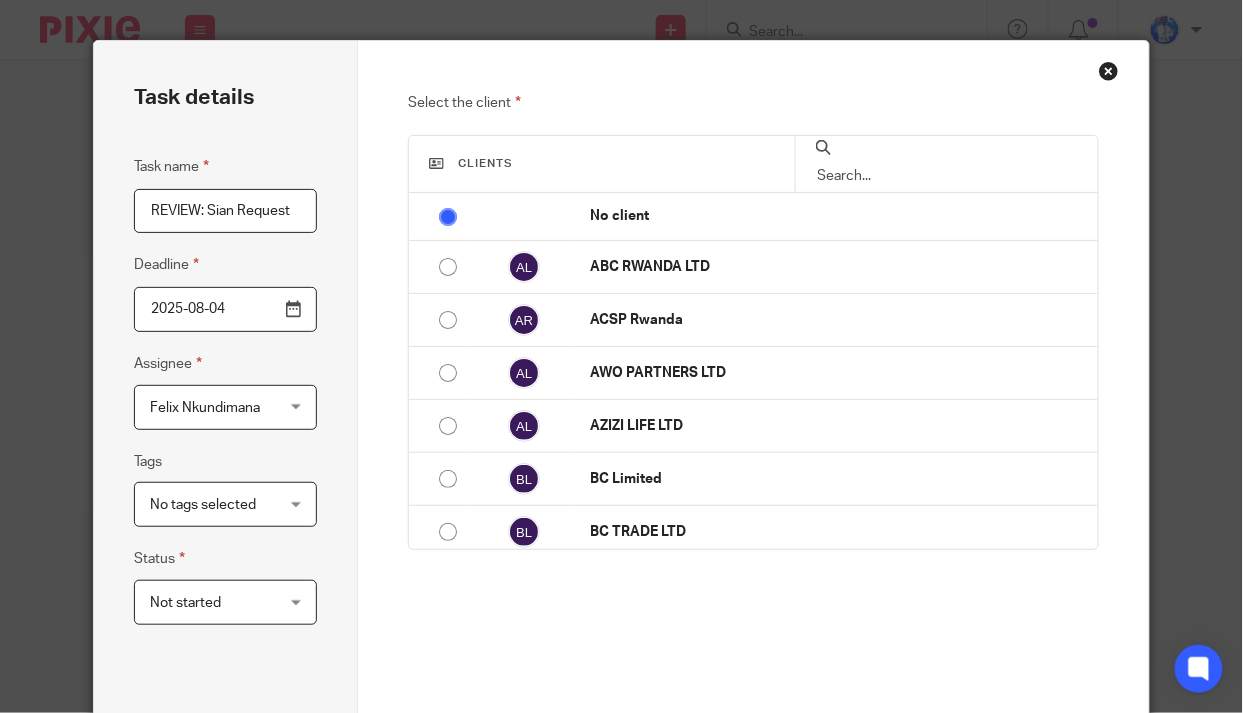 type on "REVIEW: Sian Request" 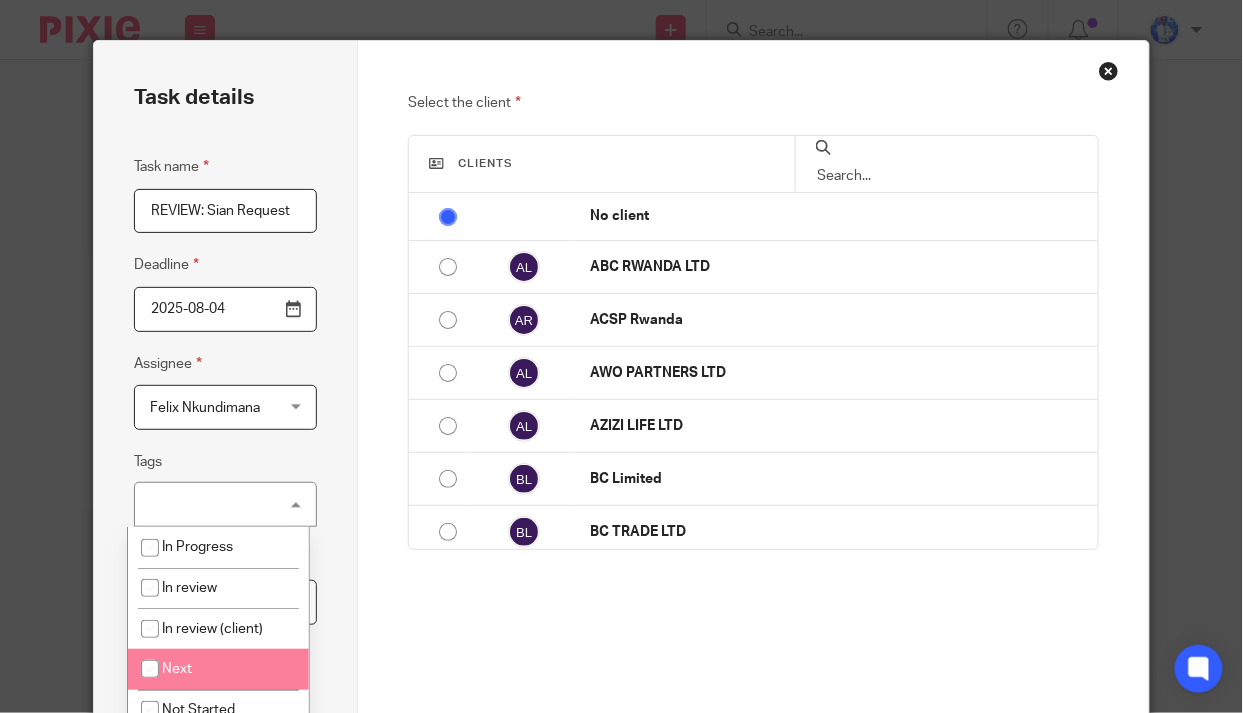 click on "Next" at bounding box center [218, 669] 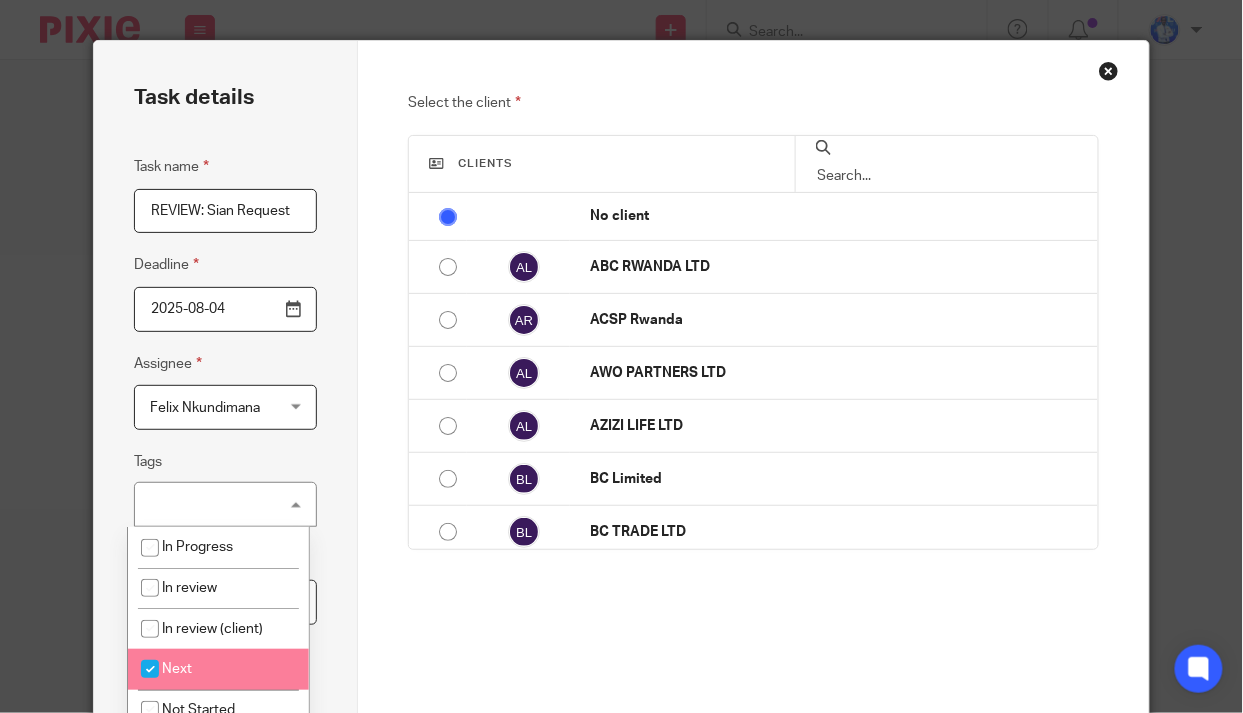 checkbox on "true" 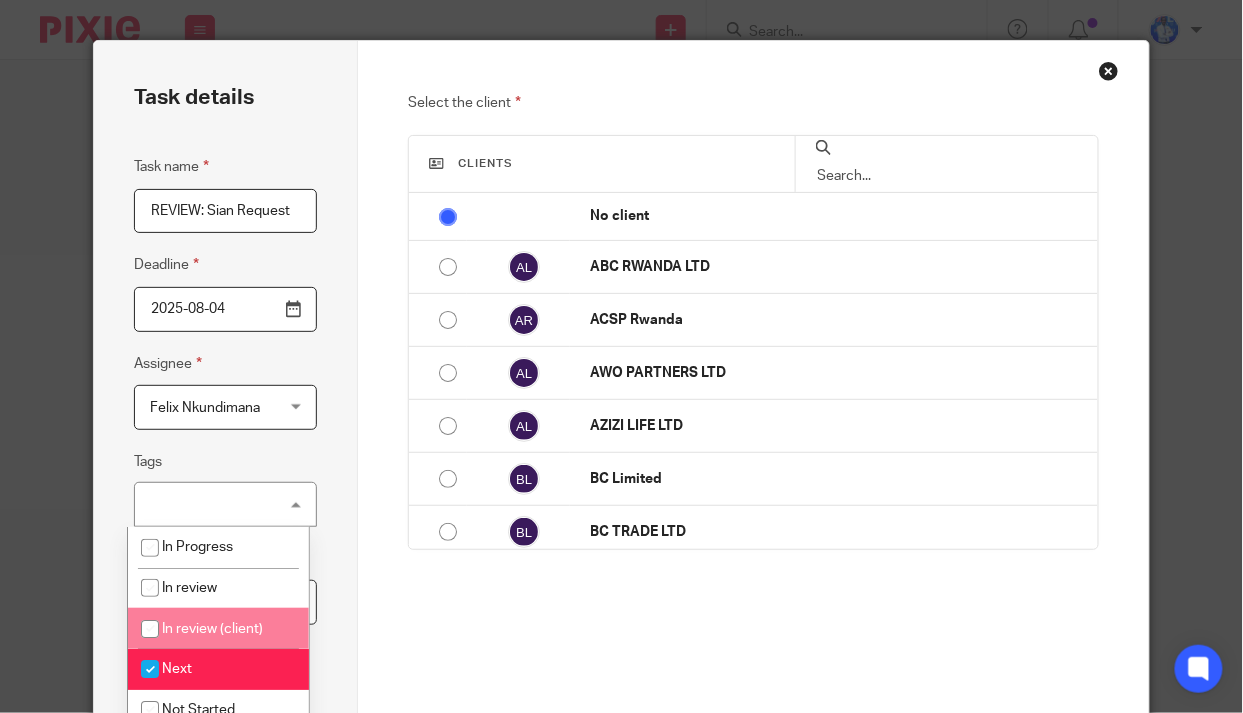 click on "Task details
Task name   REVIEW: Sian Request
Deadline
2025-08-04   Assignee
[FIRST] [LAST]
[FIRST] [LAST]
Client manager
[FIRST] [LAST]
[FIRST] [LAST]
[FIRST] [LAST]
[FIRST] [LAST]
[FIRST] [LAST]
[FIRST] [LAST]
[FIRST] [LAST]
Former Members' Work
[FIRST] [LAST]
[FIRST] [LAST]
[FIRST] [LAST]
[FIRST] [LAST]
[FIRST] [LAST]
[FIRST] [LAST]
1   Tags
Next
In Progress
In review
In review (client)" at bounding box center [226, 436] 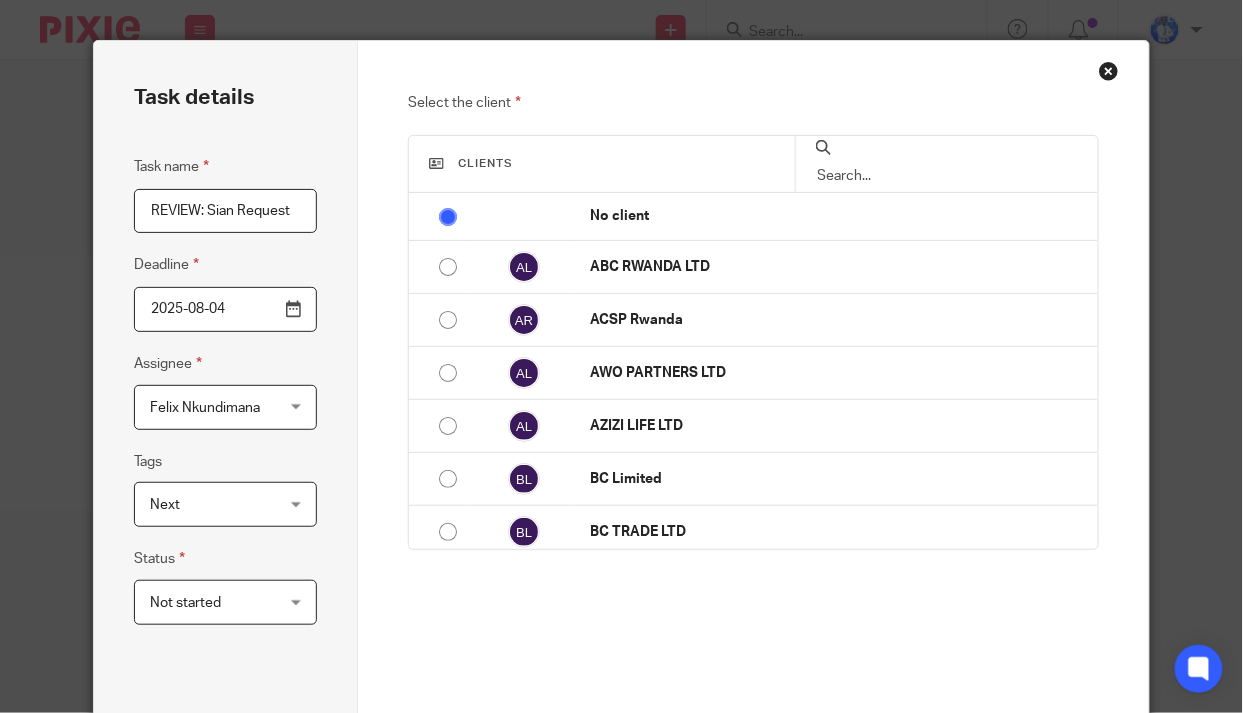 click on "Not started" at bounding box center [216, 602] 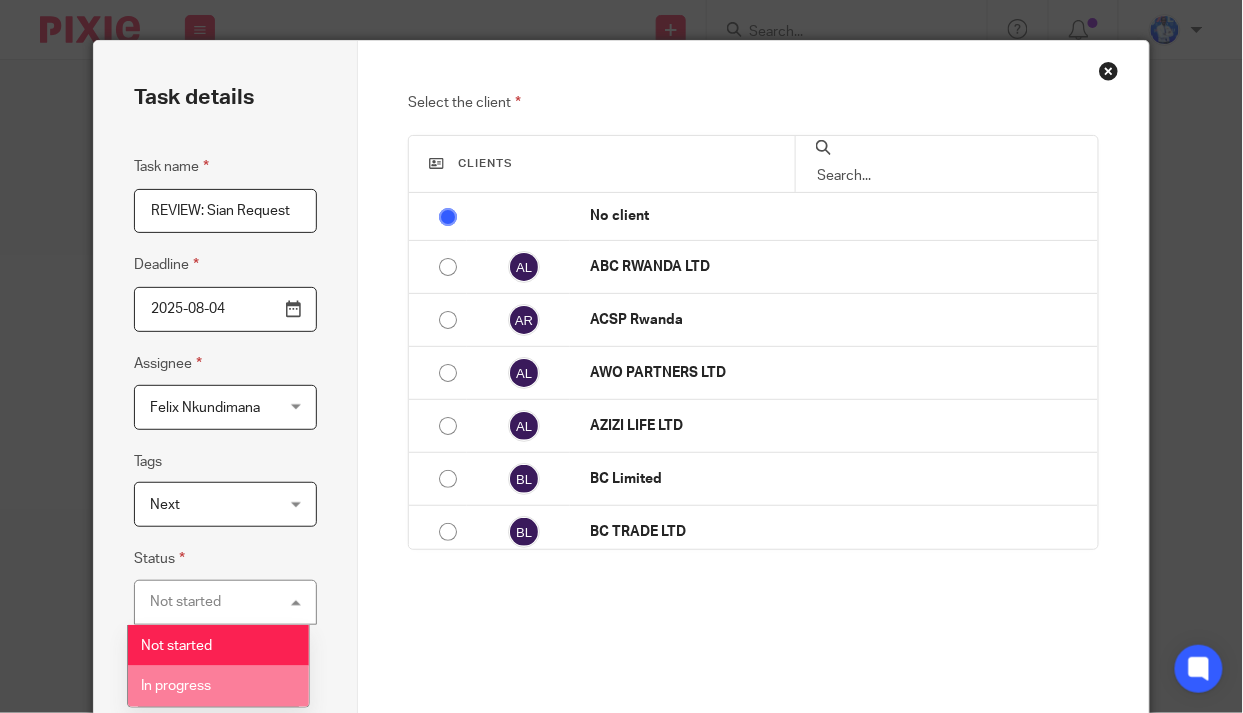 click on "In progress" at bounding box center [176, 686] 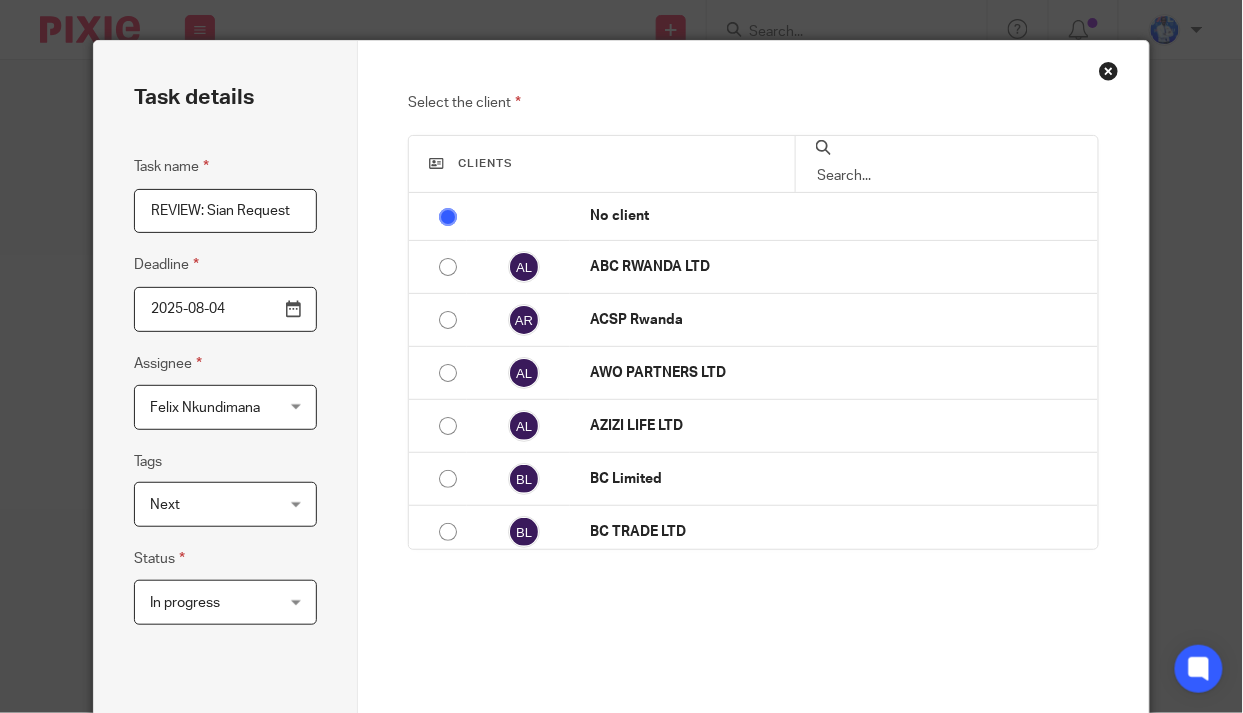 click at bounding box center (947, 176) 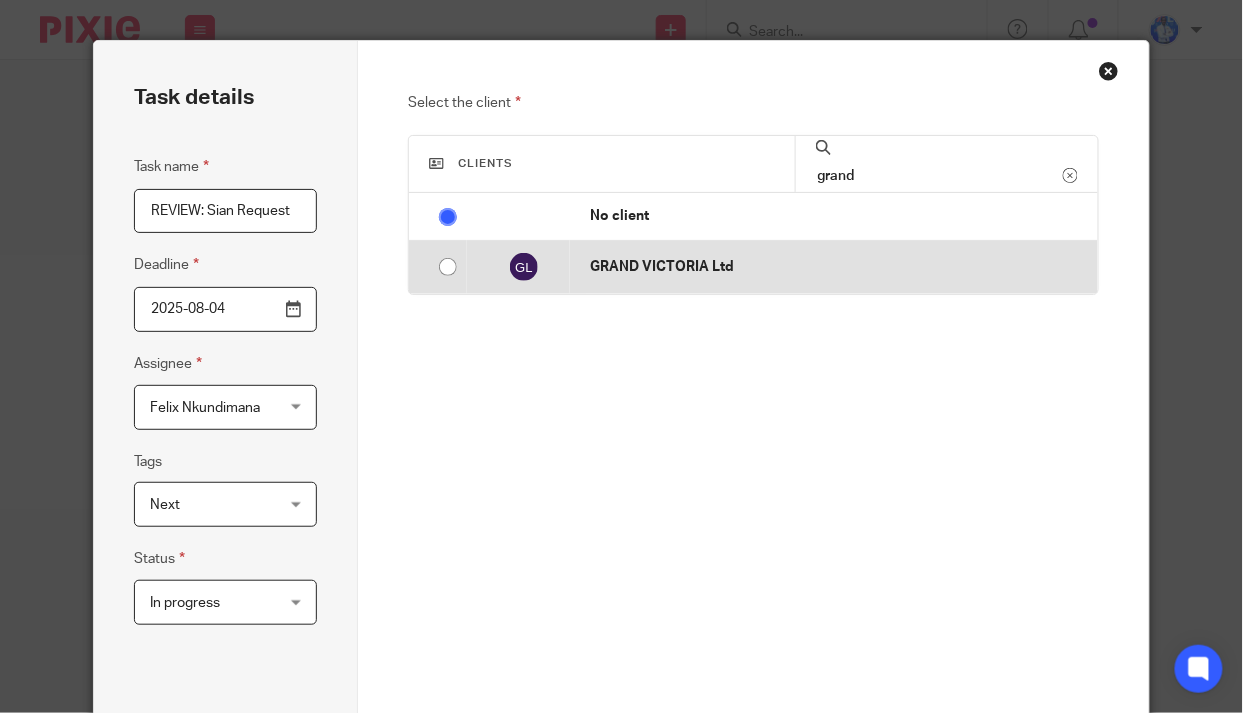 type on "grand" 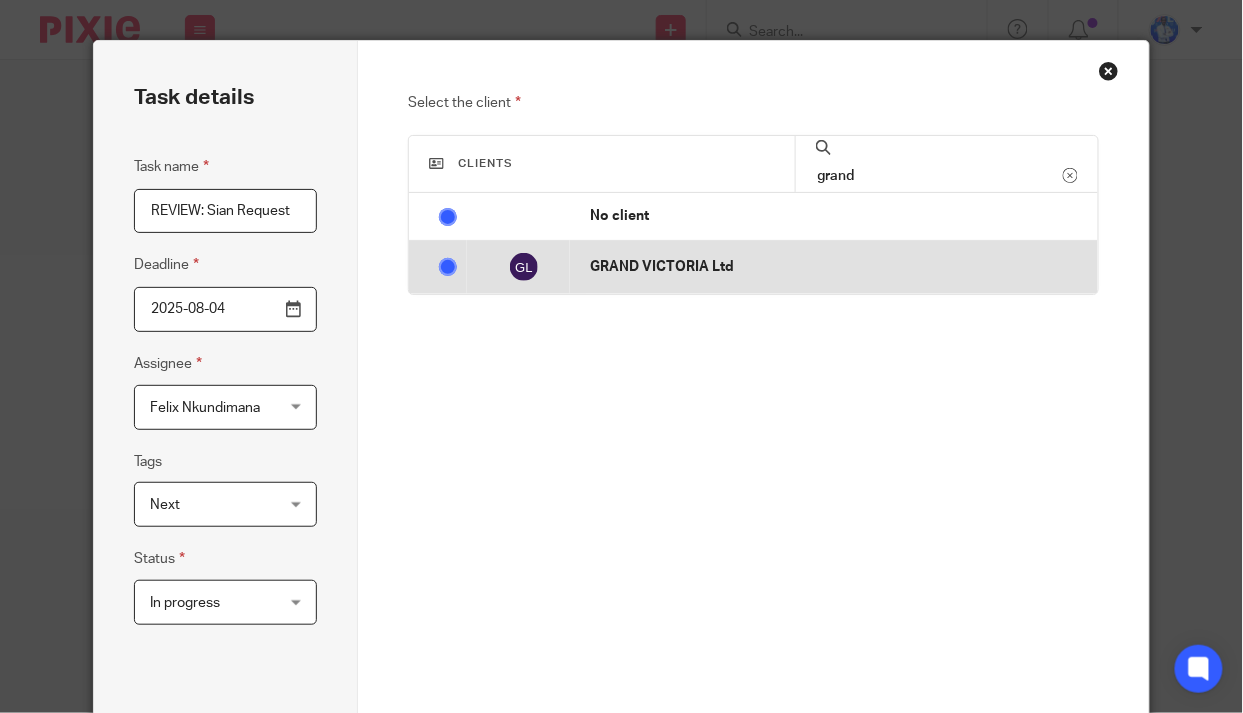 radio on "false" 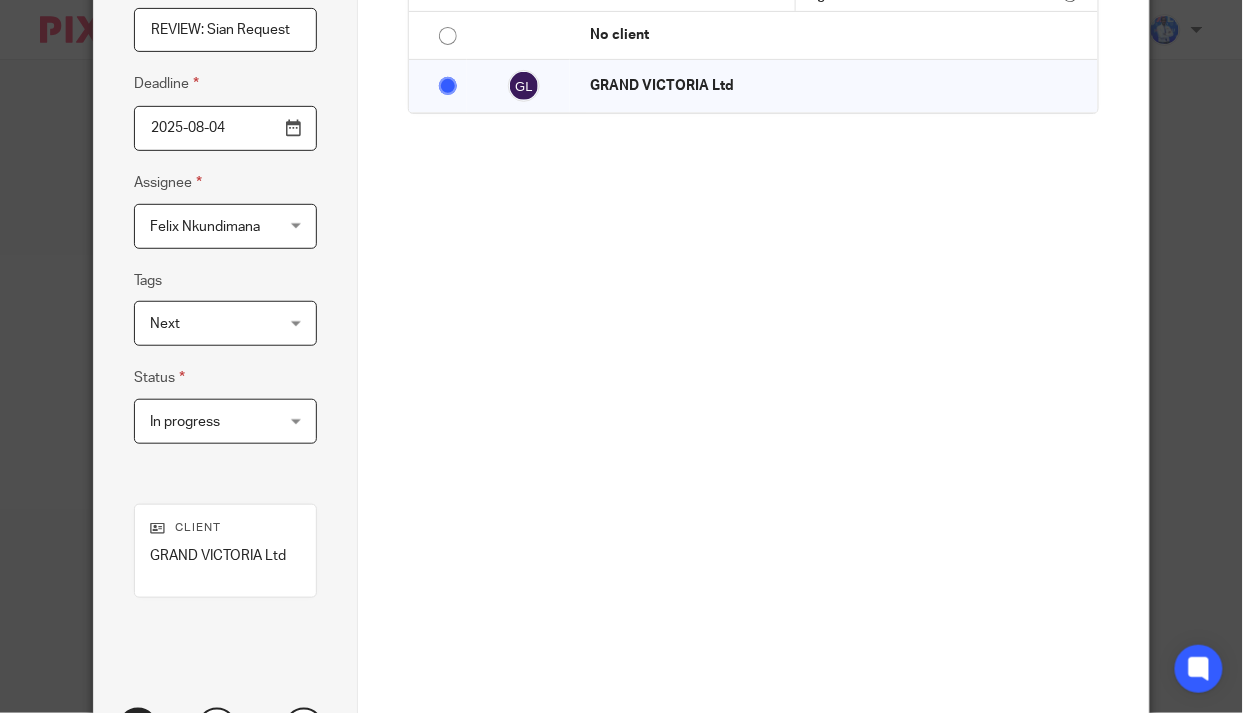 scroll, scrollTop: 321, scrollLeft: 0, axis: vertical 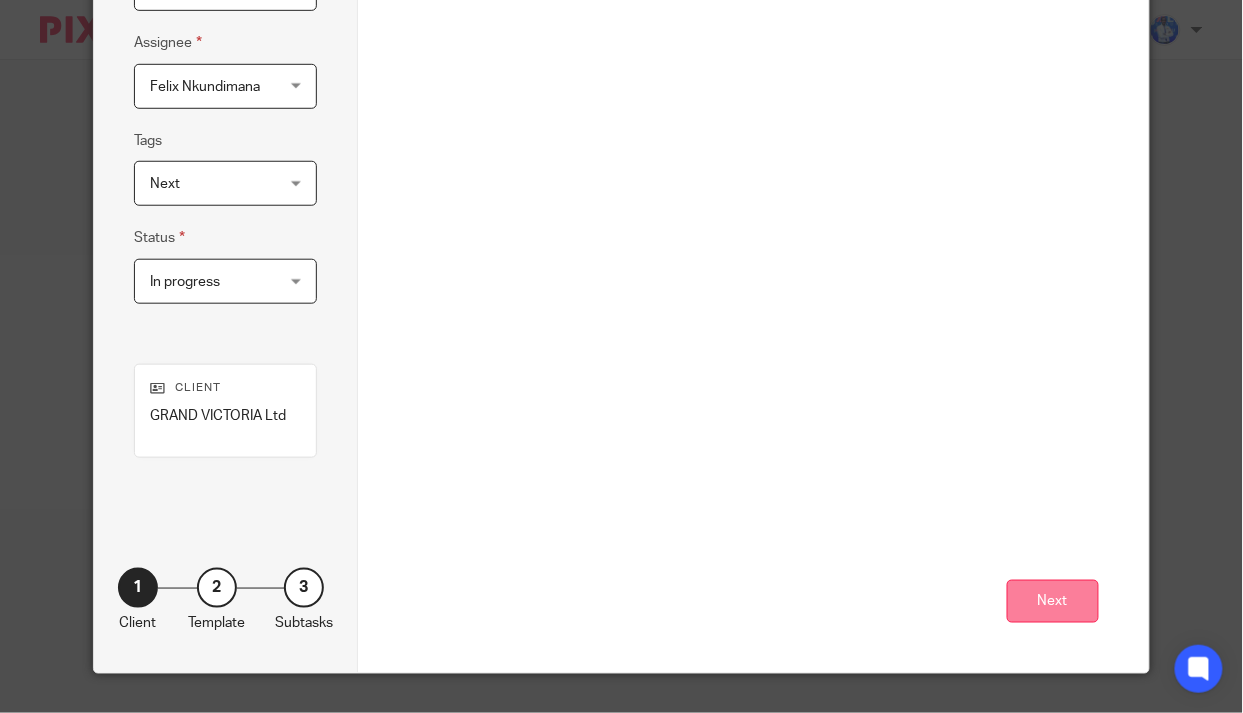 click on "Next" at bounding box center (1053, 601) 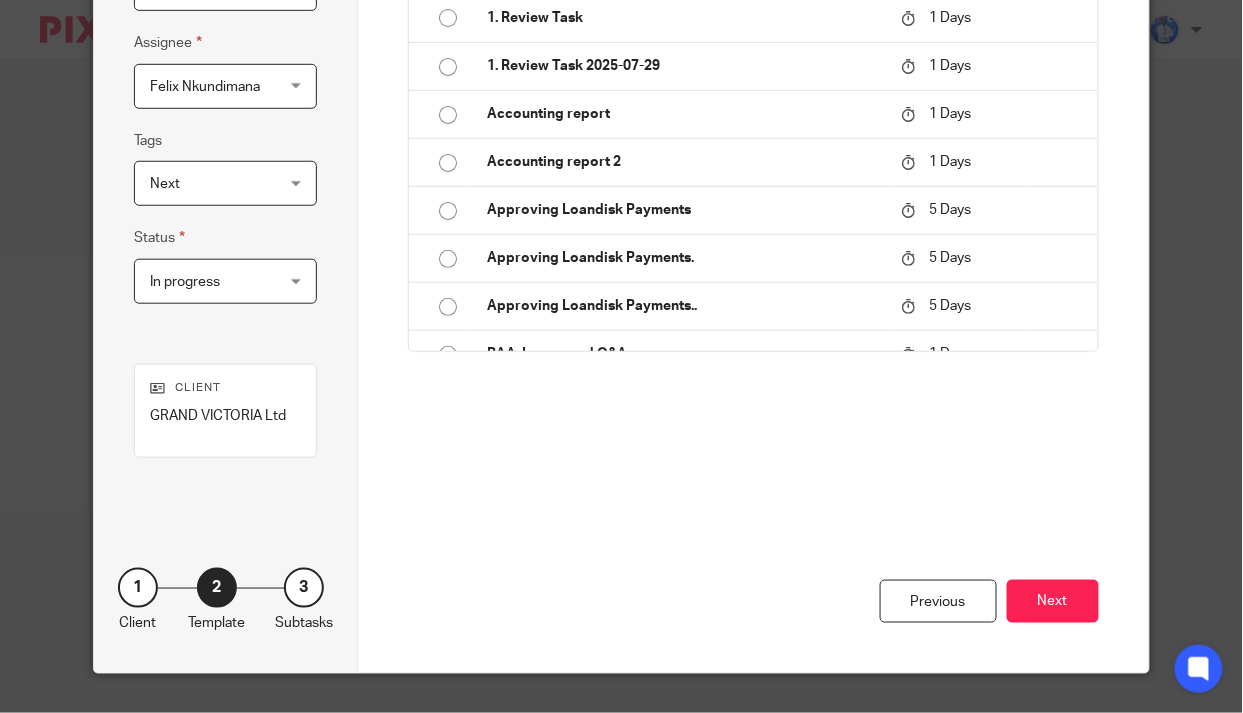 scroll, scrollTop: 0, scrollLeft: 0, axis: both 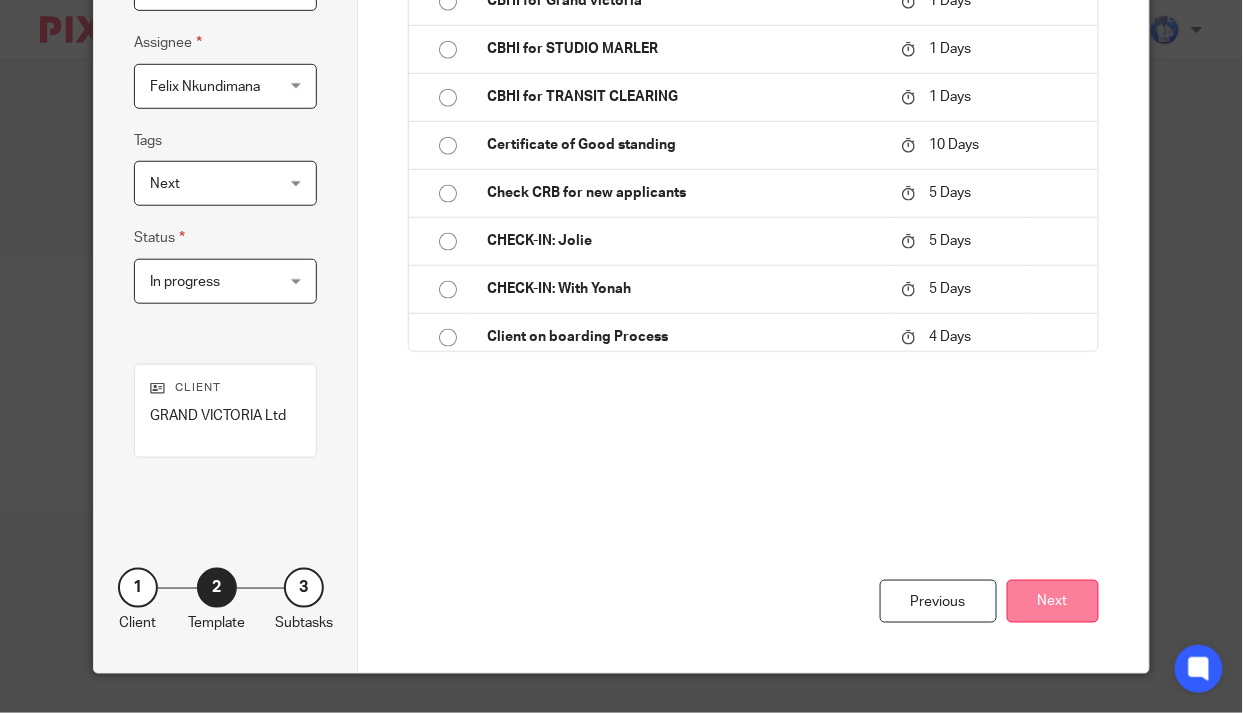 click on "Next" at bounding box center (1053, 601) 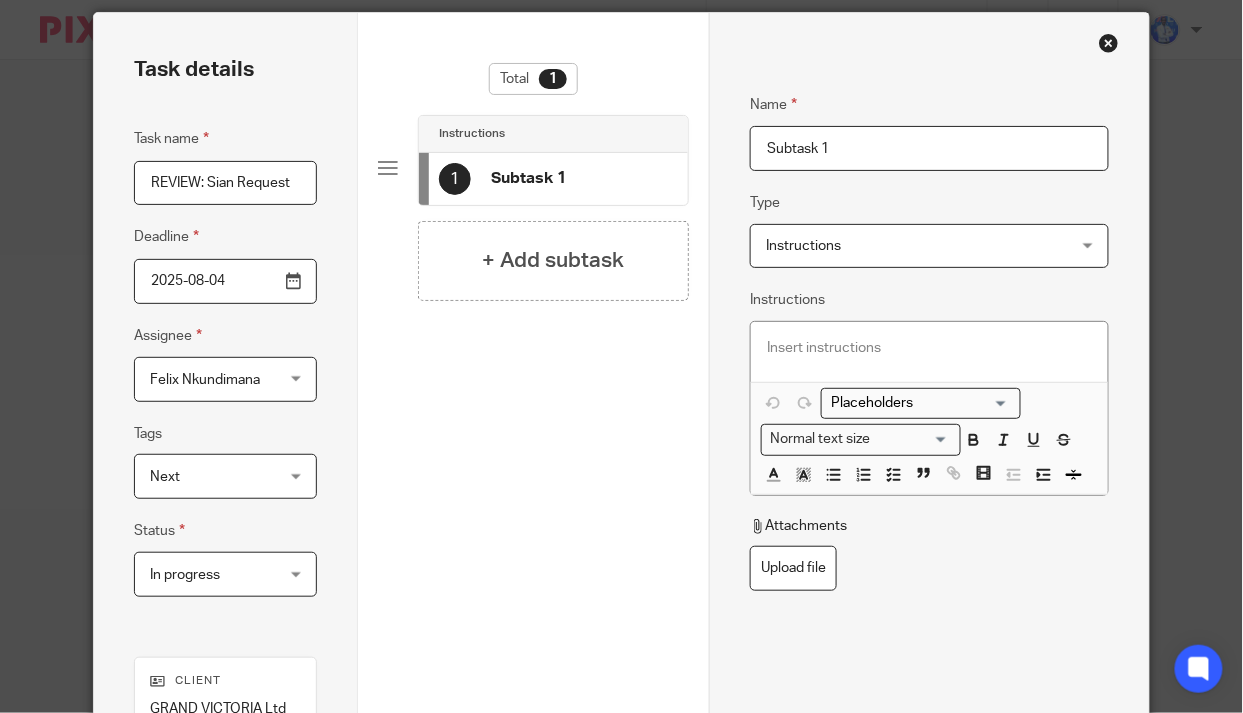 scroll, scrollTop: 0, scrollLeft: 0, axis: both 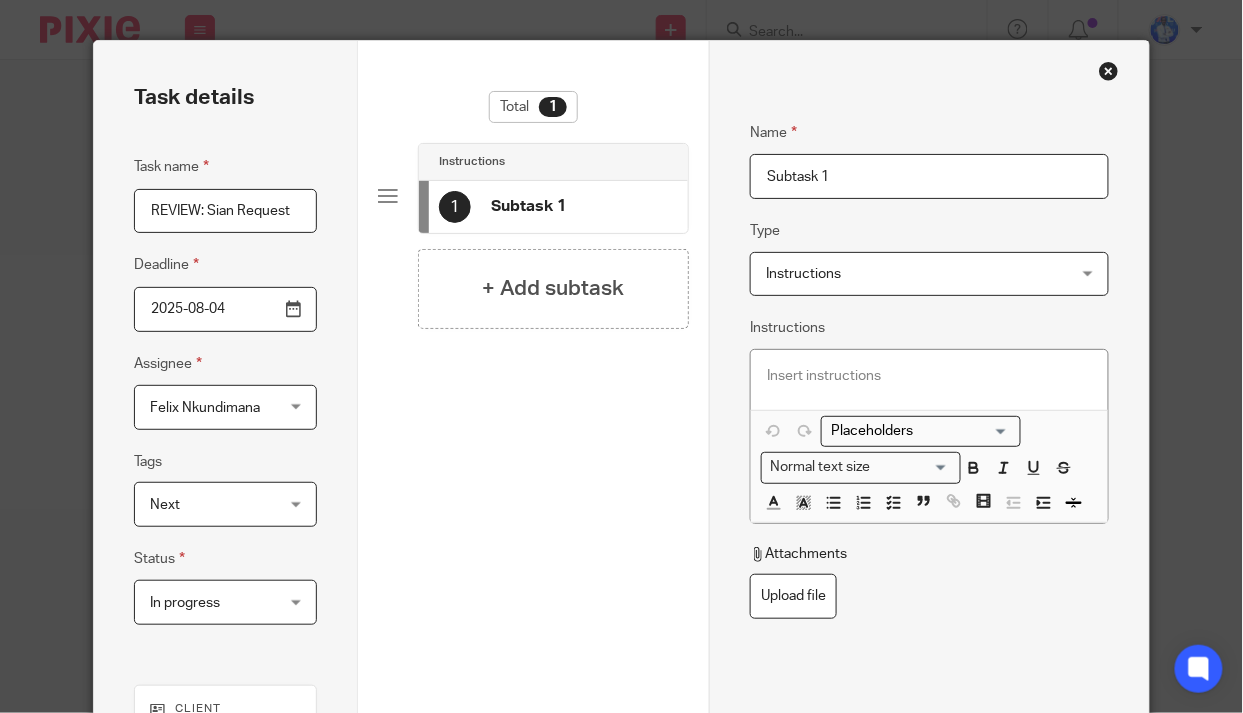 drag, startPoint x: 833, startPoint y: 175, endPoint x: 690, endPoint y: 193, distance: 144.12842 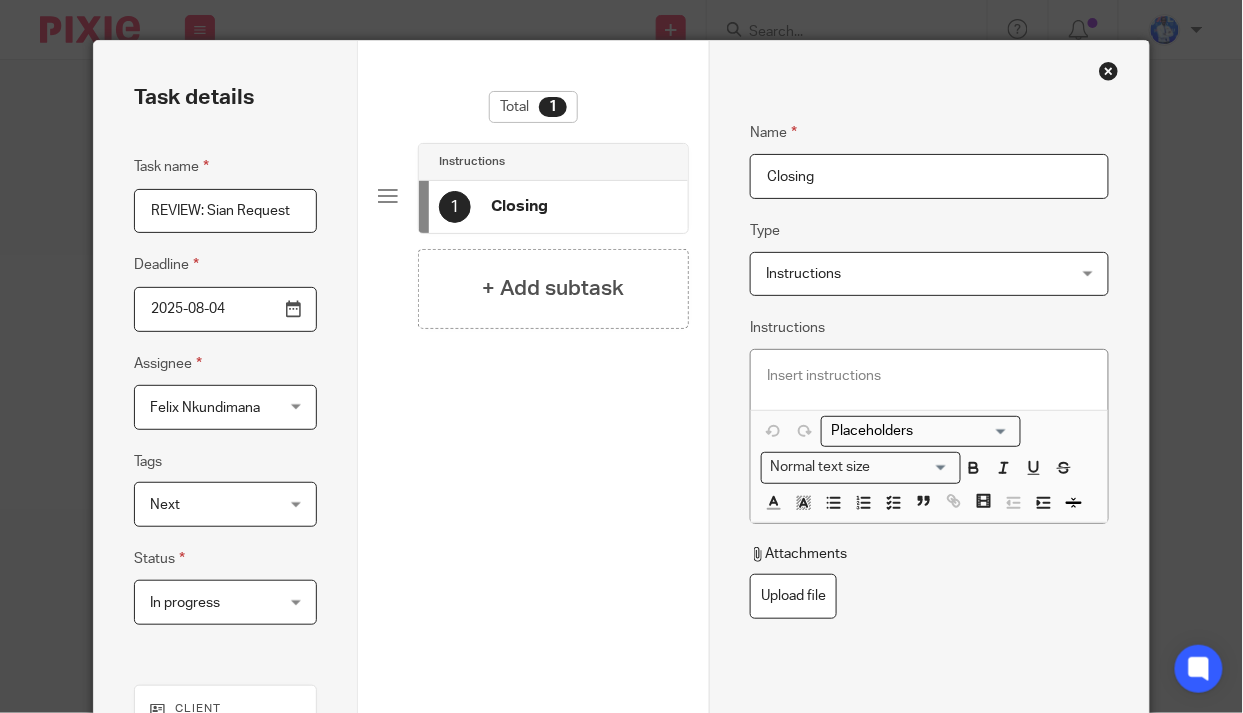 scroll, scrollTop: 272, scrollLeft: 0, axis: vertical 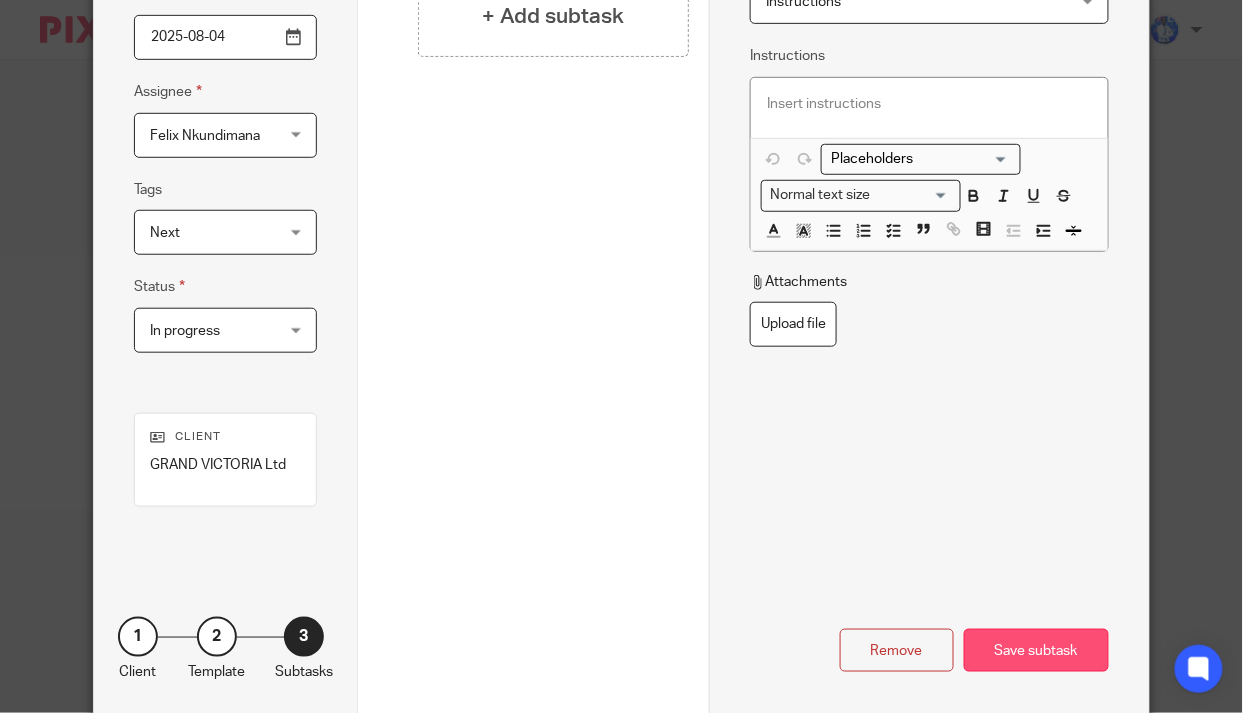 type on "Closing" 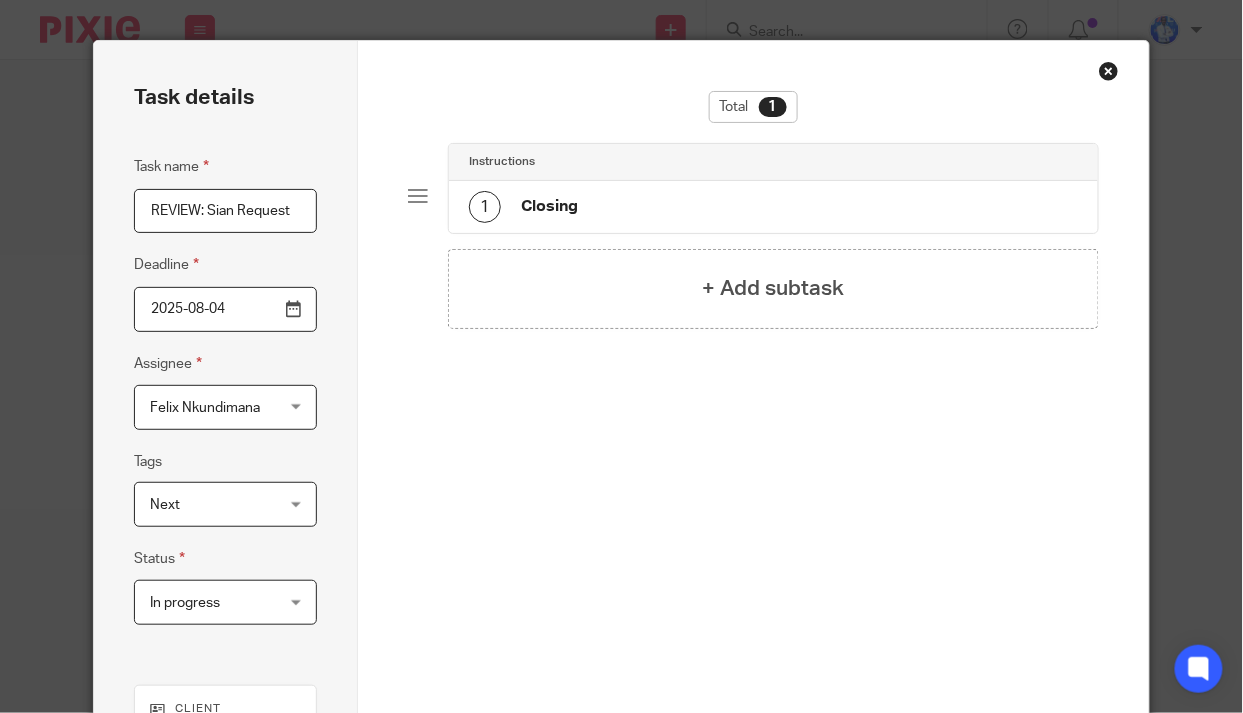 scroll, scrollTop: 321, scrollLeft: 0, axis: vertical 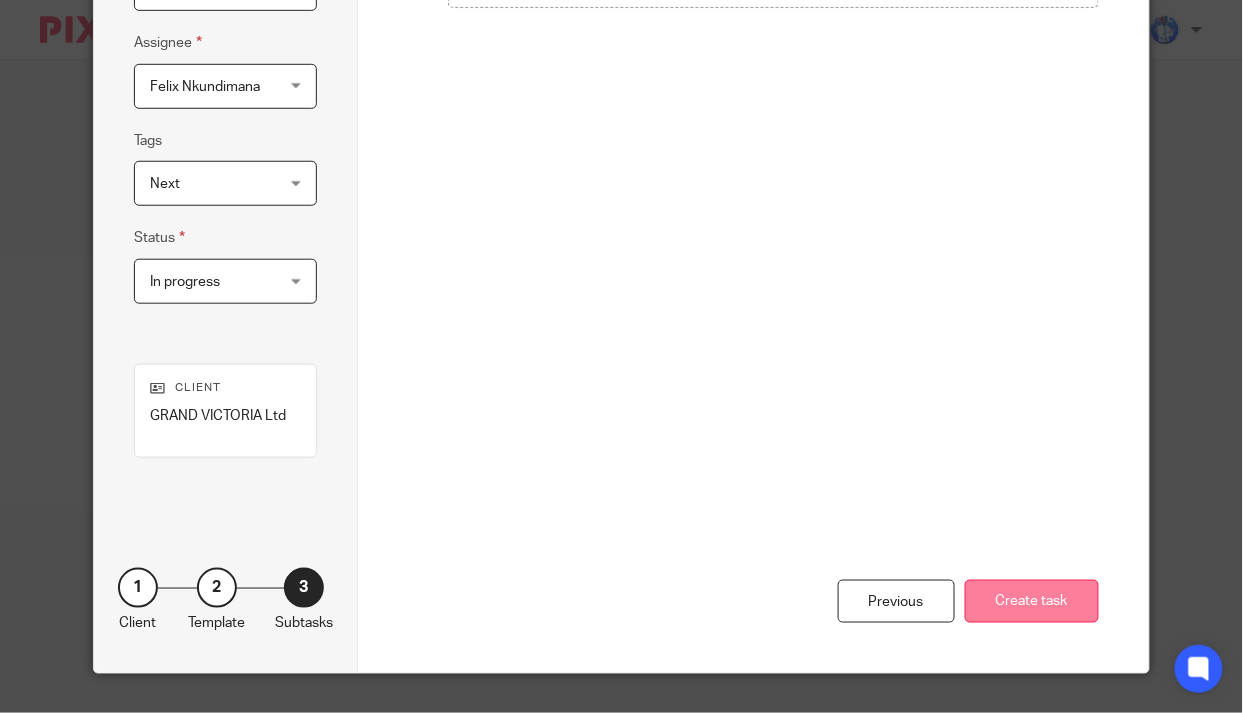 click on "Create task" at bounding box center (1032, 601) 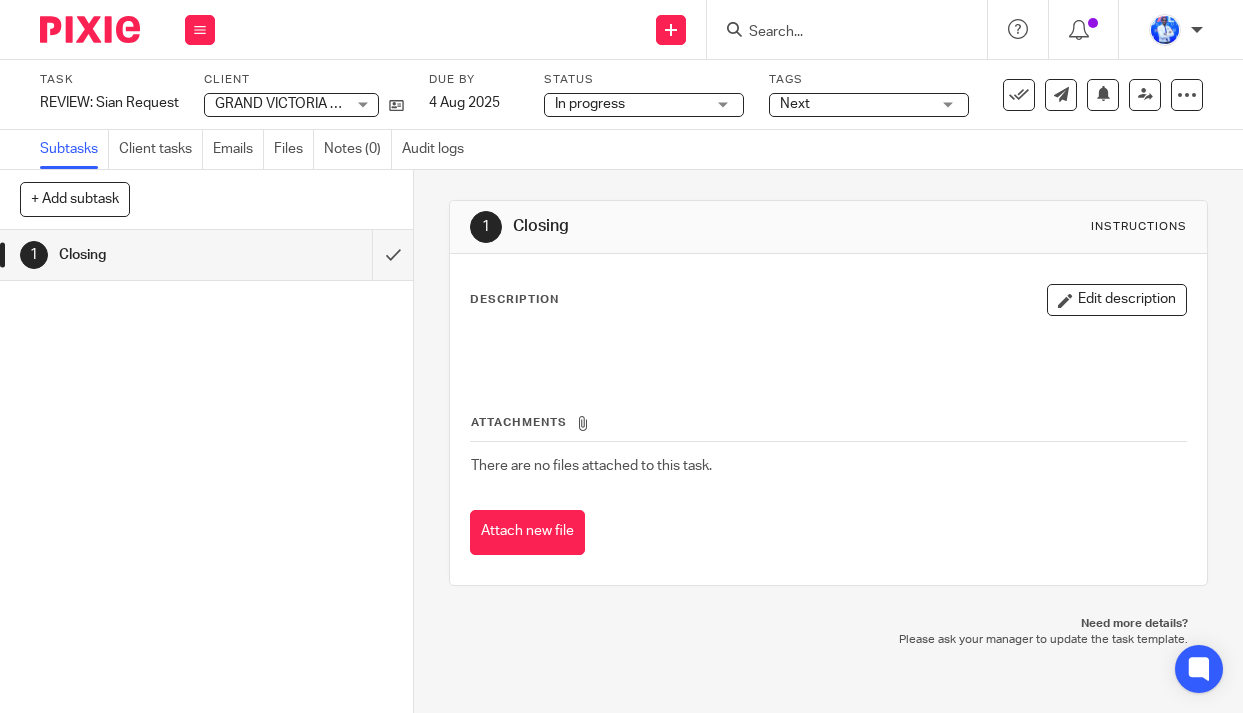 scroll, scrollTop: 0, scrollLeft: 0, axis: both 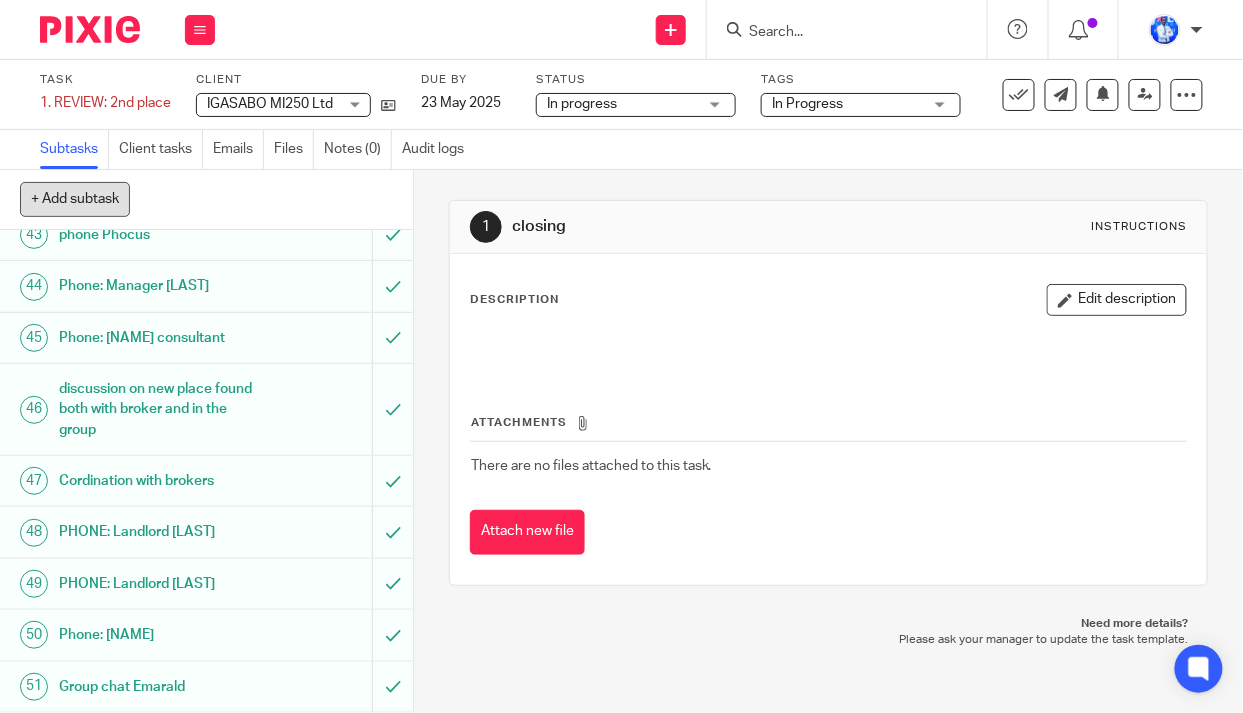 click on "+ Add subtask" at bounding box center (75, 199) 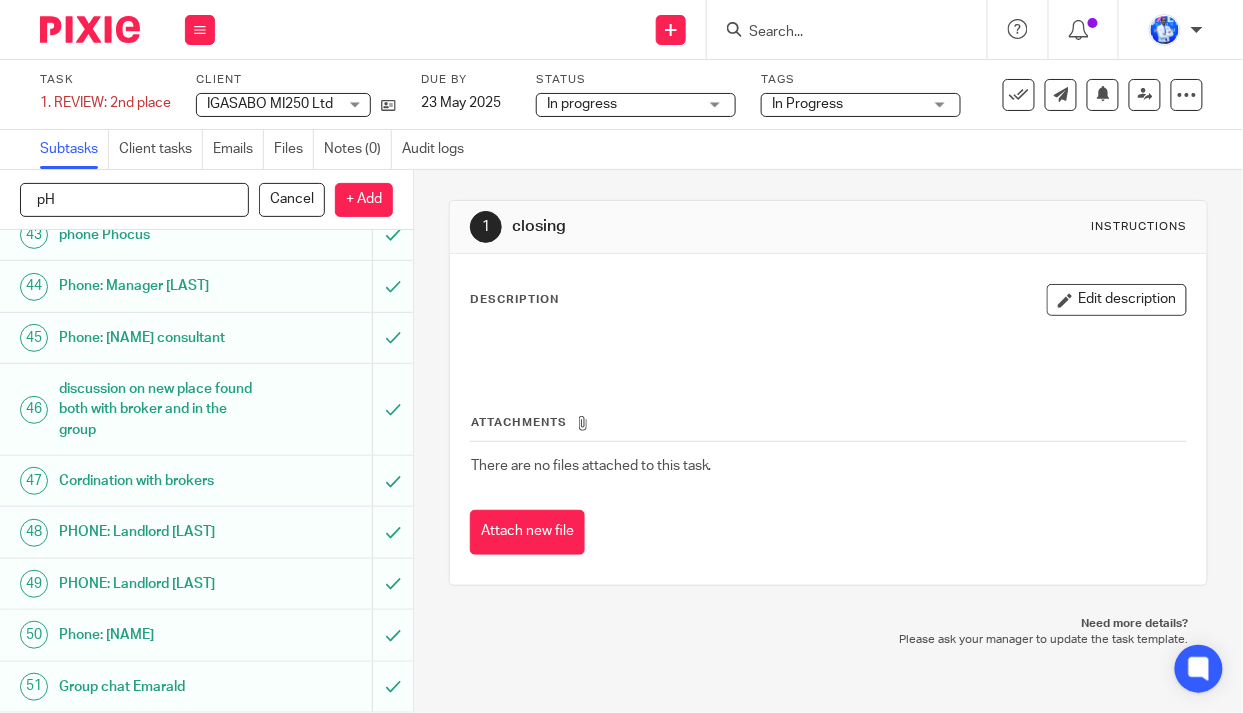 type on "p" 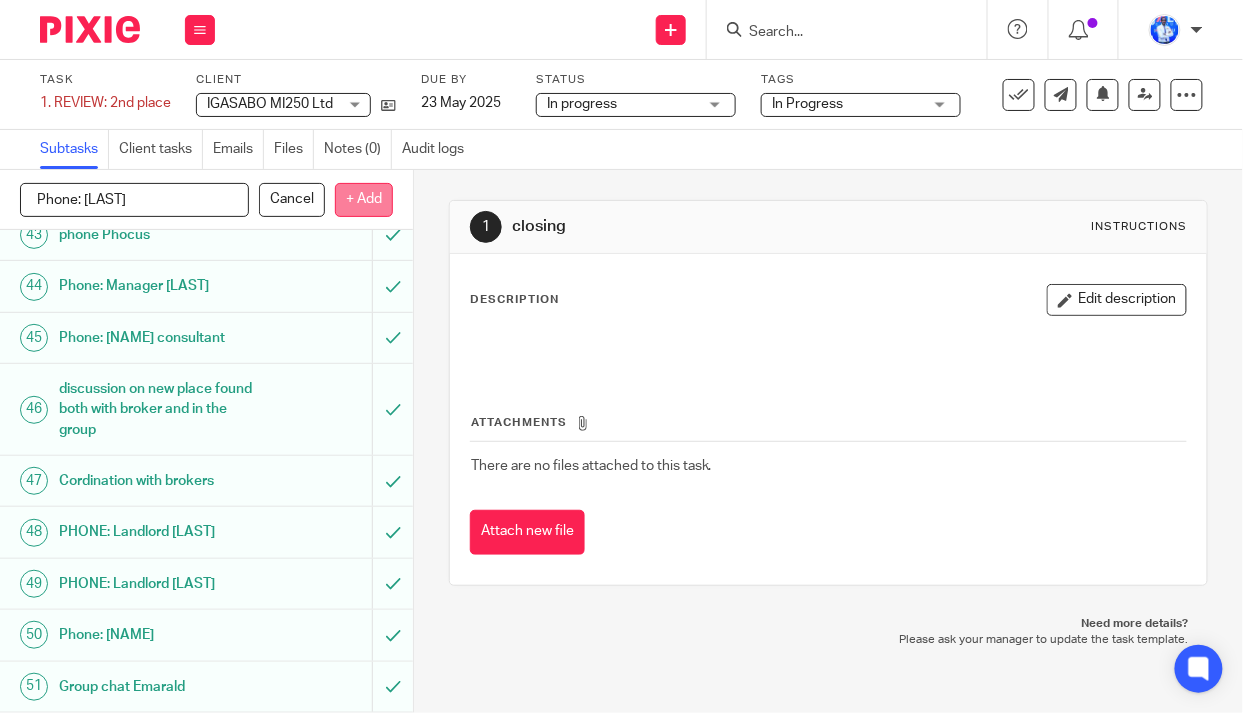 type on "Phone: [LAST]" 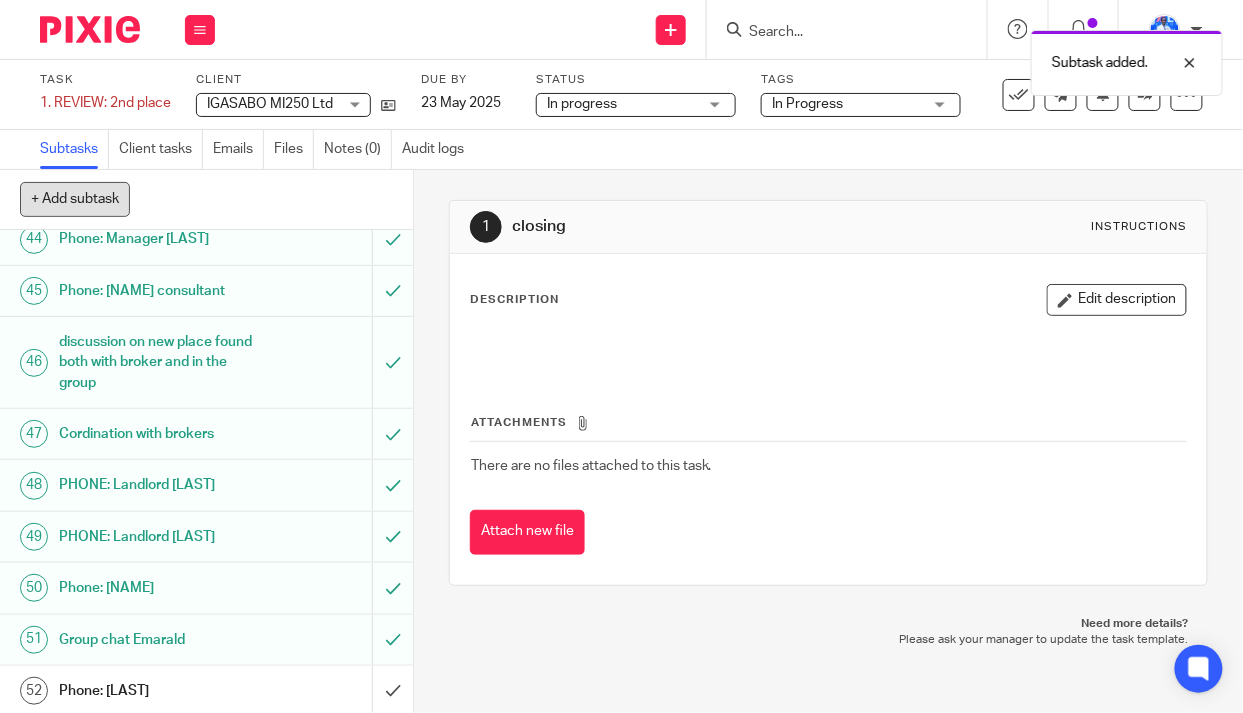 click on "+ Add subtask" at bounding box center (75, 199) 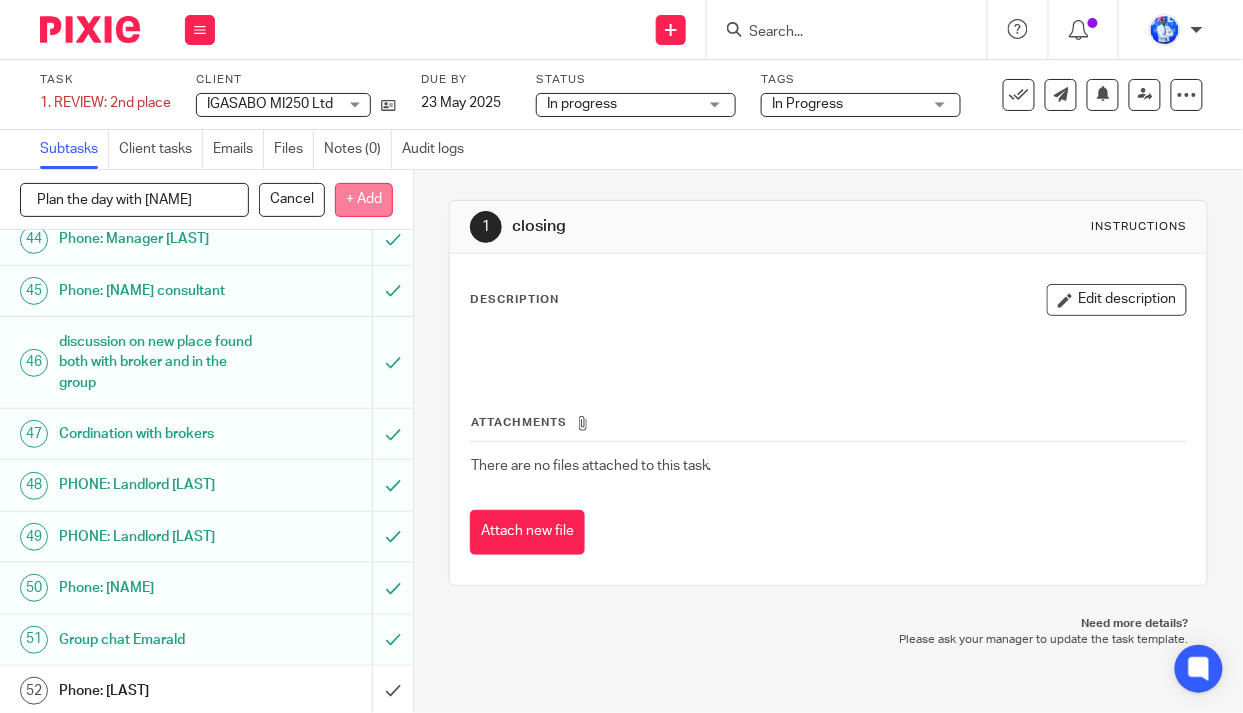type on "Plan the day with [NAME]" 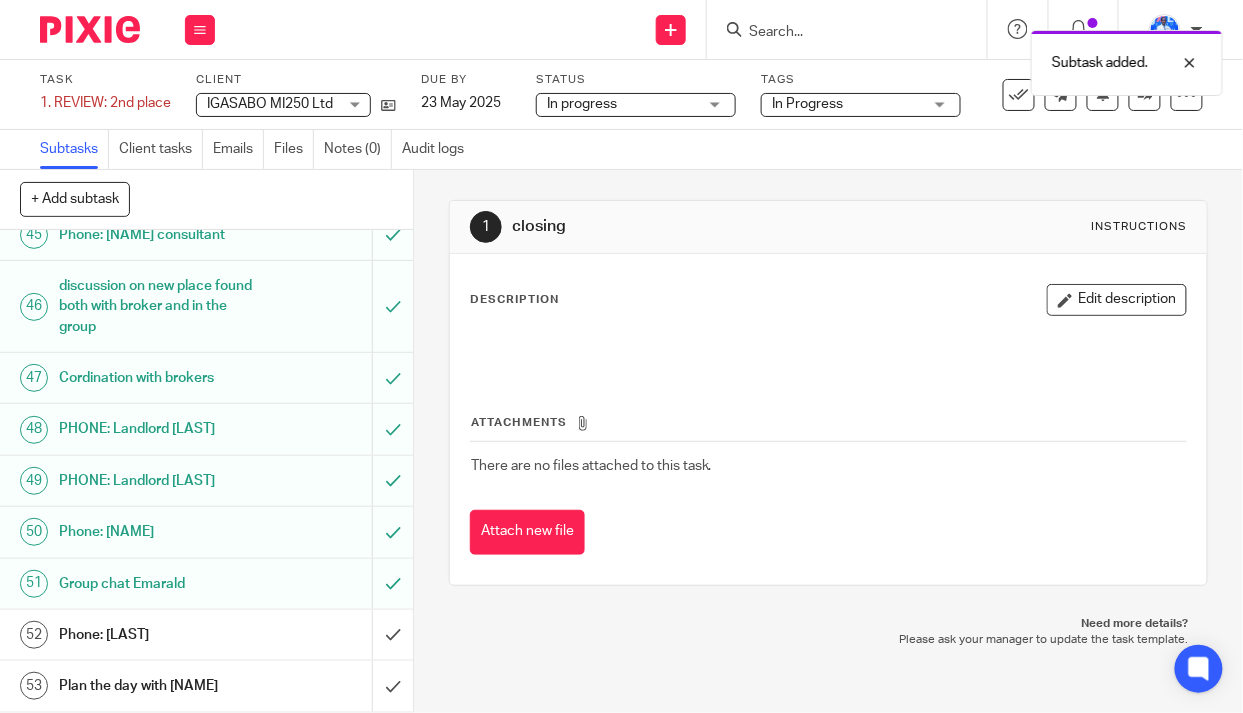 scroll, scrollTop: 2580, scrollLeft: 0, axis: vertical 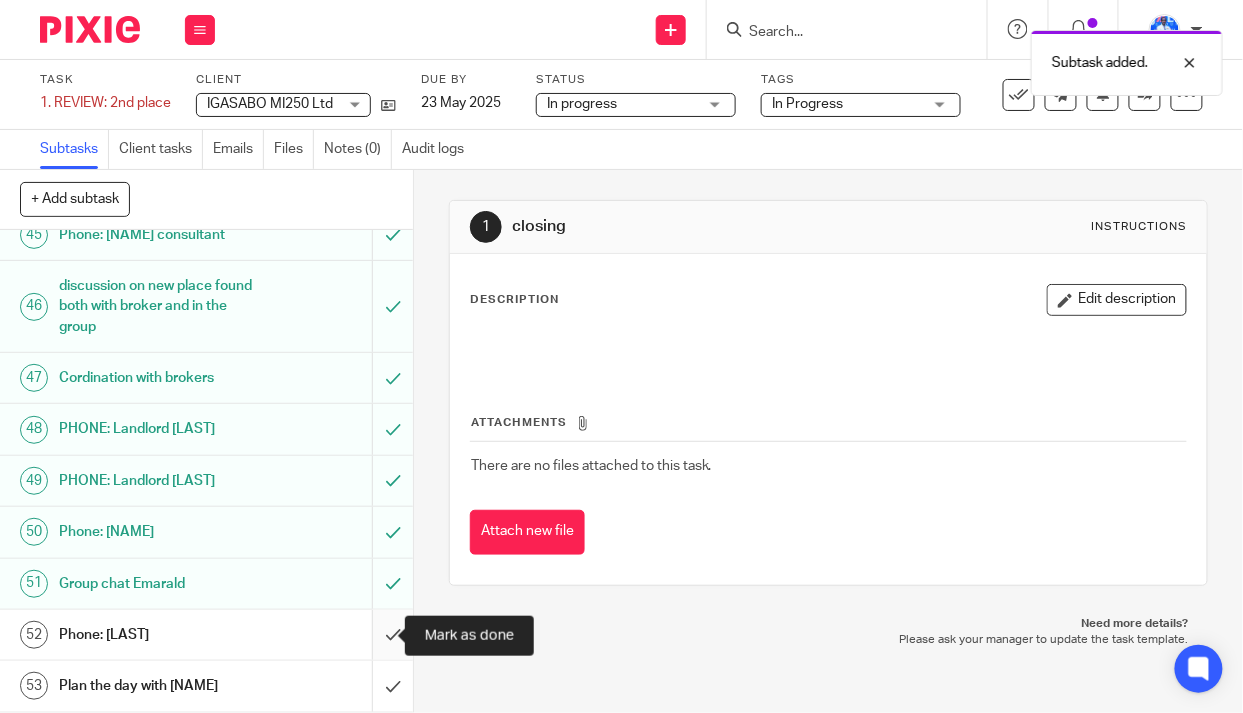 click at bounding box center [206, 635] 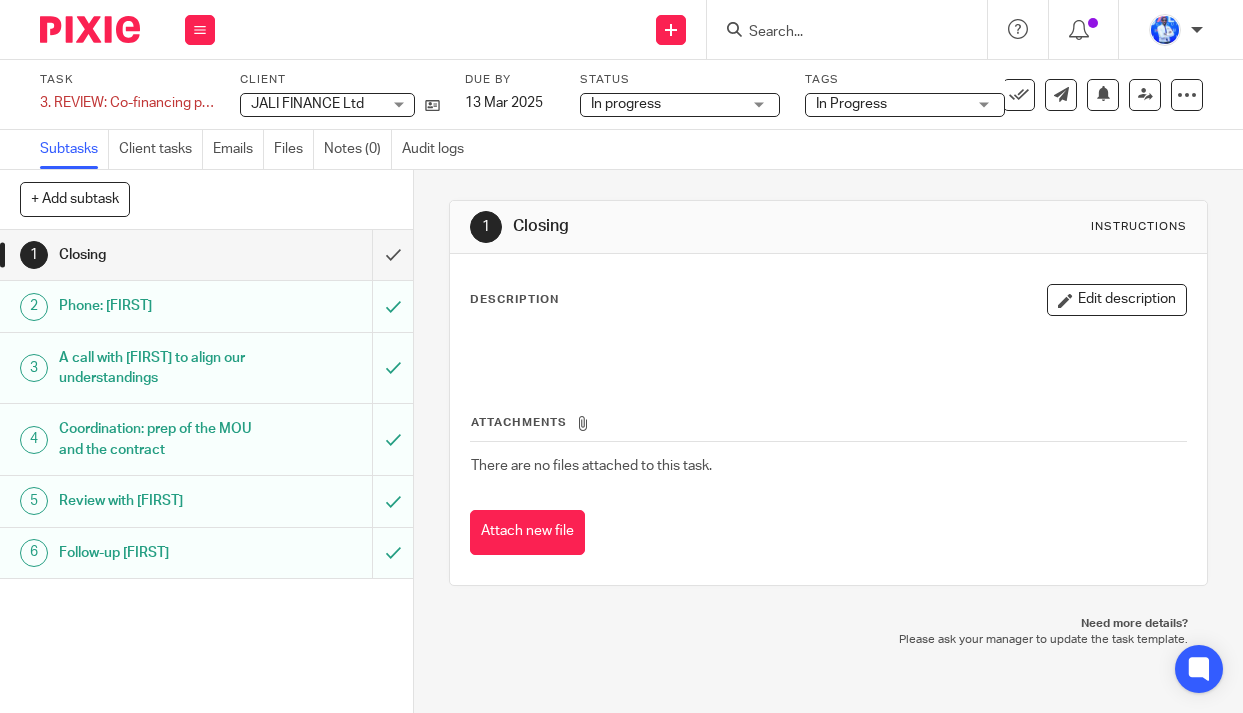 scroll, scrollTop: 0, scrollLeft: 0, axis: both 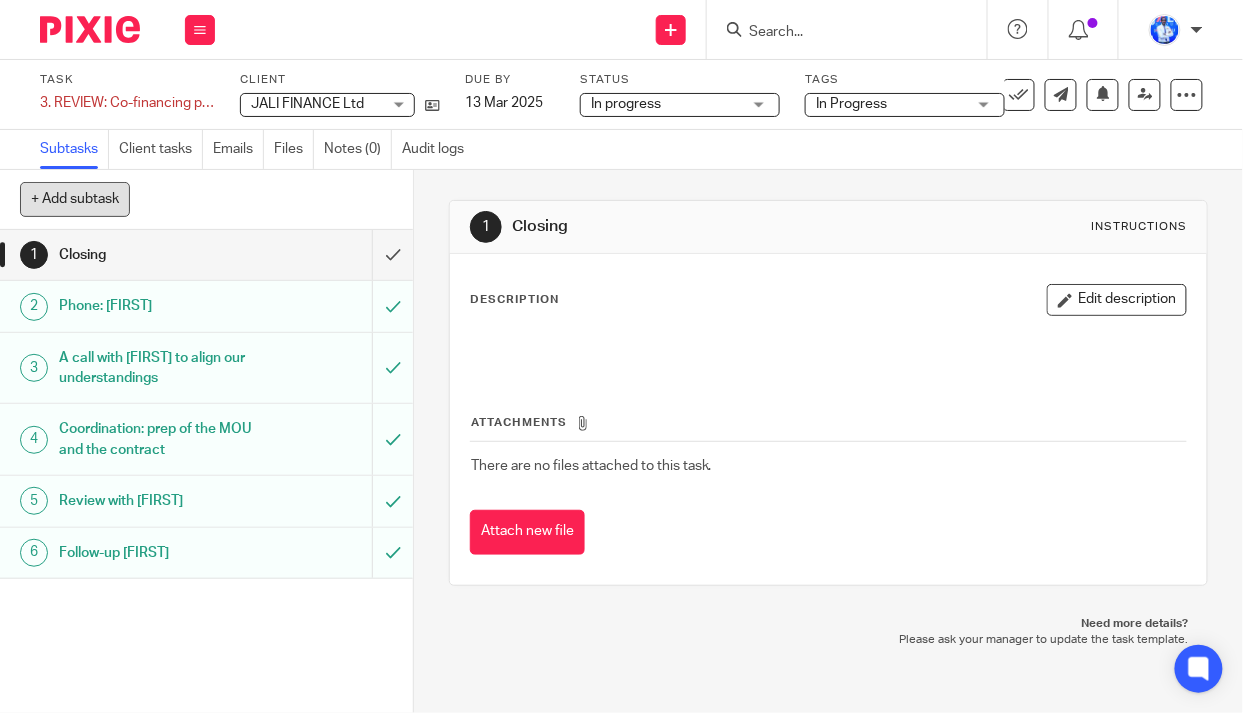click on "+ Add subtask" at bounding box center [75, 199] 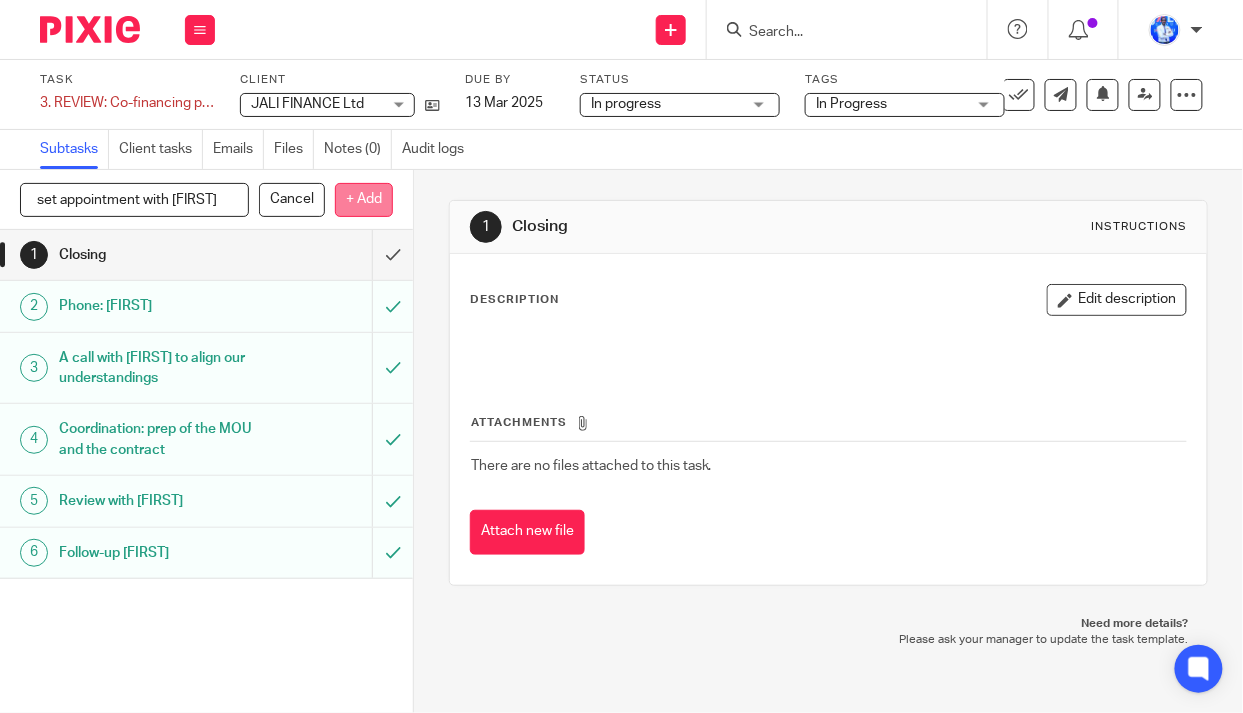 type on "set appointment with [FIRST]" 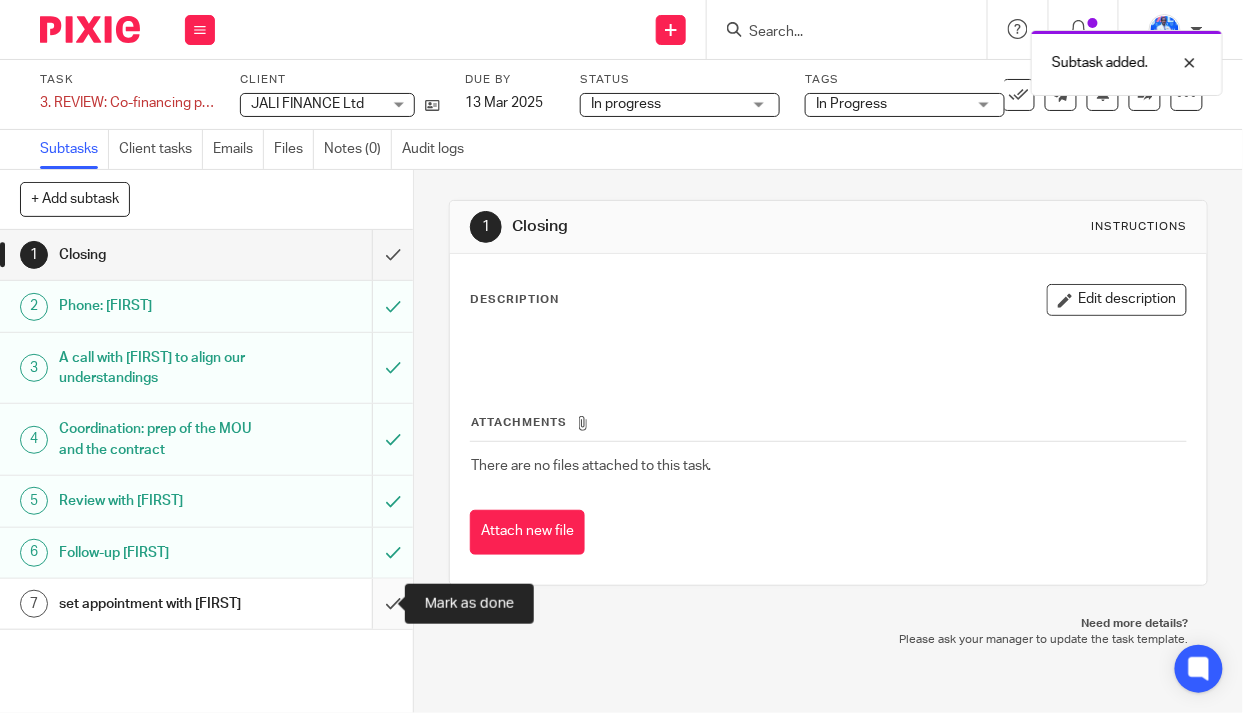 click at bounding box center [206, 604] 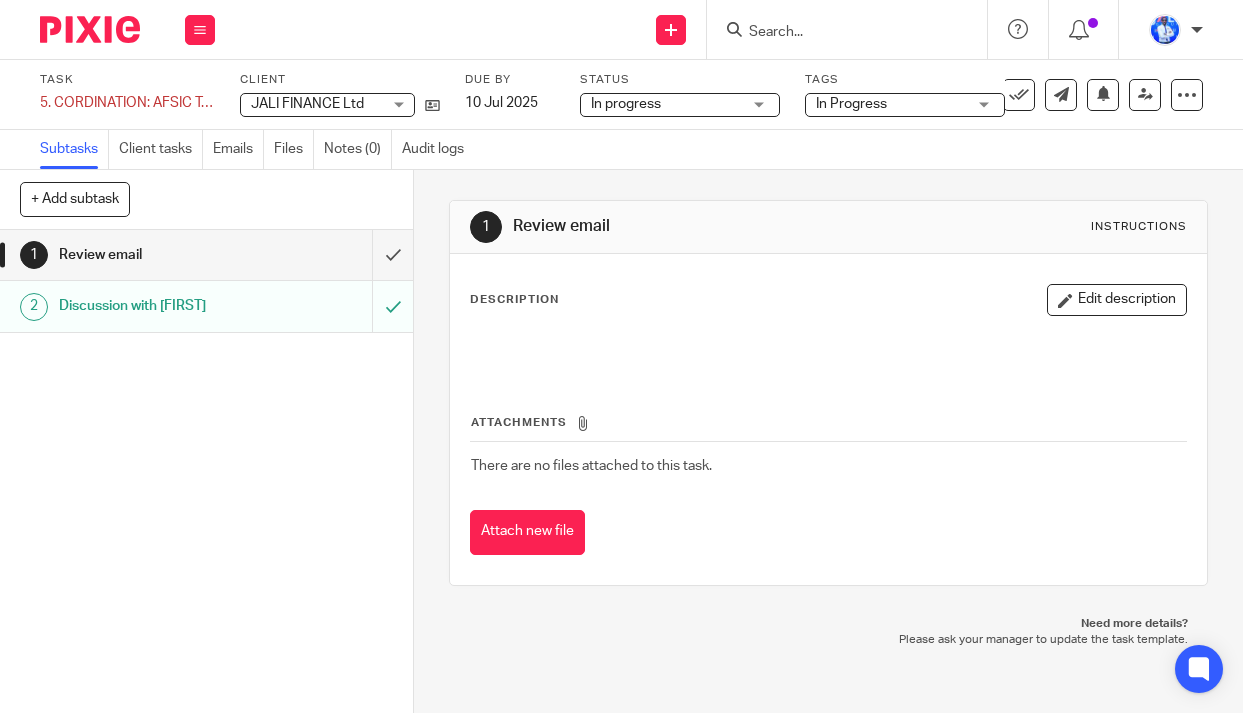 scroll, scrollTop: 0, scrollLeft: 0, axis: both 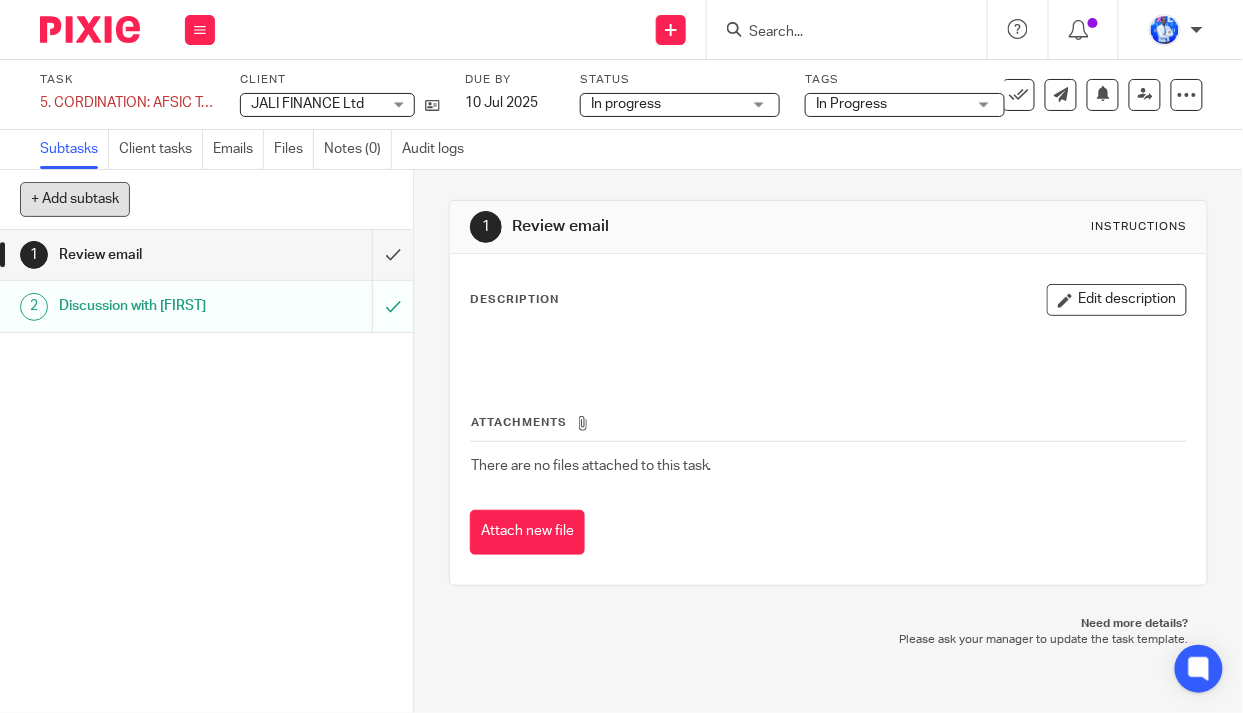click on "+ Add subtask" at bounding box center (75, 199) 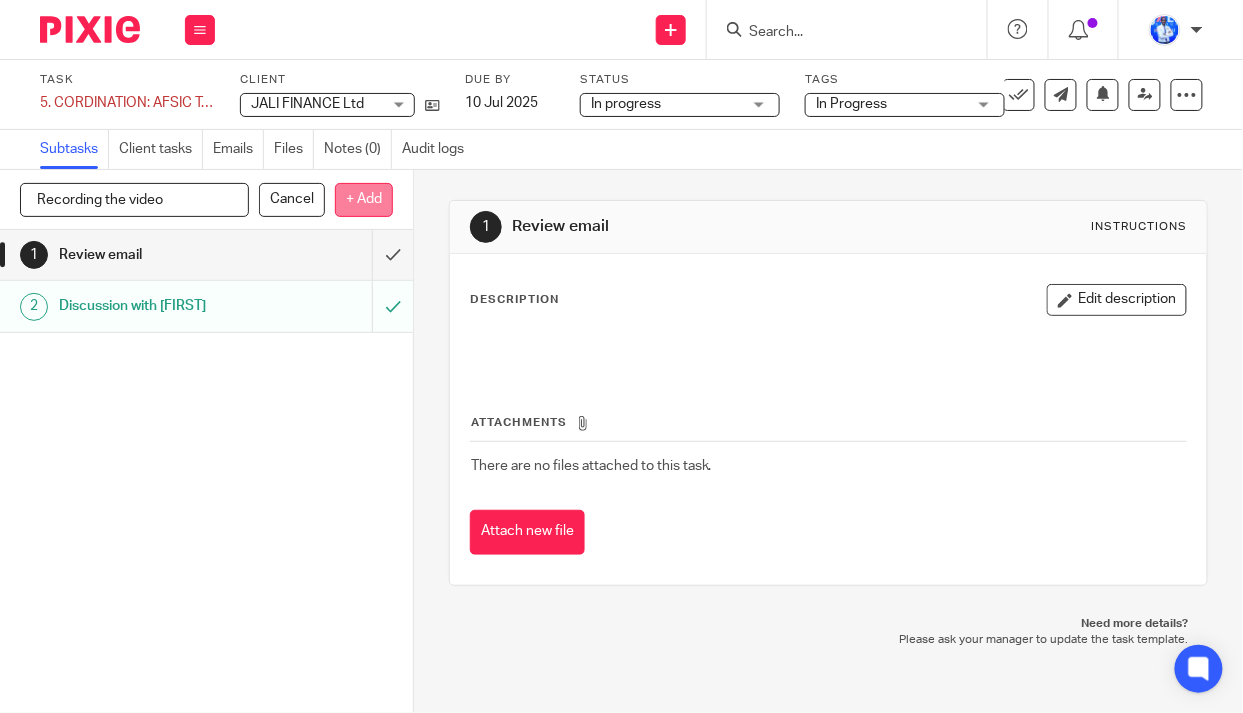 type on "Recording the video" 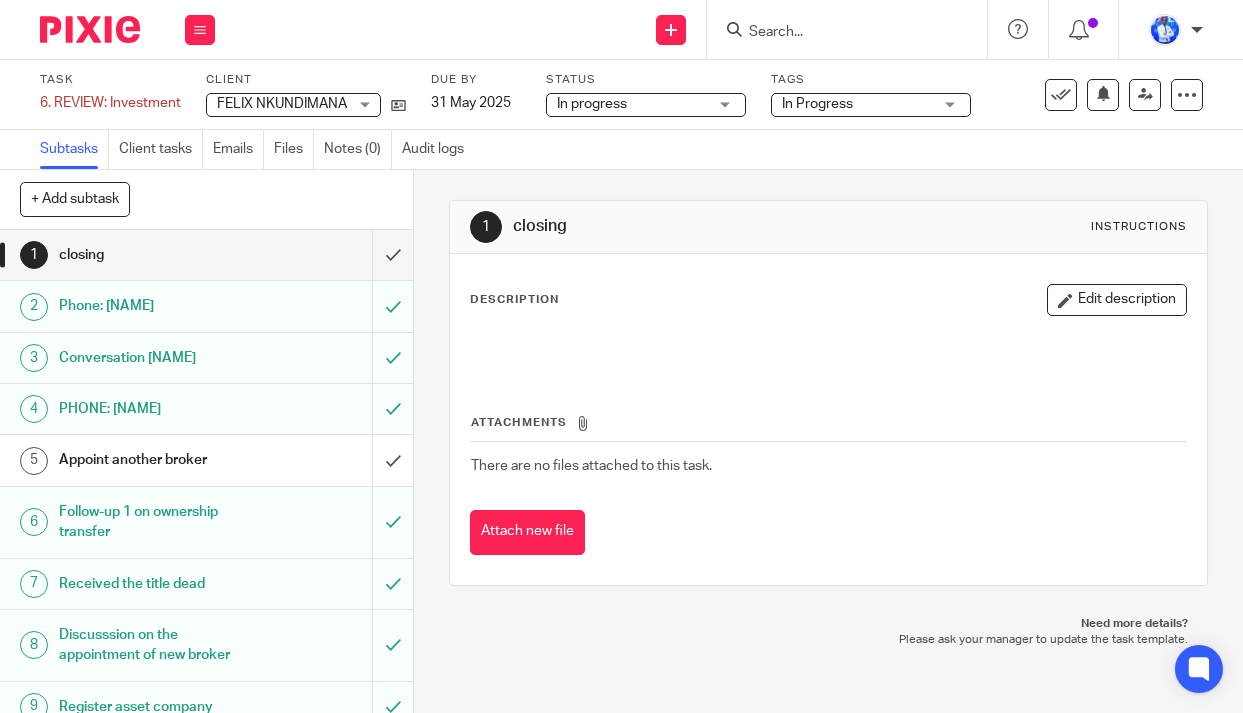 scroll, scrollTop: 0, scrollLeft: 0, axis: both 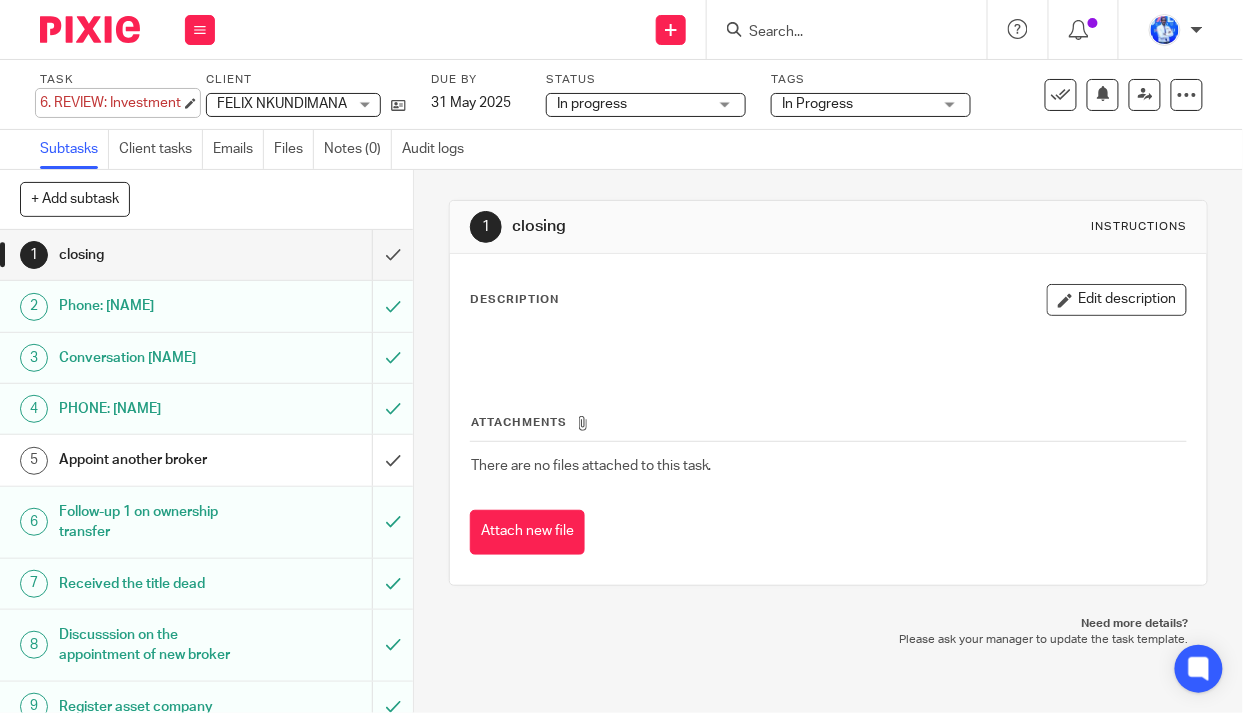 click on "6. REVIEW: Investment   Save
6. REVIEW: Investment" at bounding box center (110, 103) 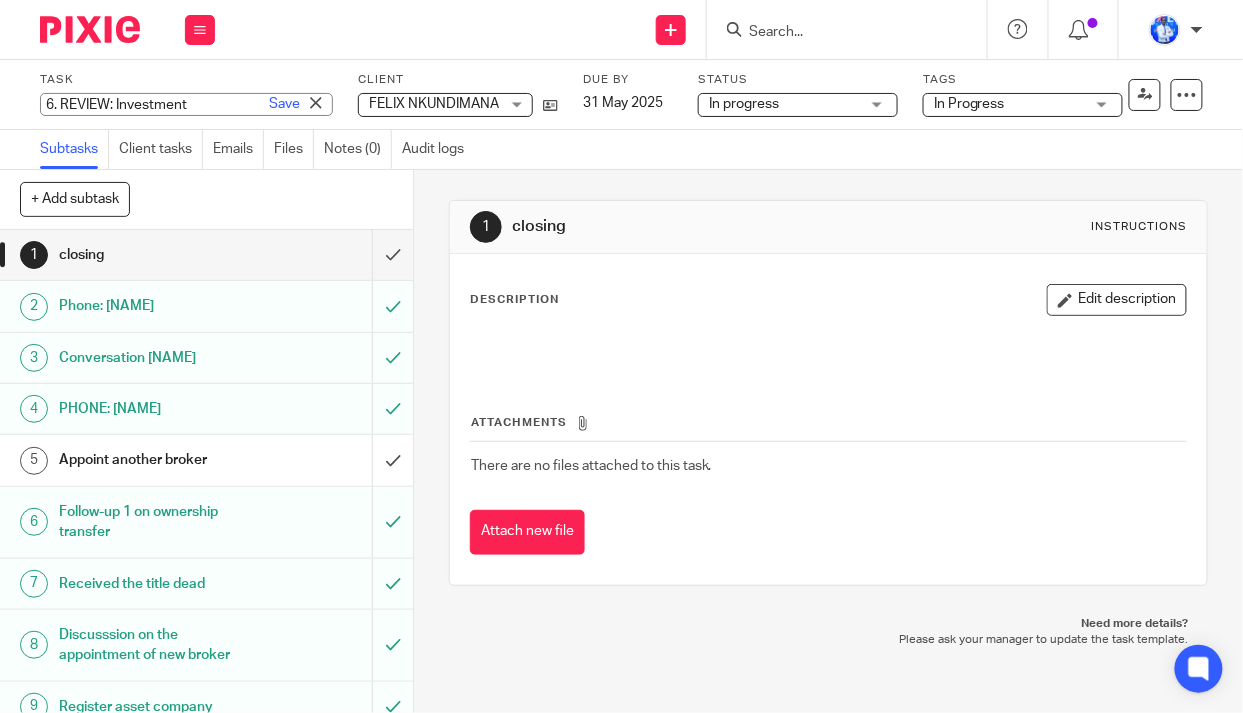 click on "6. REVIEW: Investment" at bounding box center (186, 104) 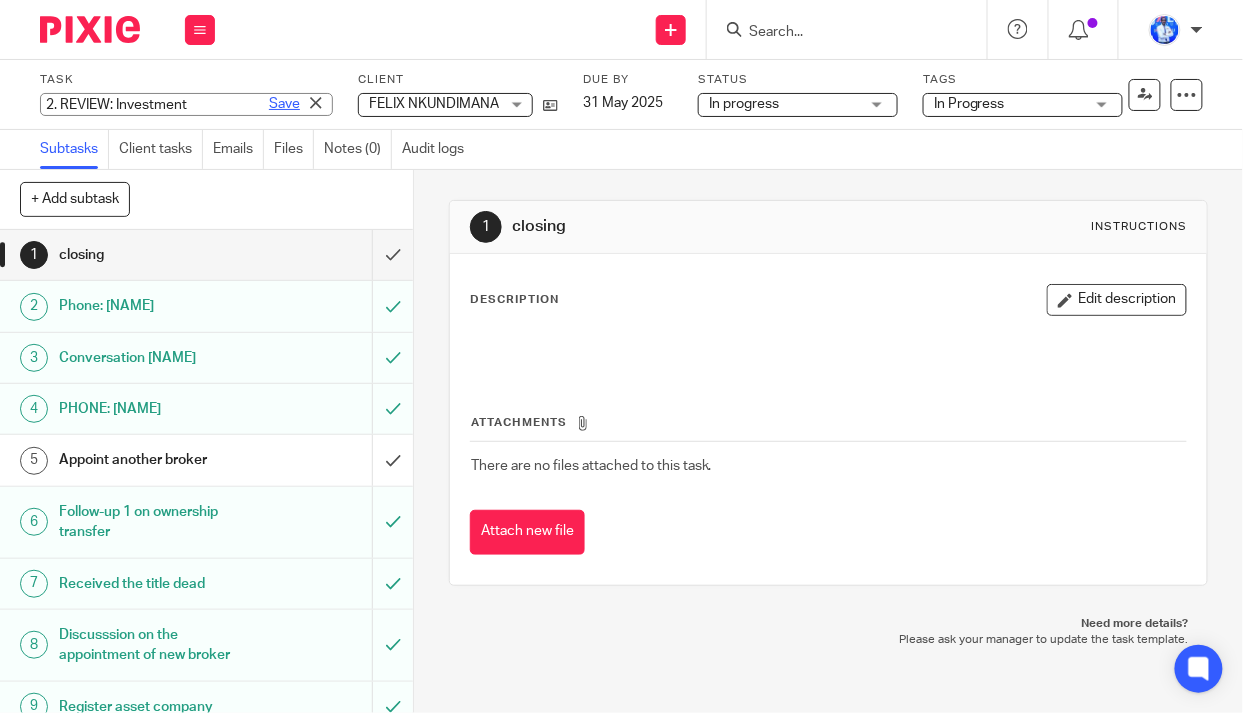 type on "2. REVIEW: Investment" 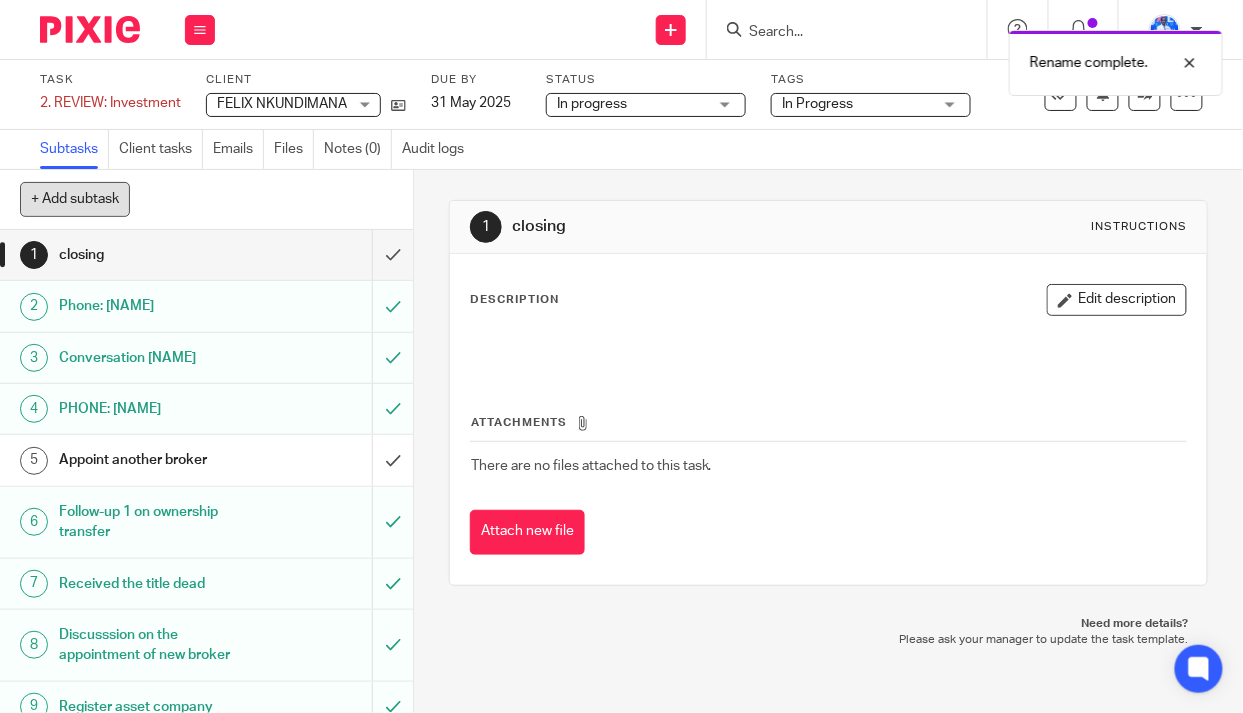 click on "+ Add subtask" at bounding box center (75, 199) 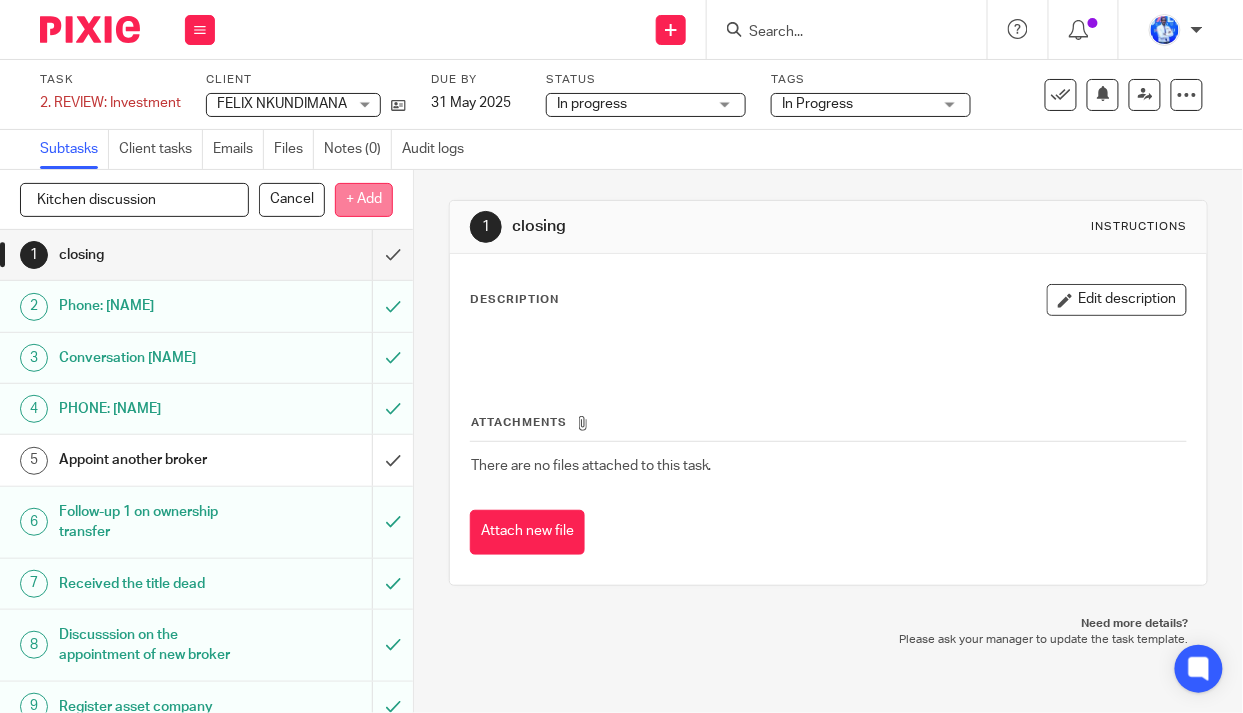 type on "Kitchen discussion" 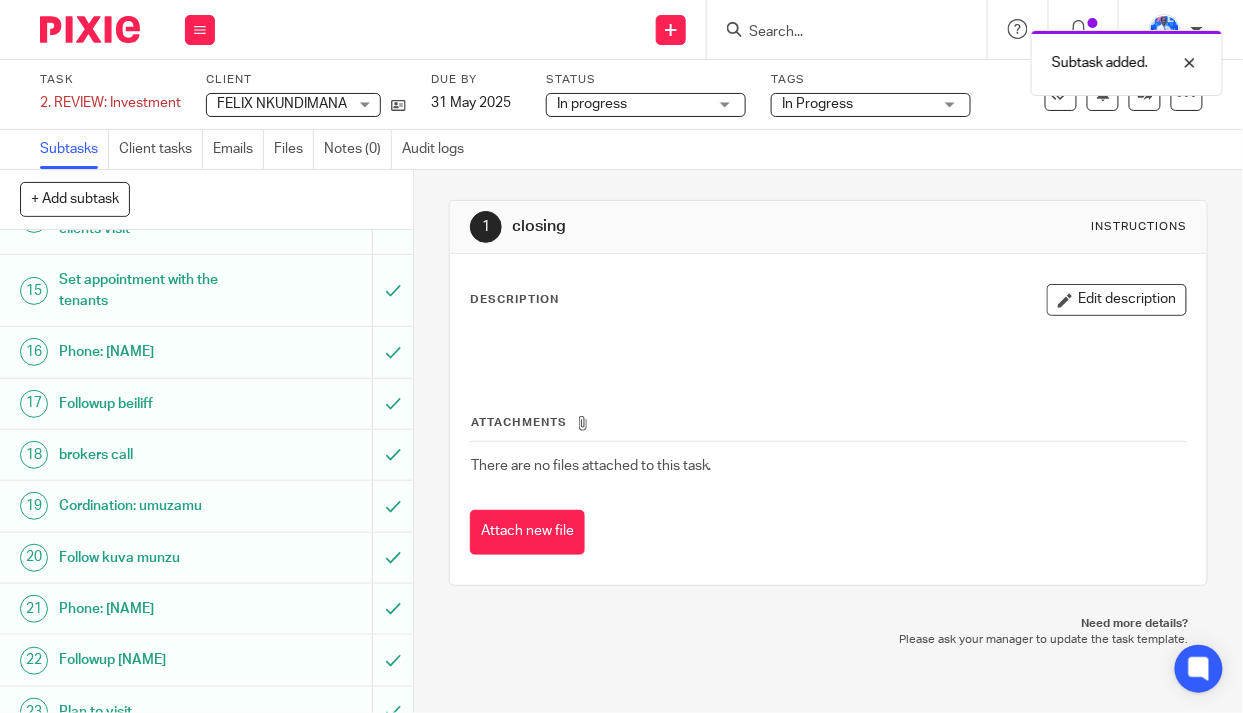 scroll, scrollTop: 951, scrollLeft: 0, axis: vertical 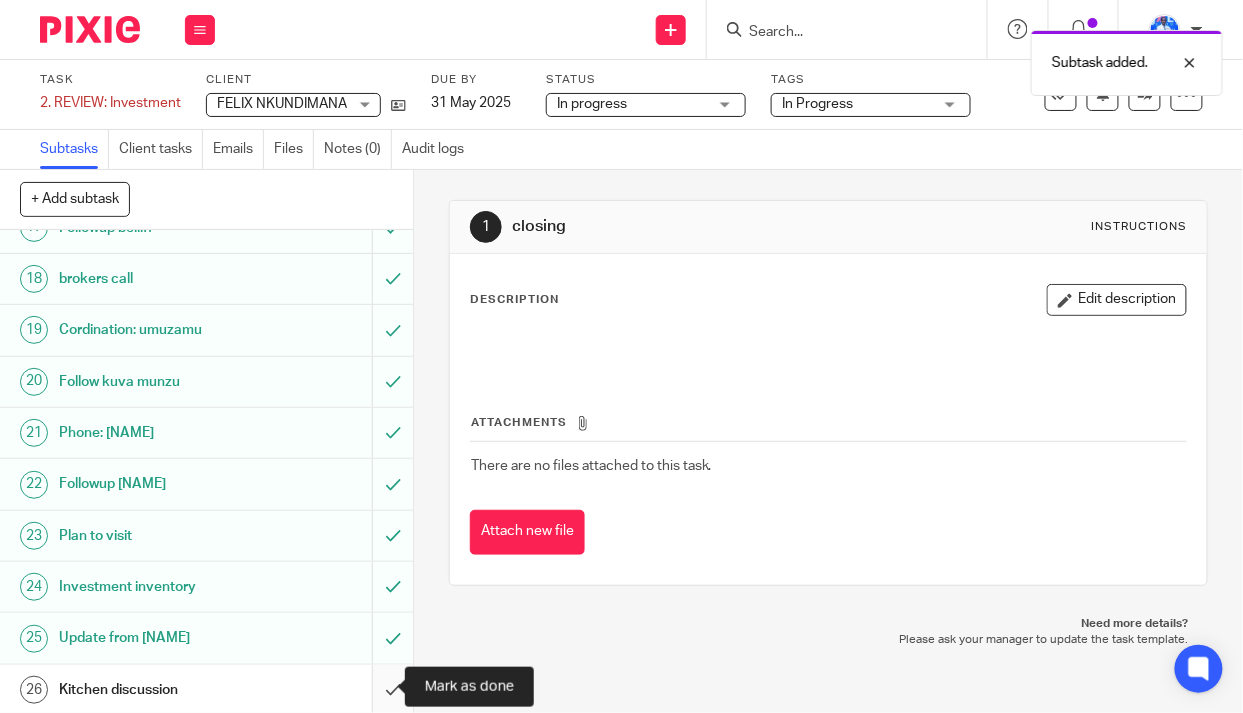 click at bounding box center [206, 690] 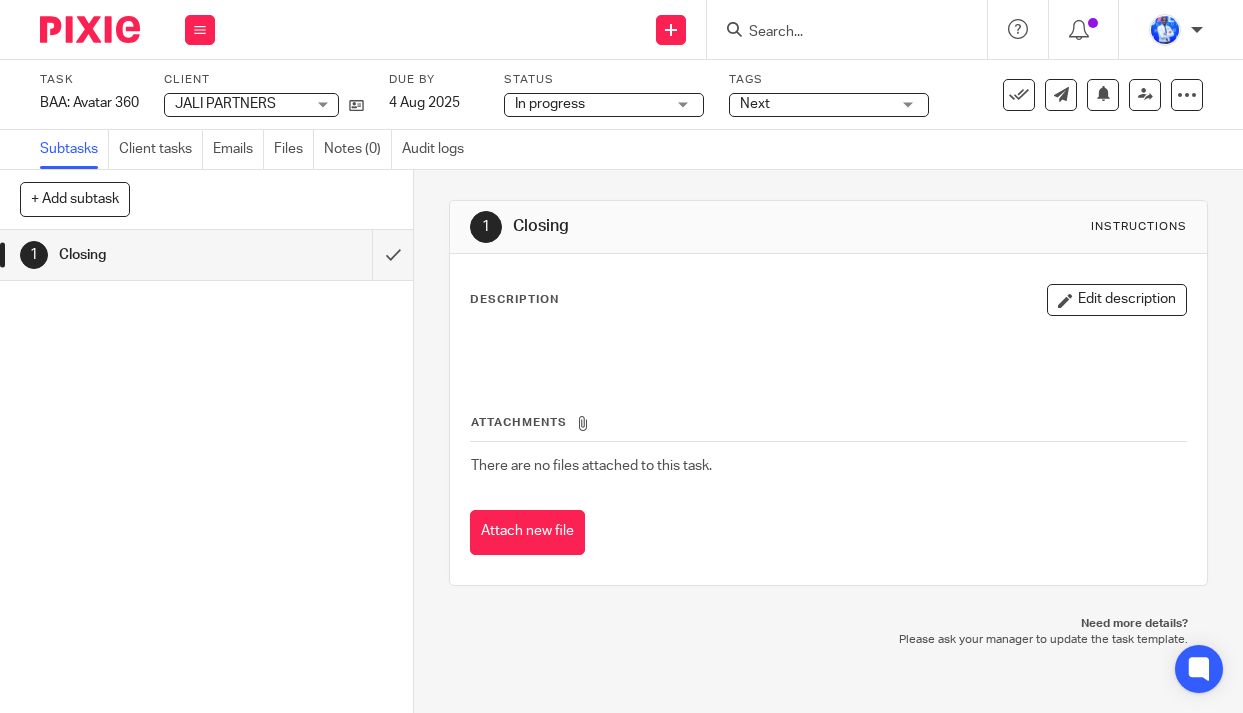 scroll, scrollTop: 0, scrollLeft: 0, axis: both 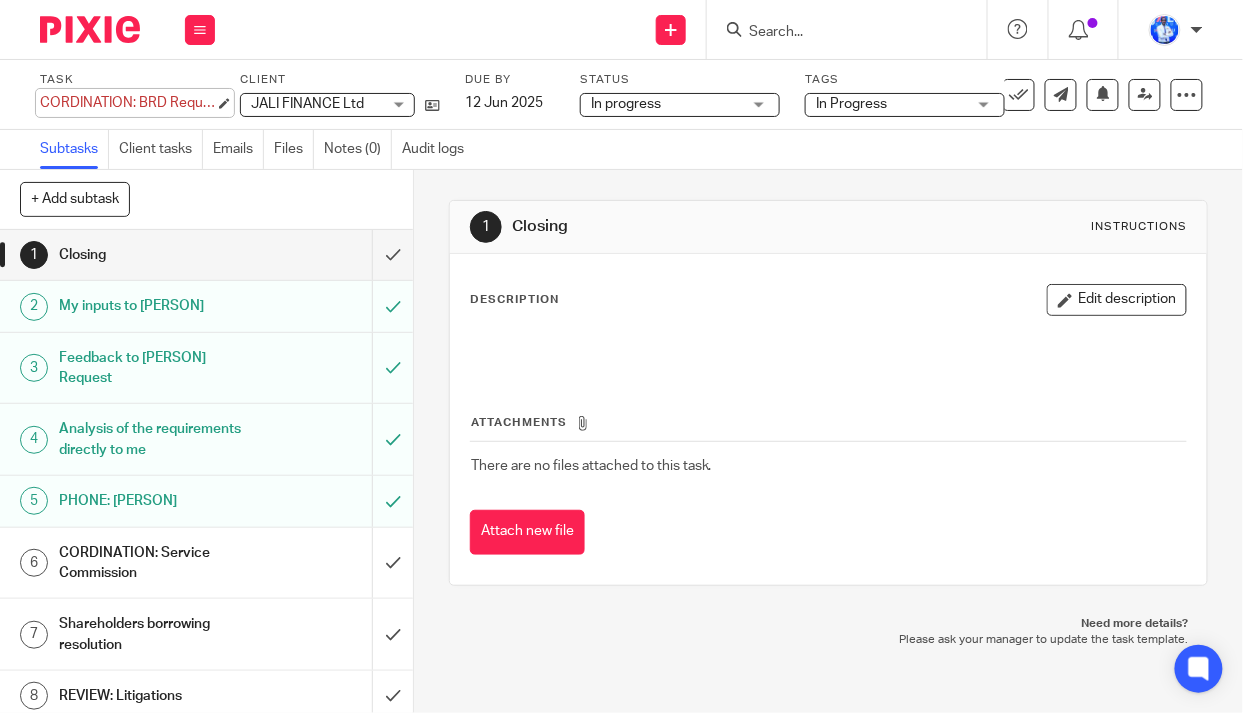 click on "CORDINATION: BRD Requirements   Save
CORDINATION: BRD Requirements" at bounding box center (127, 103) 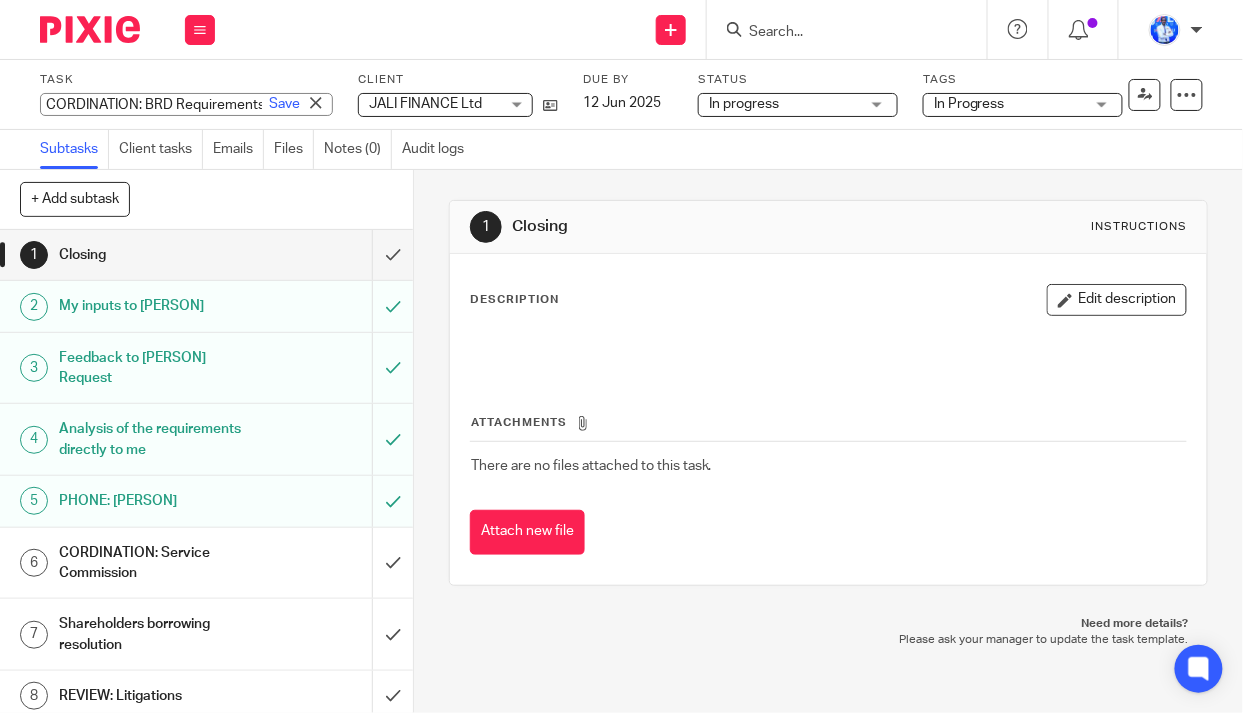 click on "CORDINATION: BRD Requirements" at bounding box center [186, 104] 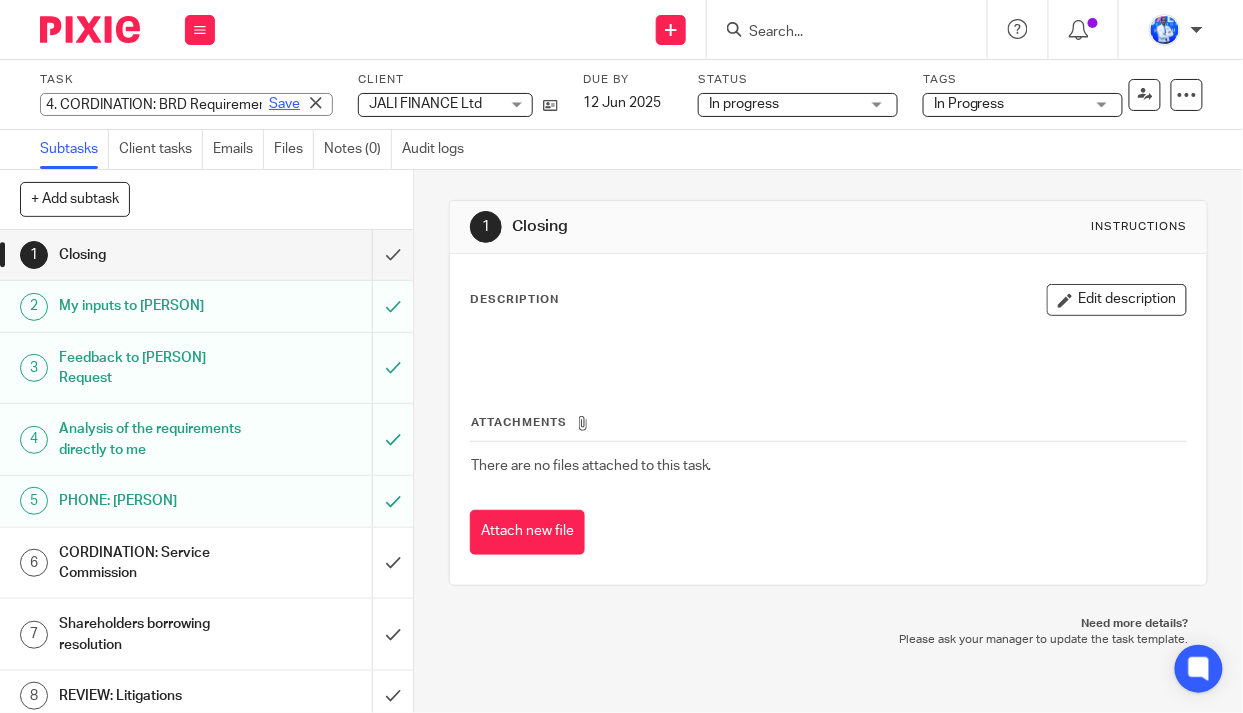 type on "4. CORDINATION: BRD Requirements" 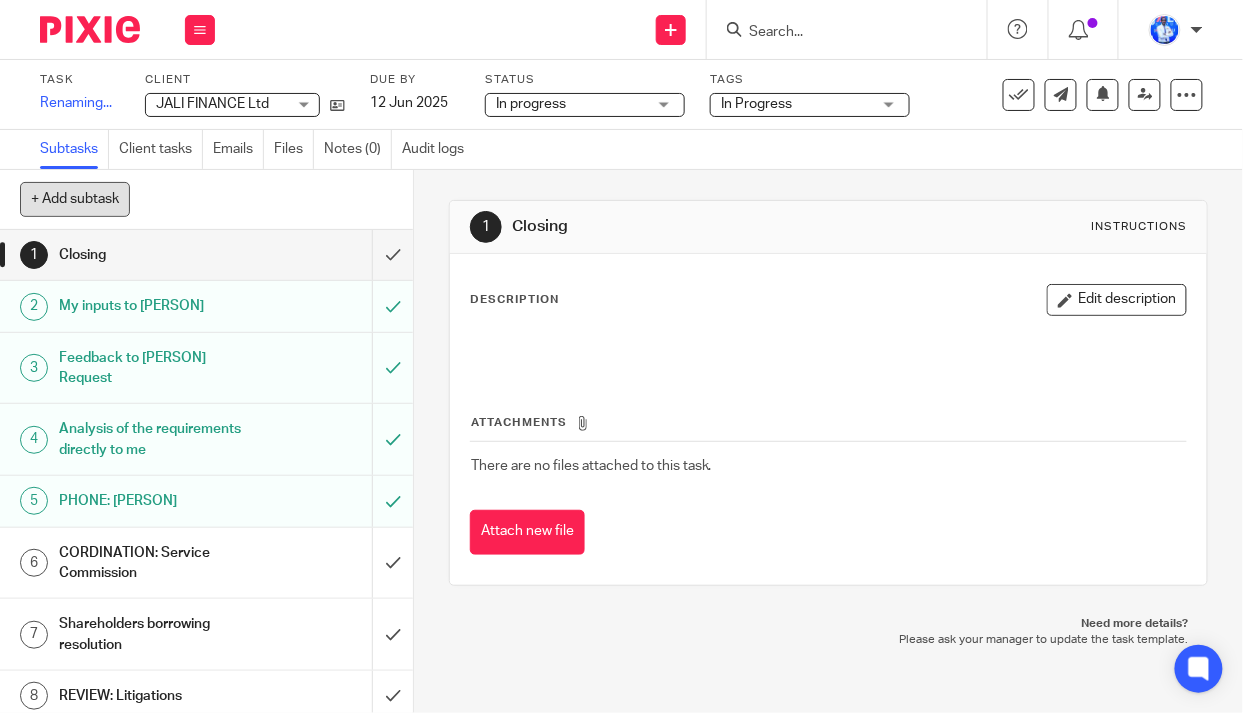 click on "+ Add subtask" at bounding box center [75, 199] 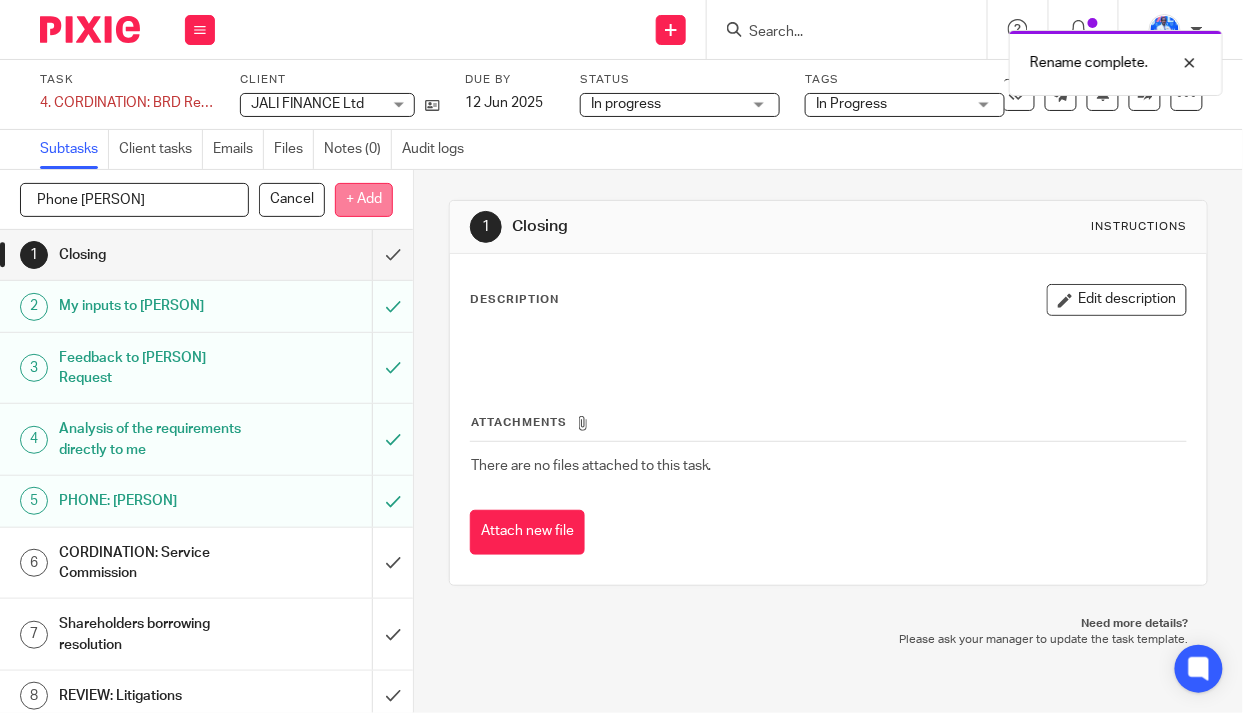 type on "Phone [PERSON]" 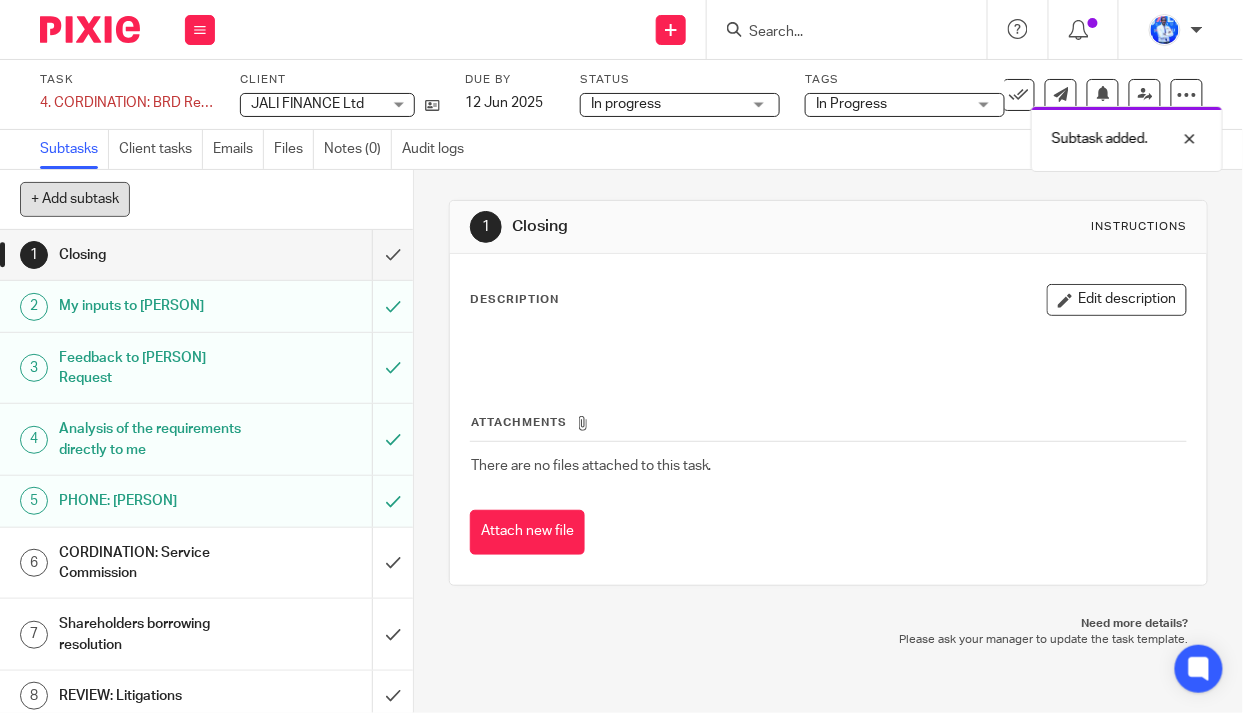 click on "+ Add subtask" at bounding box center (75, 199) 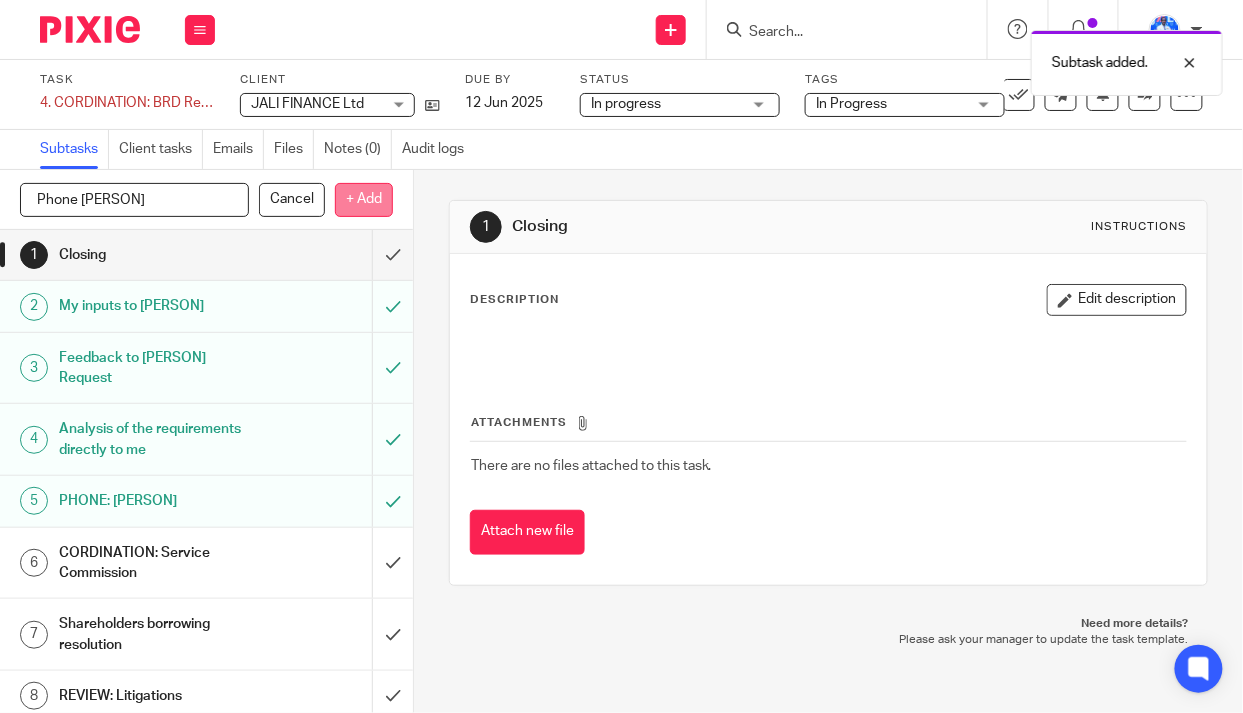 click on "+ Add" at bounding box center [364, 200] 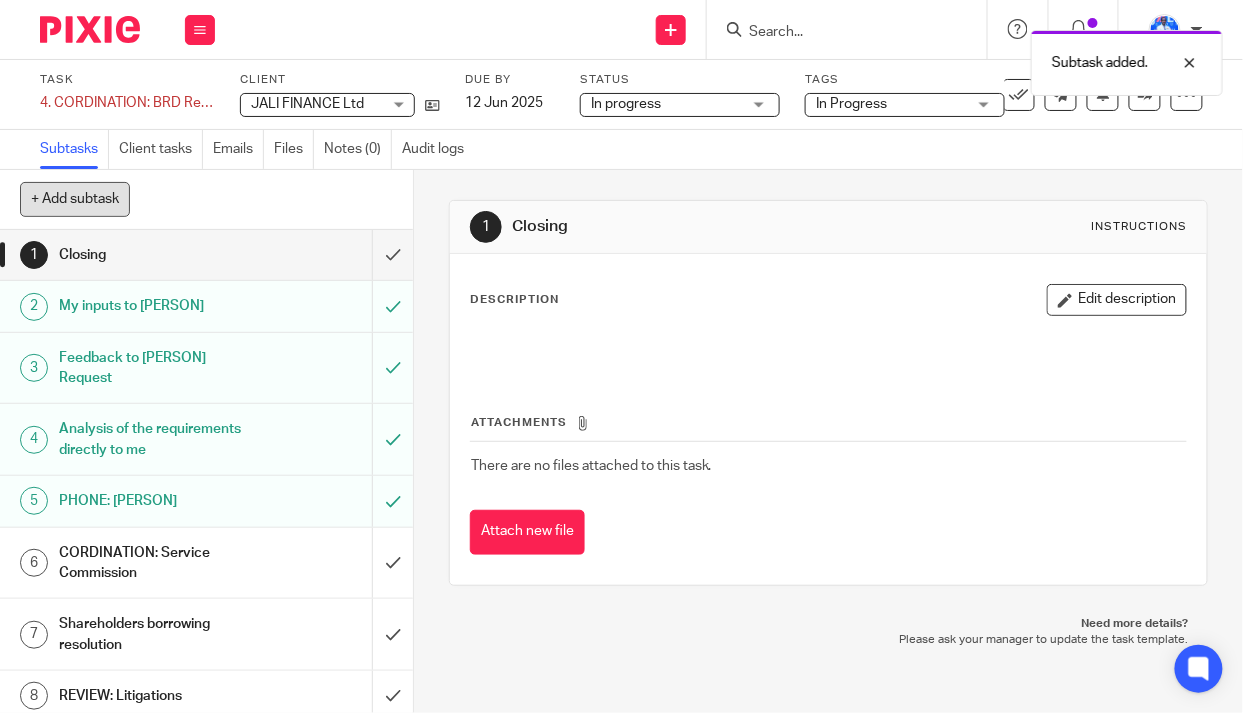 click on "+ Add subtask" at bounding box center (75, 199) 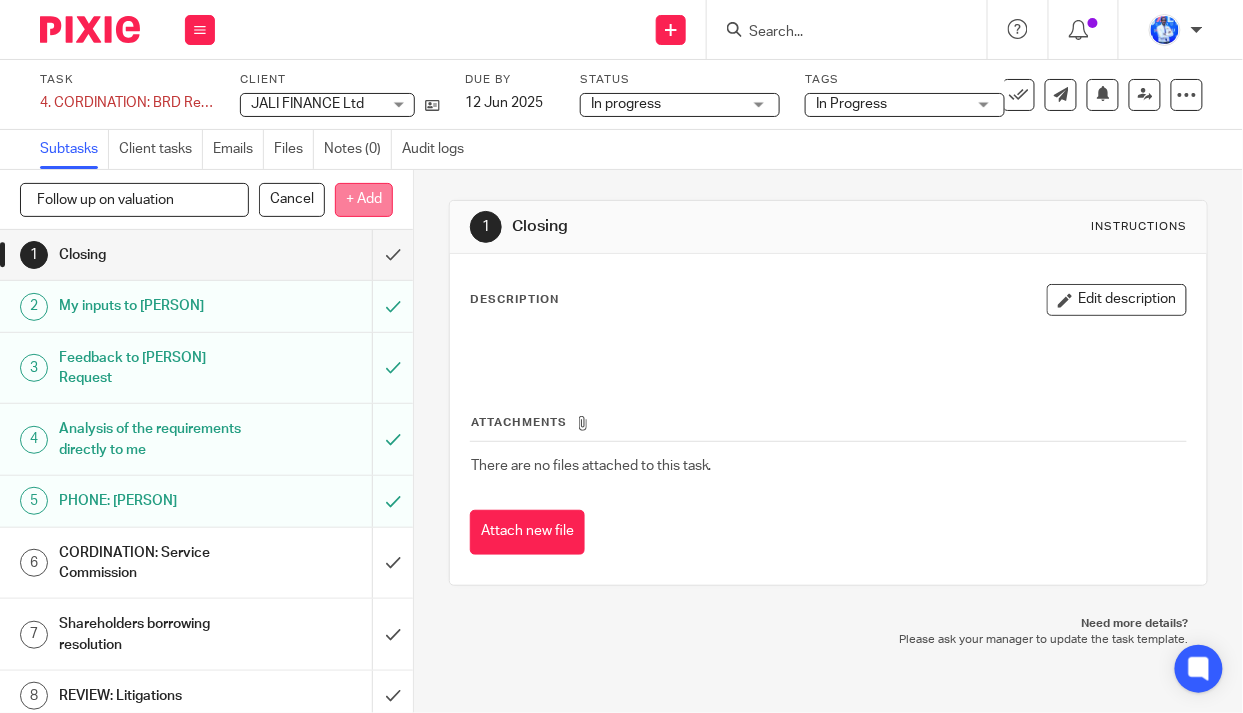 type on "Follow up on valuation" 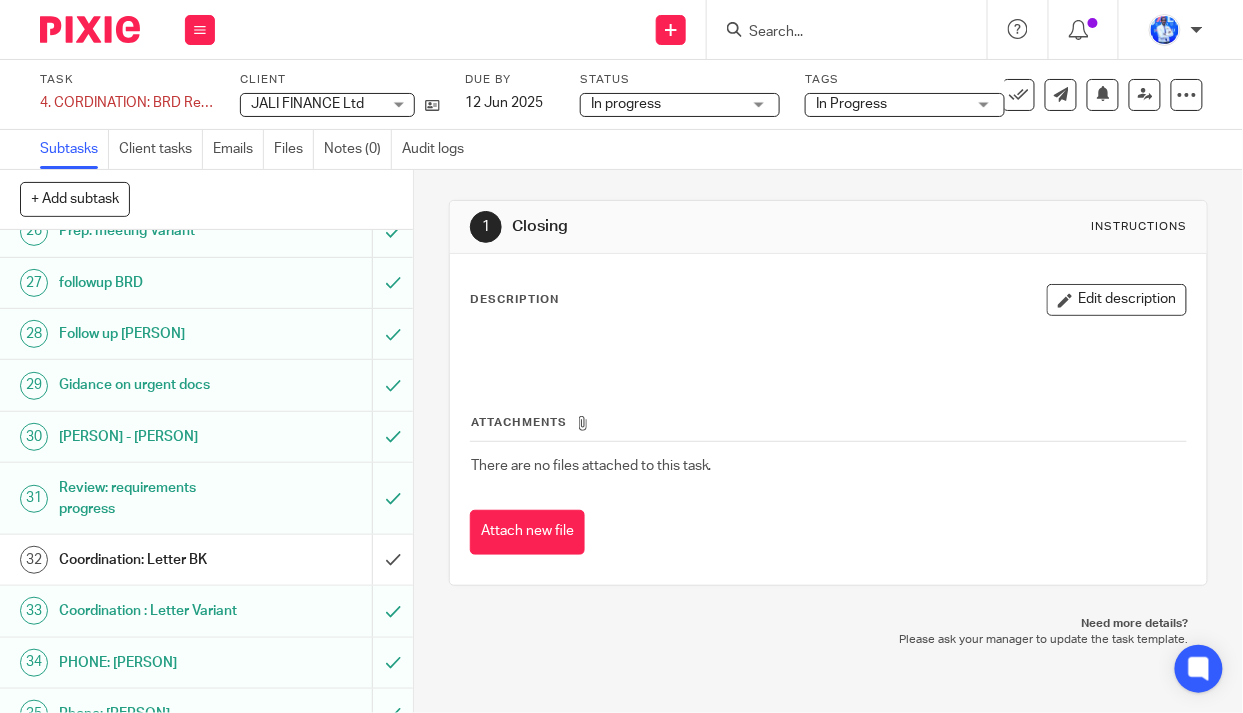 scroll, scrollTop: 1904, scrollLeft: 0, axis: vertical 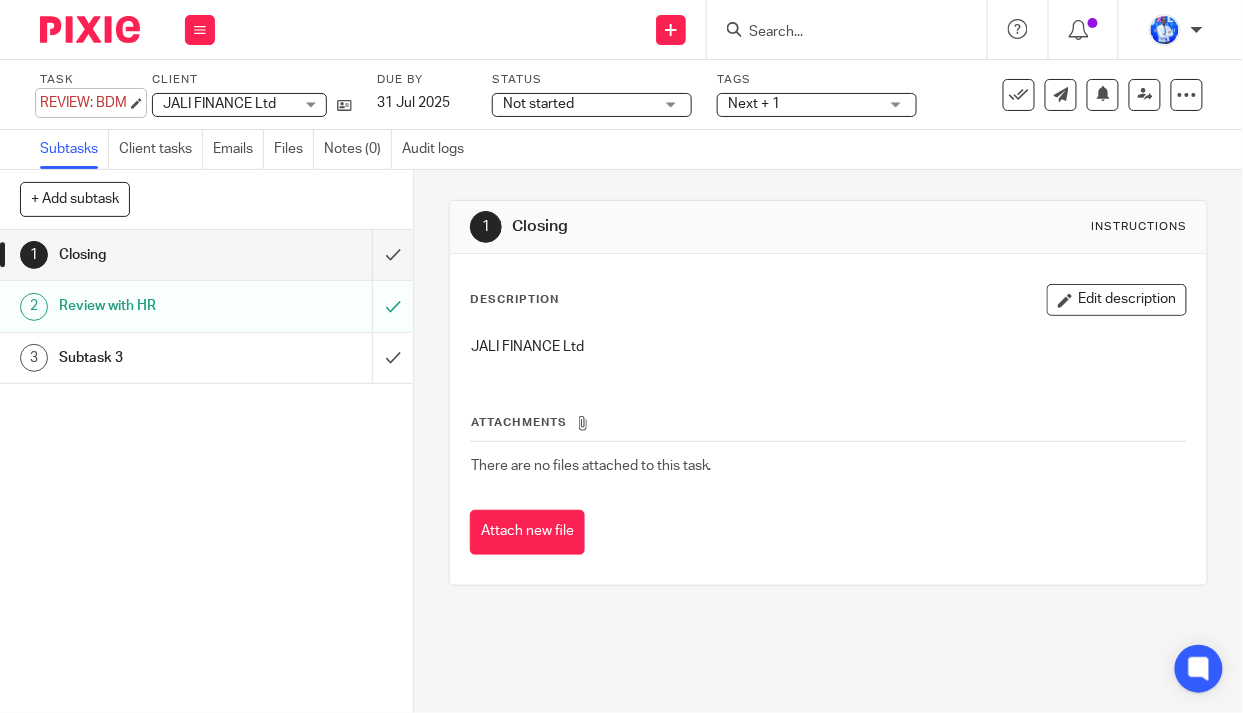 click on "REVIEW: BDM   Save
REVIEW: BDM" at bounding box center [83, 103] 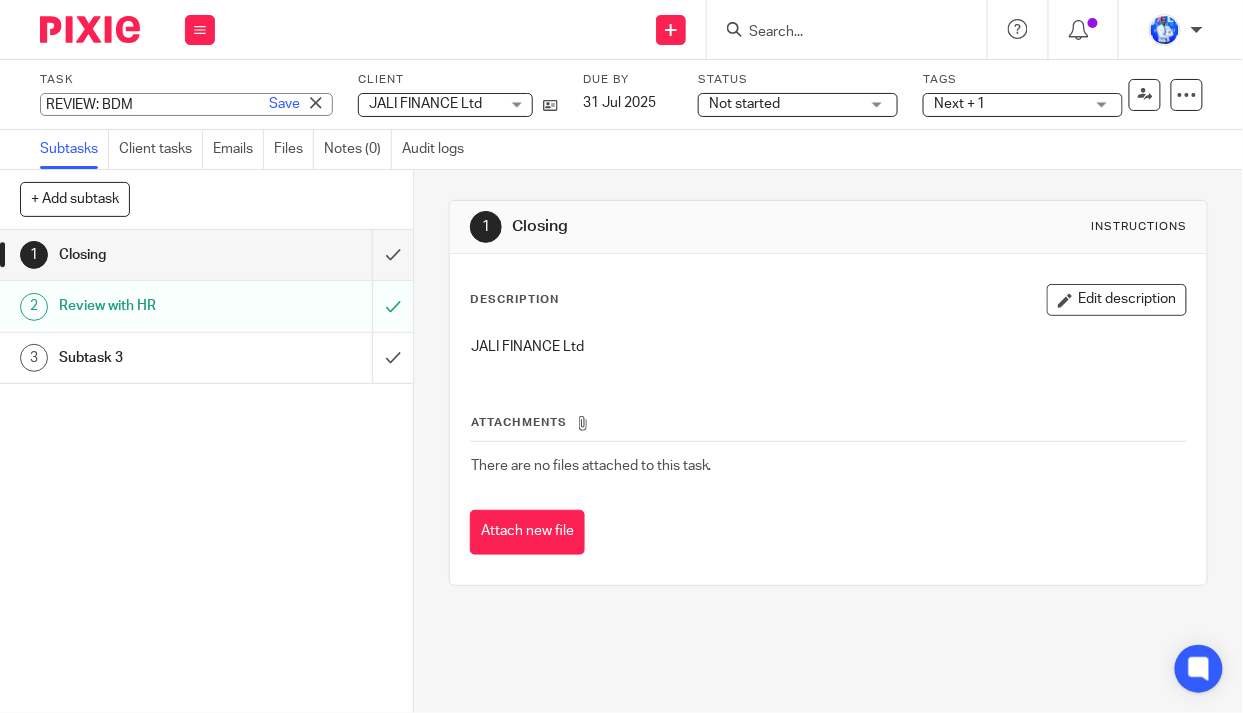 click on "REVIEW: BDM" at bounding box center [186, 104] 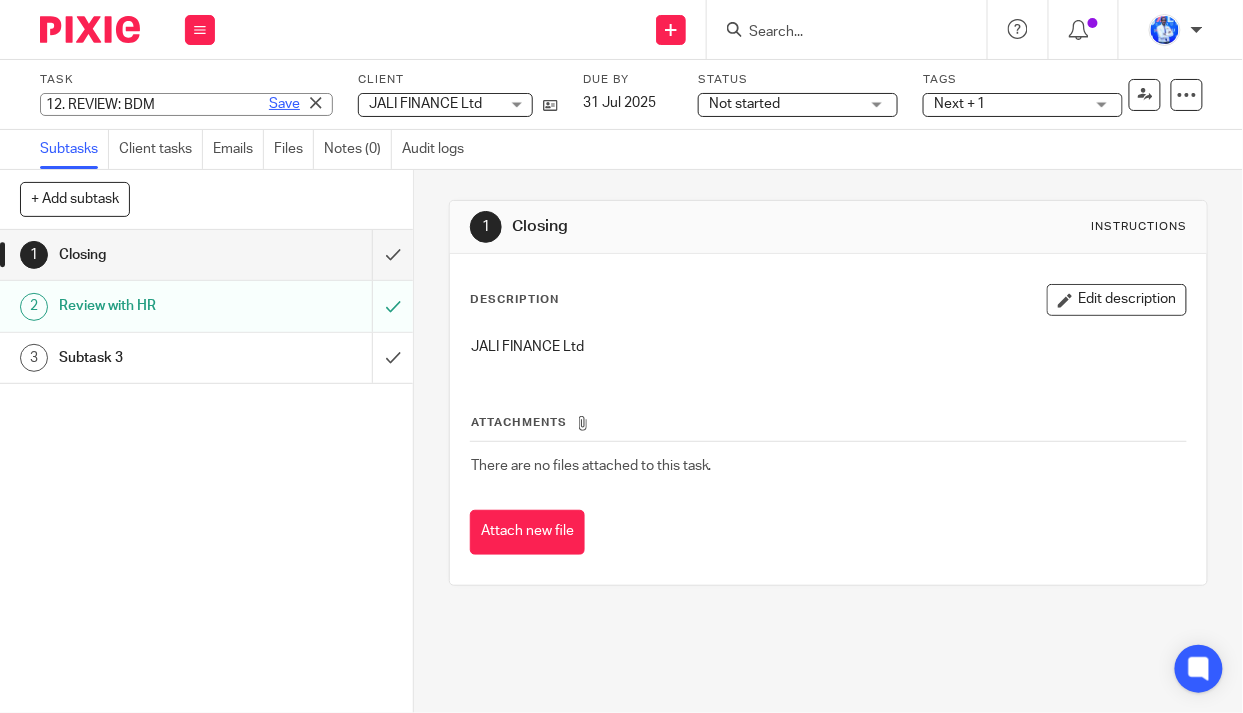 type on "12. REVIEW: BDM" 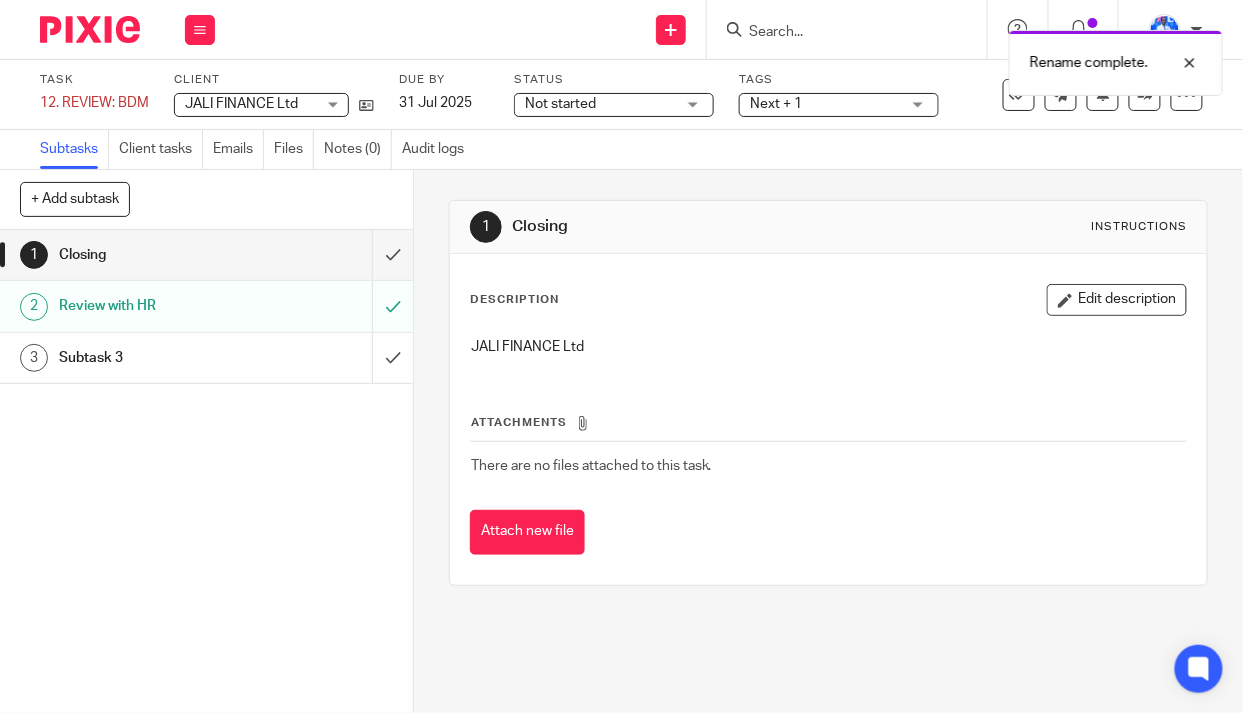 click on "Not started" at bounding box center (600, 104) 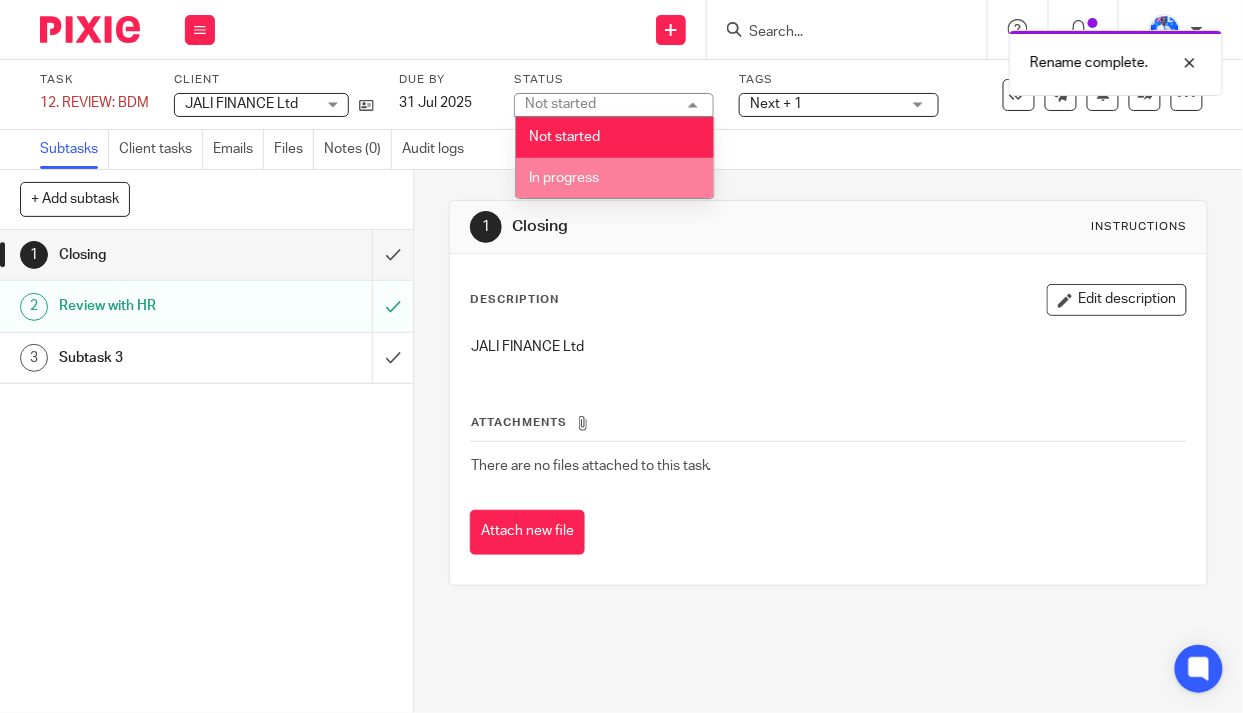 click on "In progress" at bounding box center [615, 178] 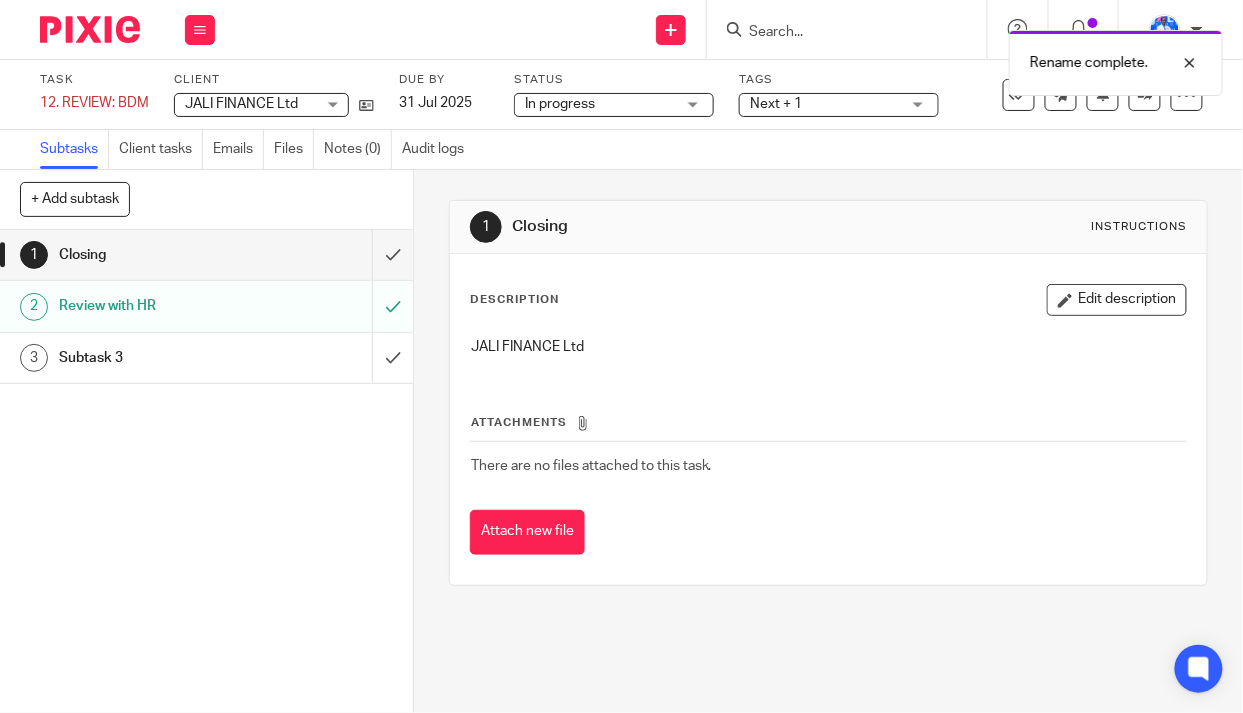 click on "Next + 1" at bounding box center [825, 104] 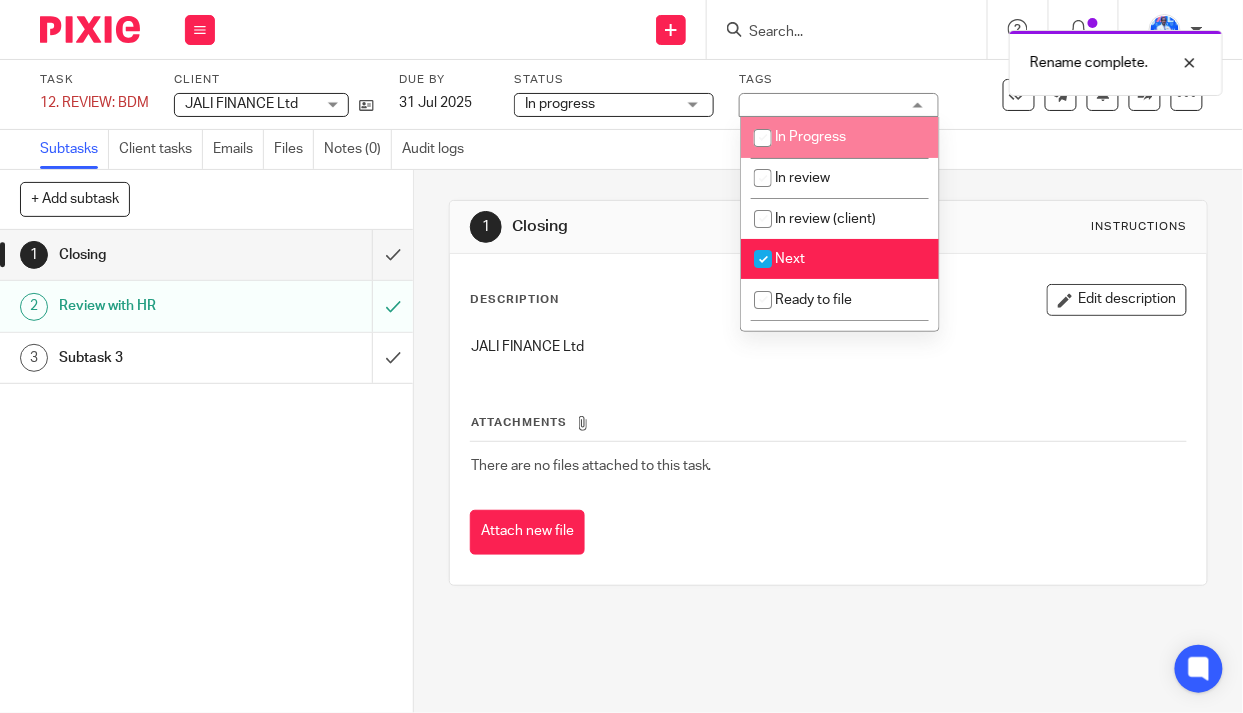 click on "In Progress" at bounding box center (840, 137) 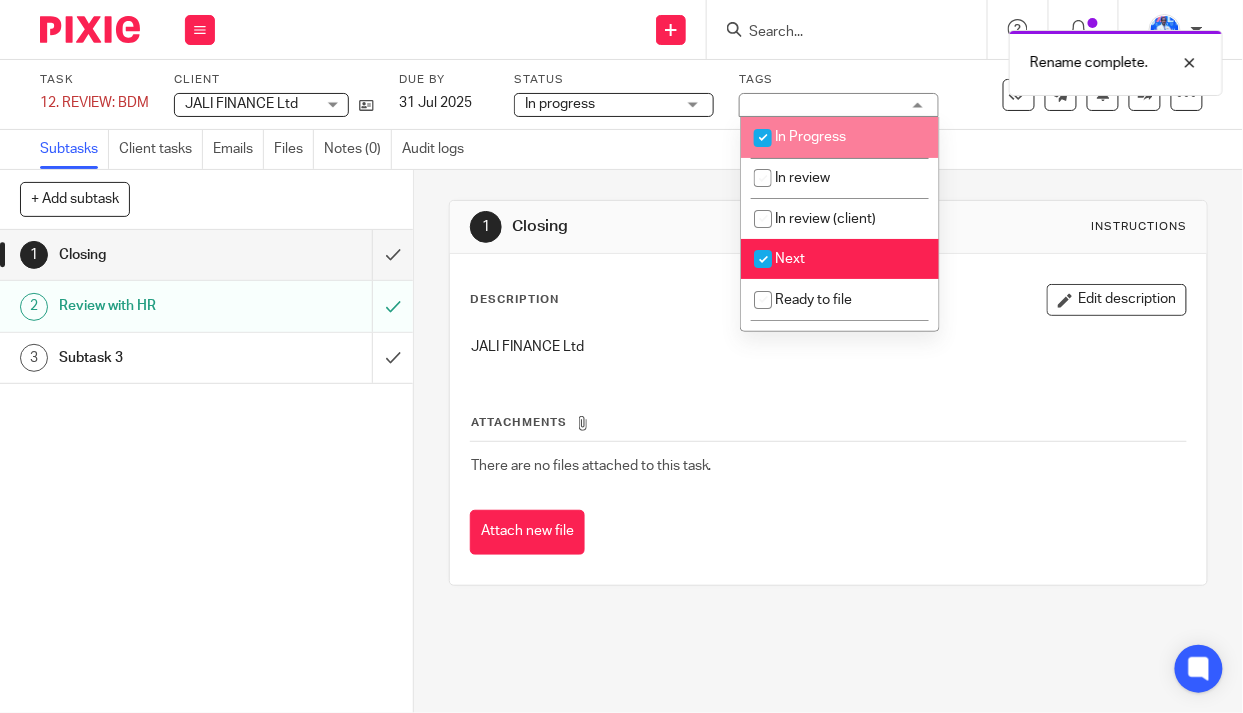 checkbox on "true" 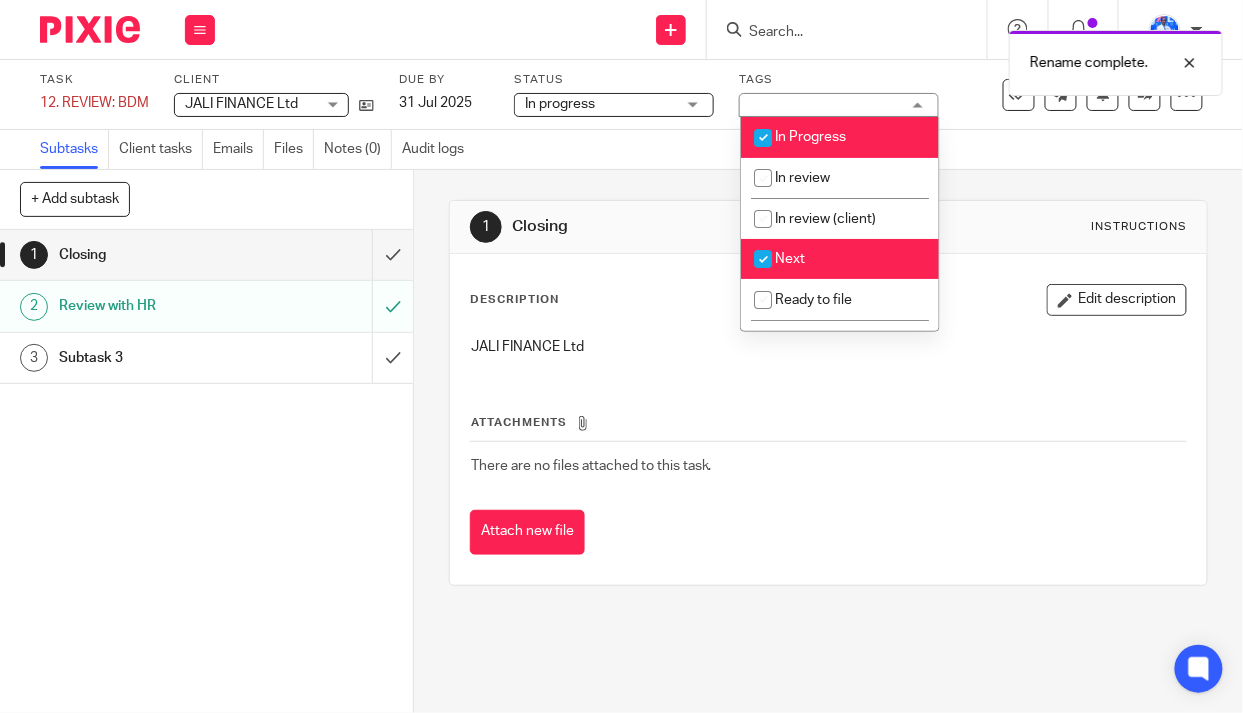 click on "Next" at bounding box center [840, 259] 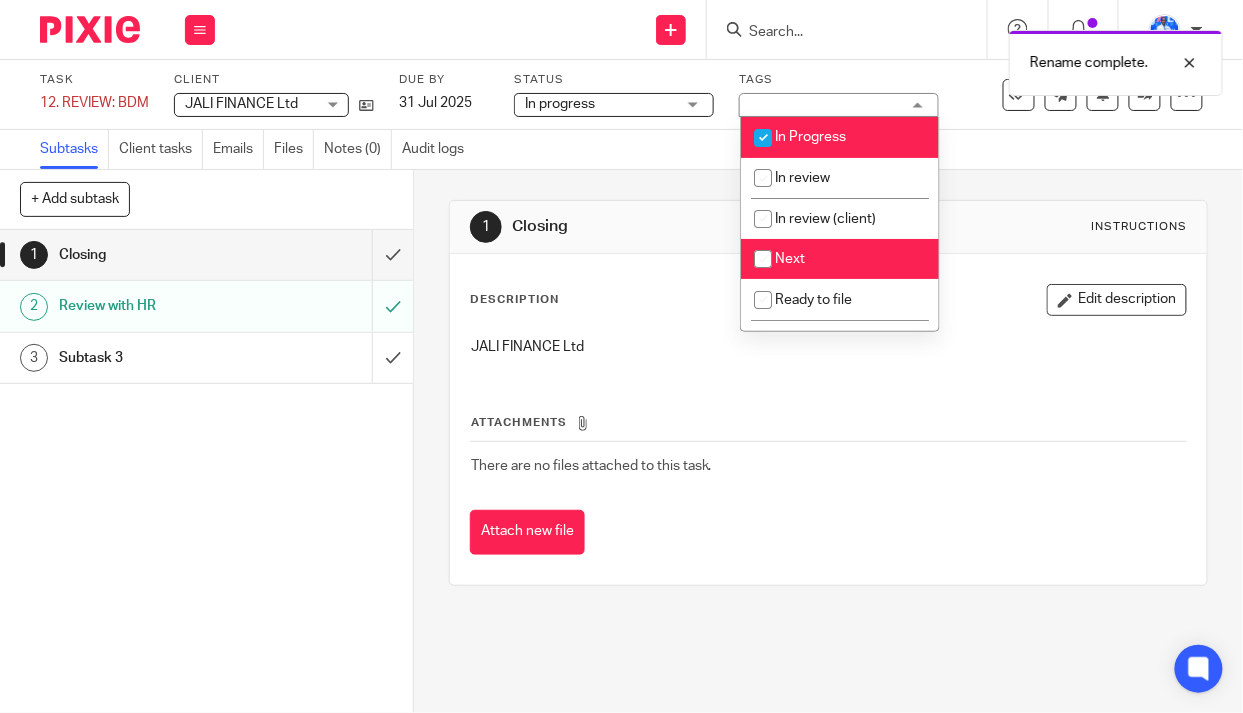 checkbox on "false" 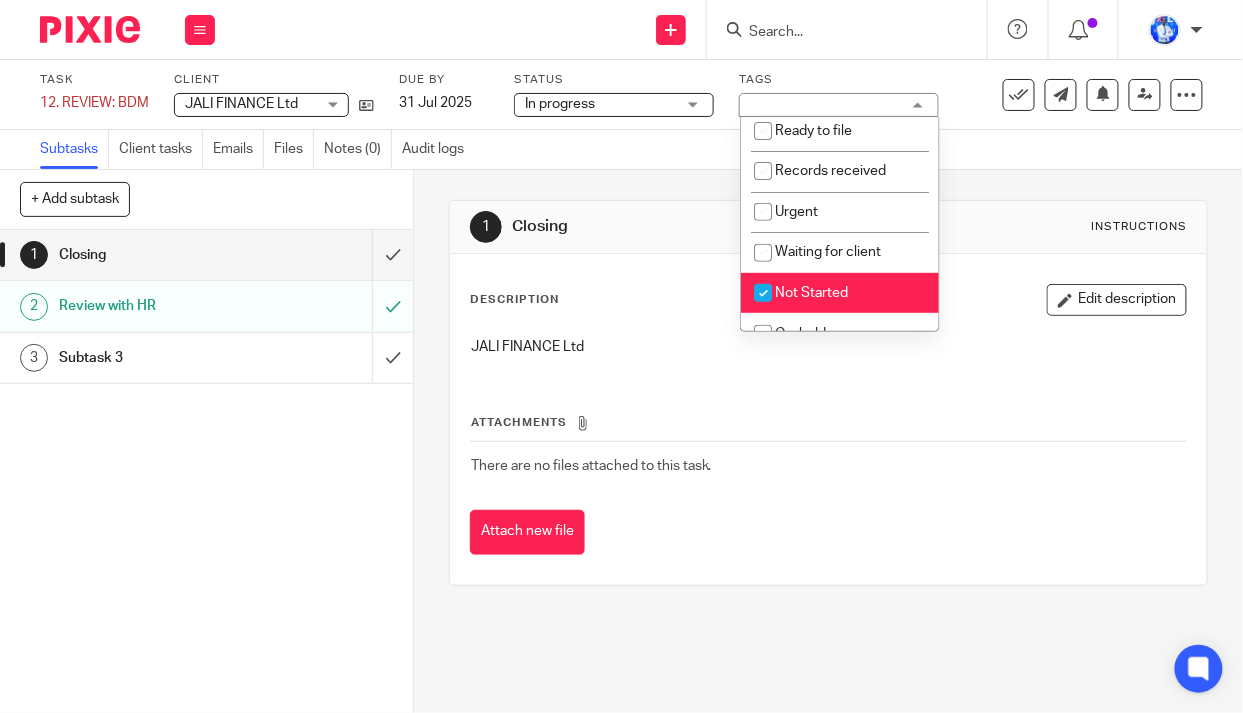 scroll, scrollTop: 249, scrollLeft: 0, axis: vertical 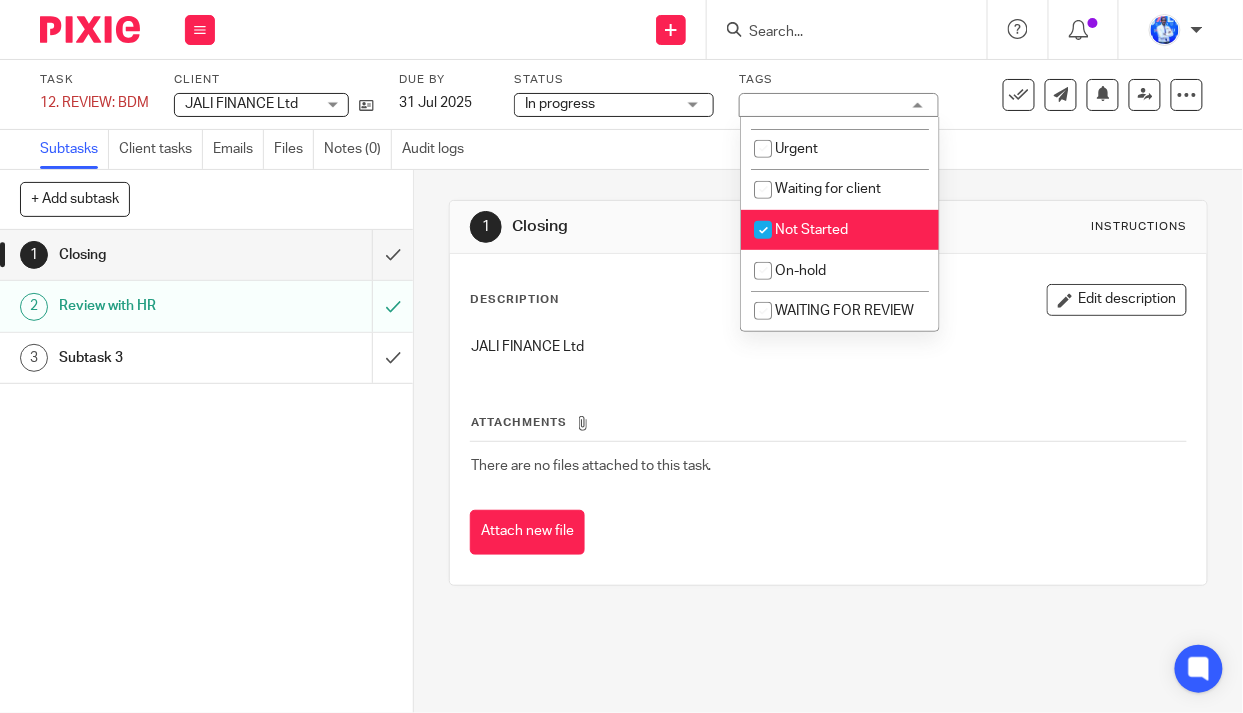 click on "Not Started" at bounding box center (840, 230) 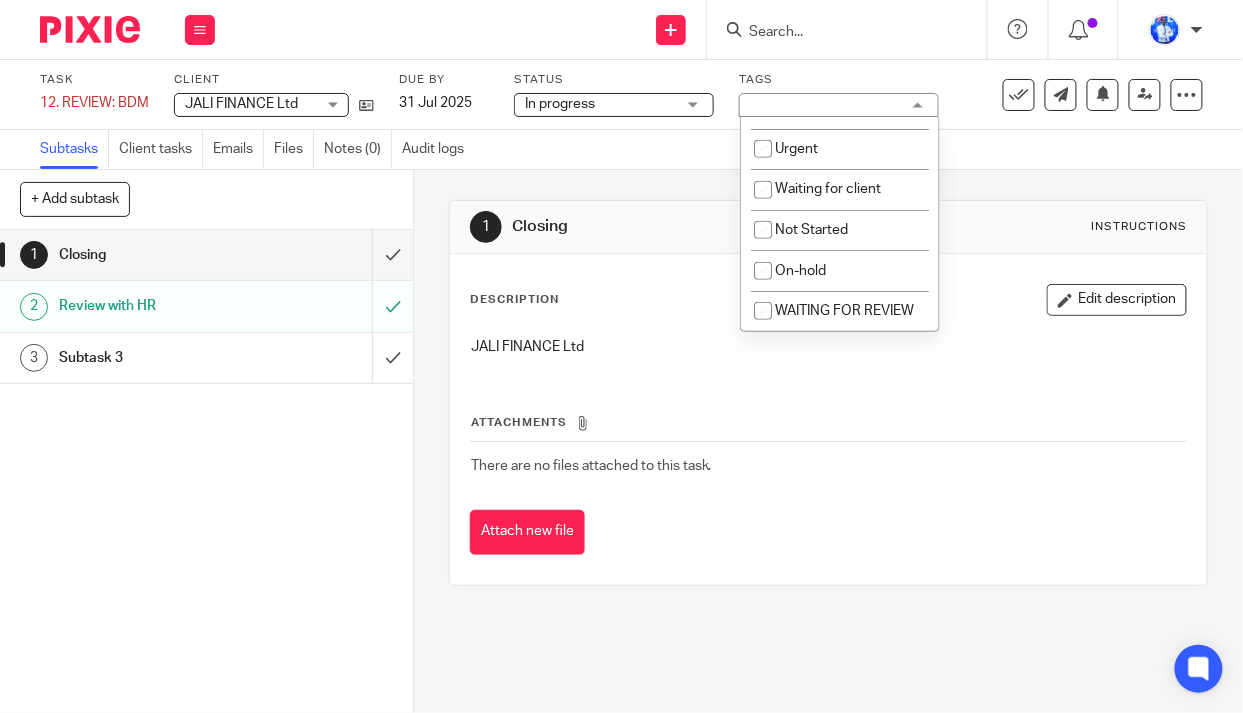 checkbox on "false" 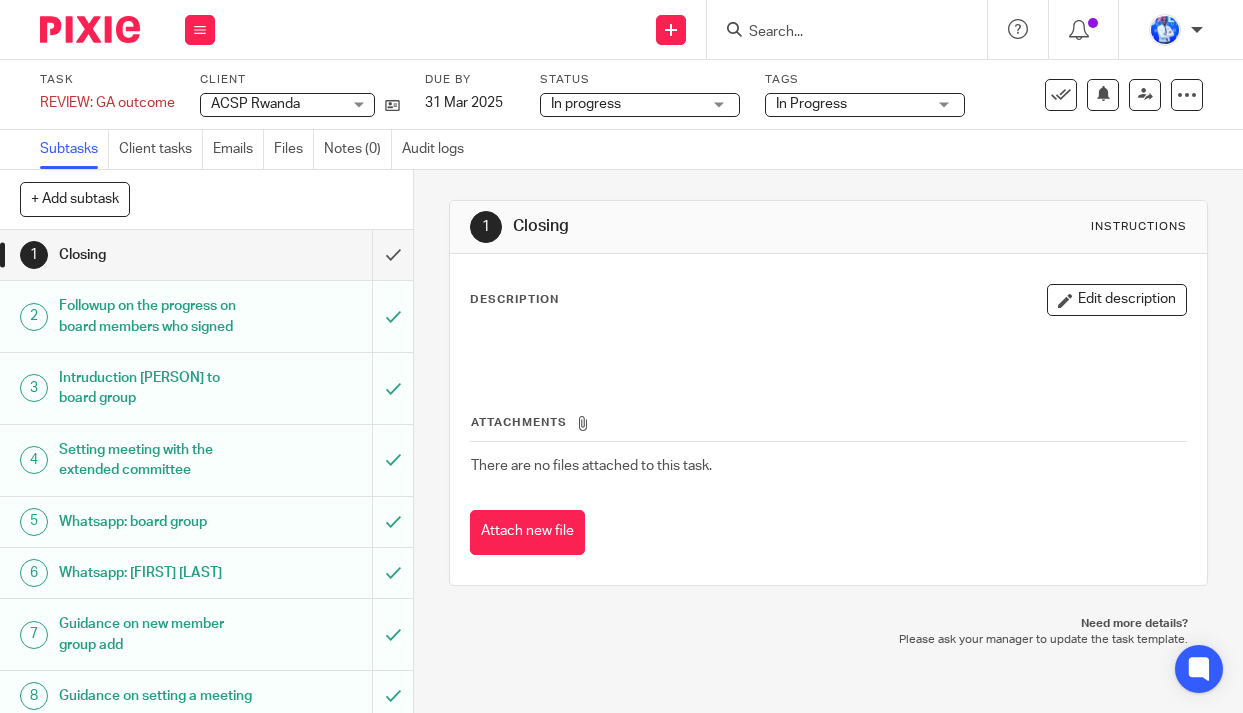 scroll, scrollTop: 0, scrollLeft: 0, axis: both 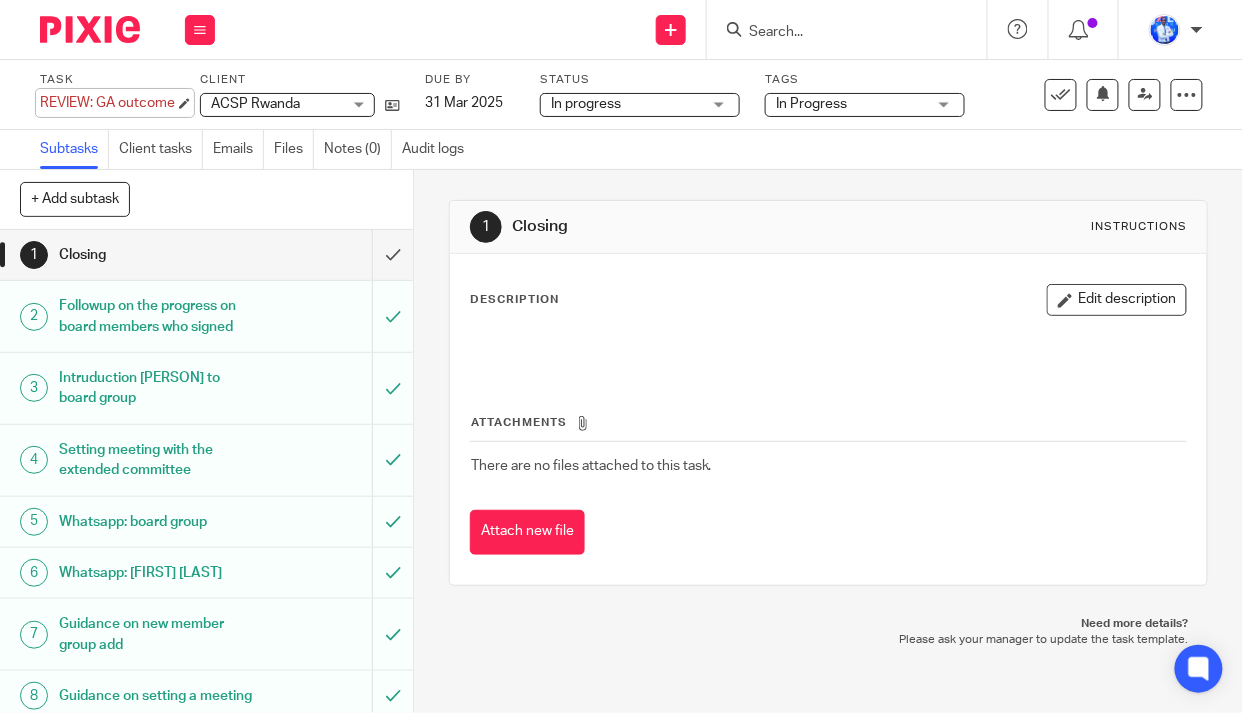 click on "REVIEW: GA outcome   Save
REVIEW: GA outcome" at bounding box center [107, 103] 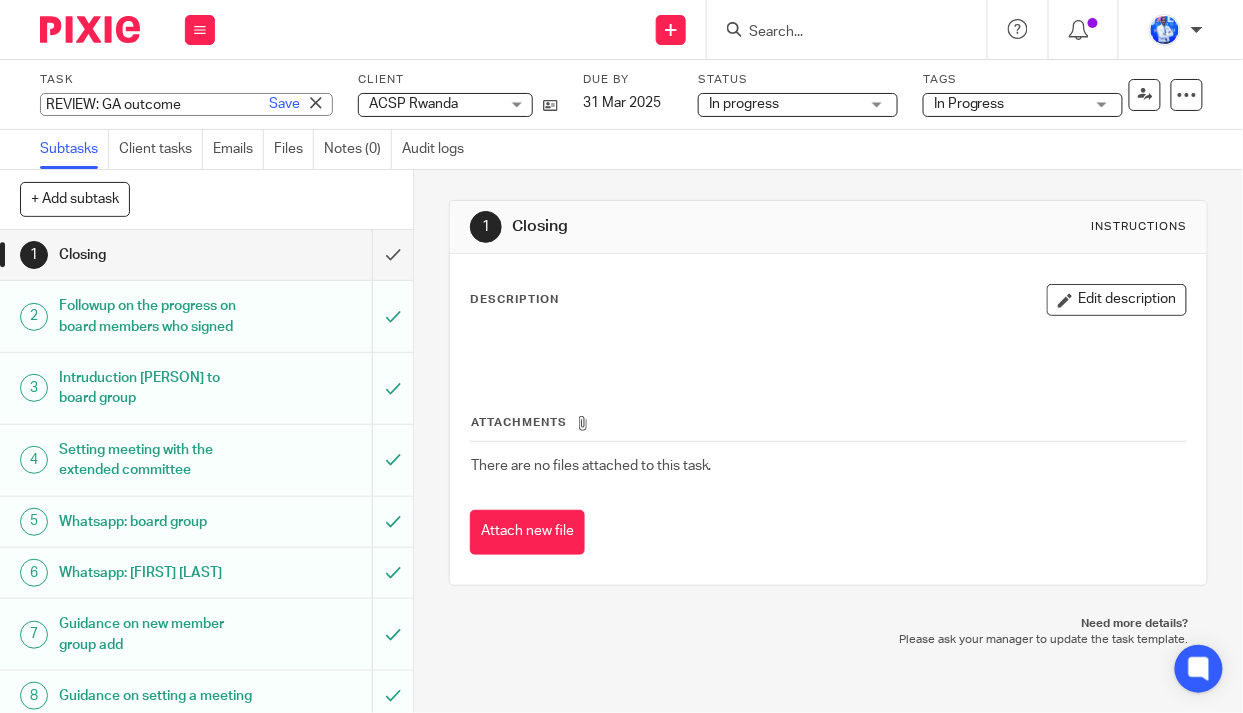 click on "REVIEW: GA outcome" at bounding box center [186, 104] 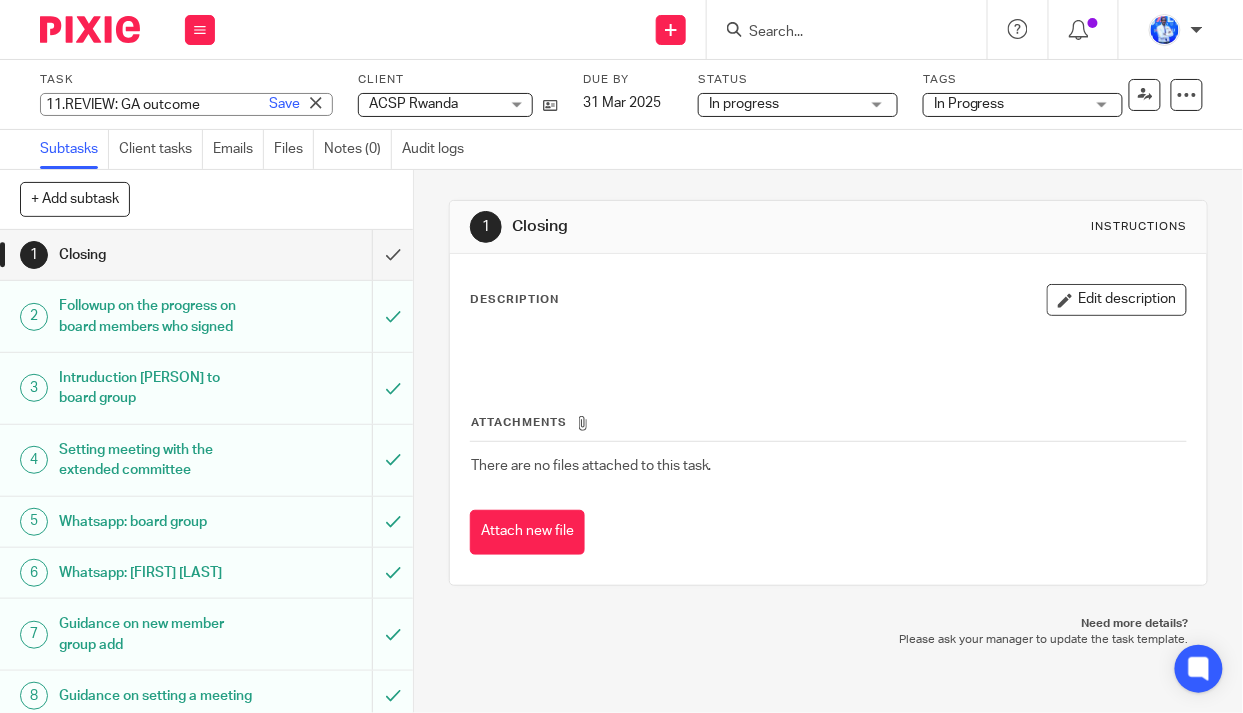 type on "11. REVIEW: GA outcome" 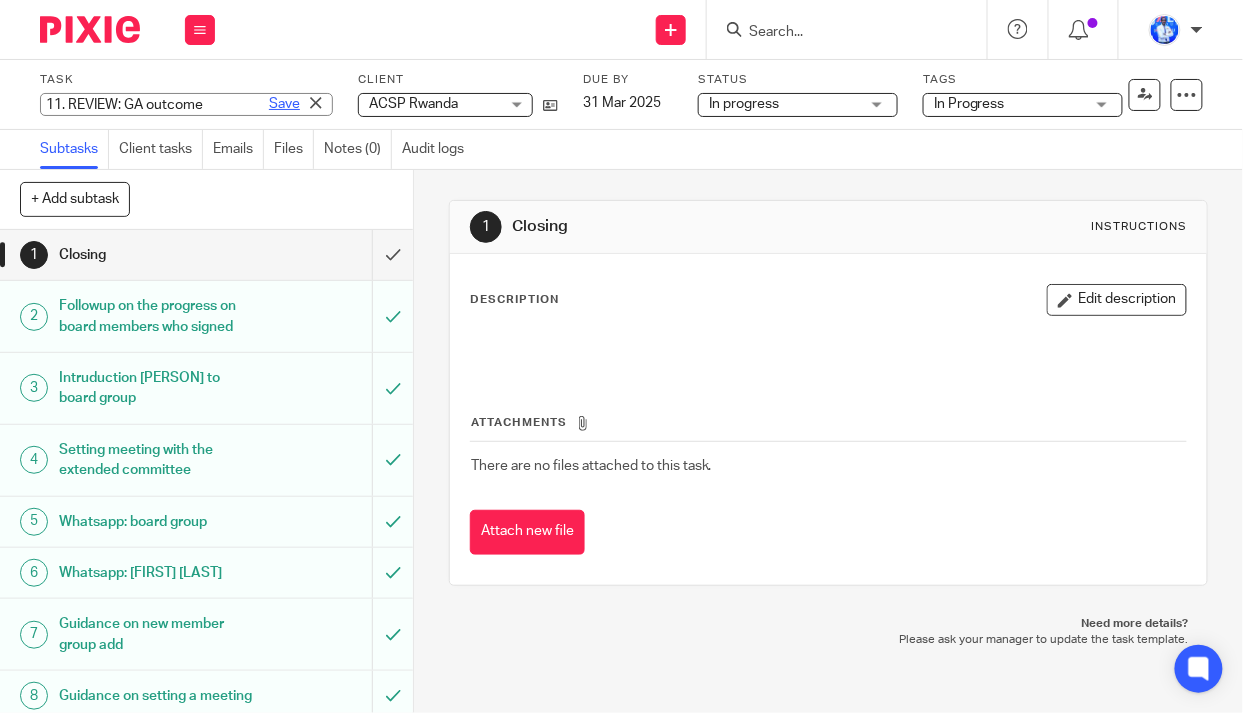 click on "Save" at bounding box center (284, 104) 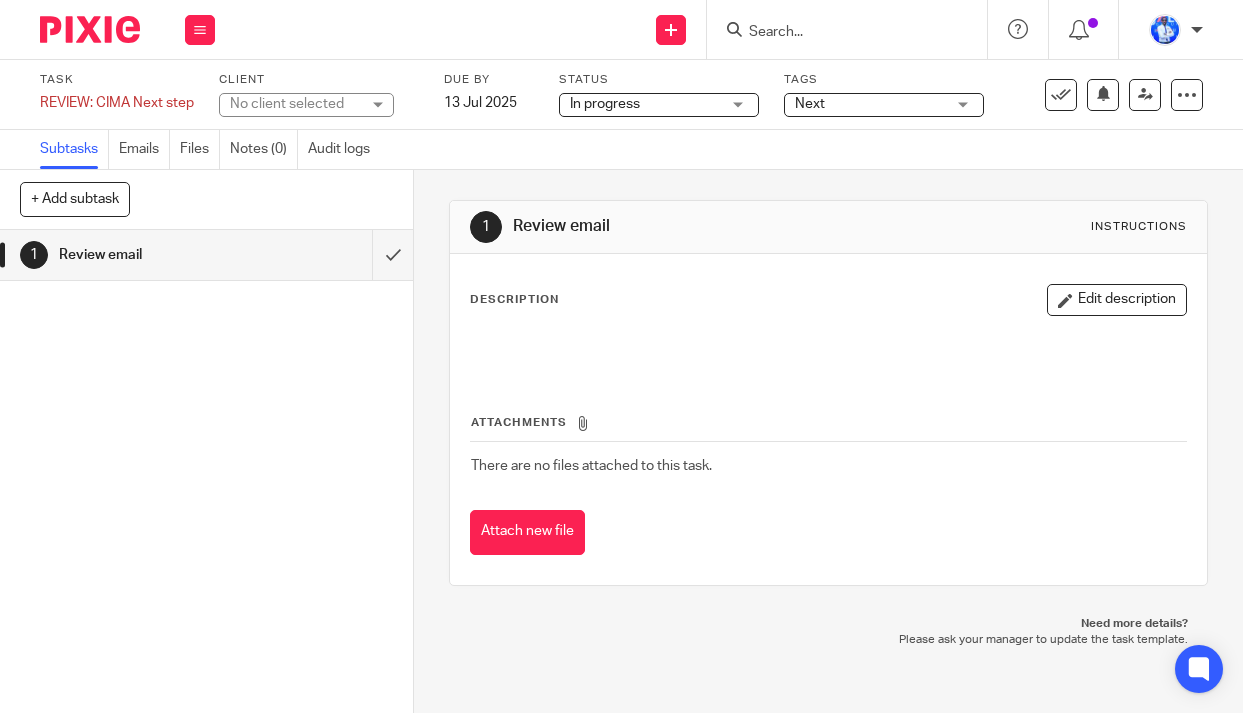 scroll, scrollTop: 0, scrollLeft: 0, axis: both 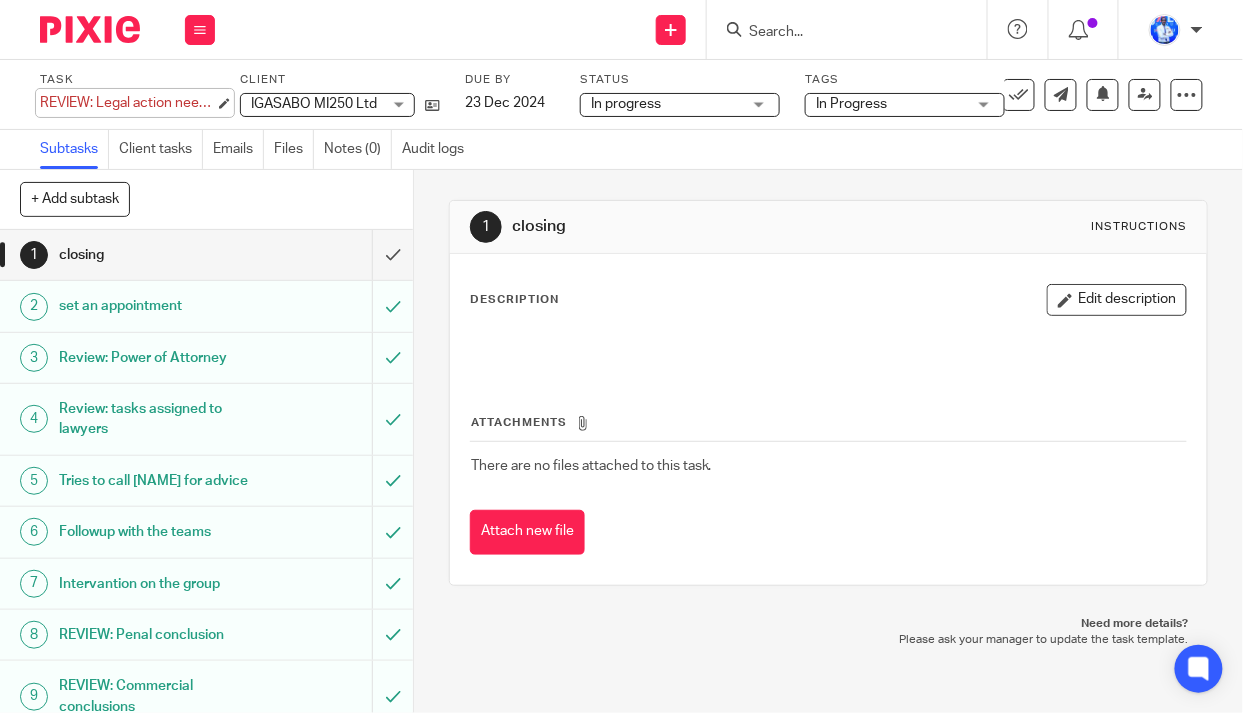 click on "REVIEW: Legal action needed   Save
REVIEW: Legal action needed" at bounding box center [127, 103] 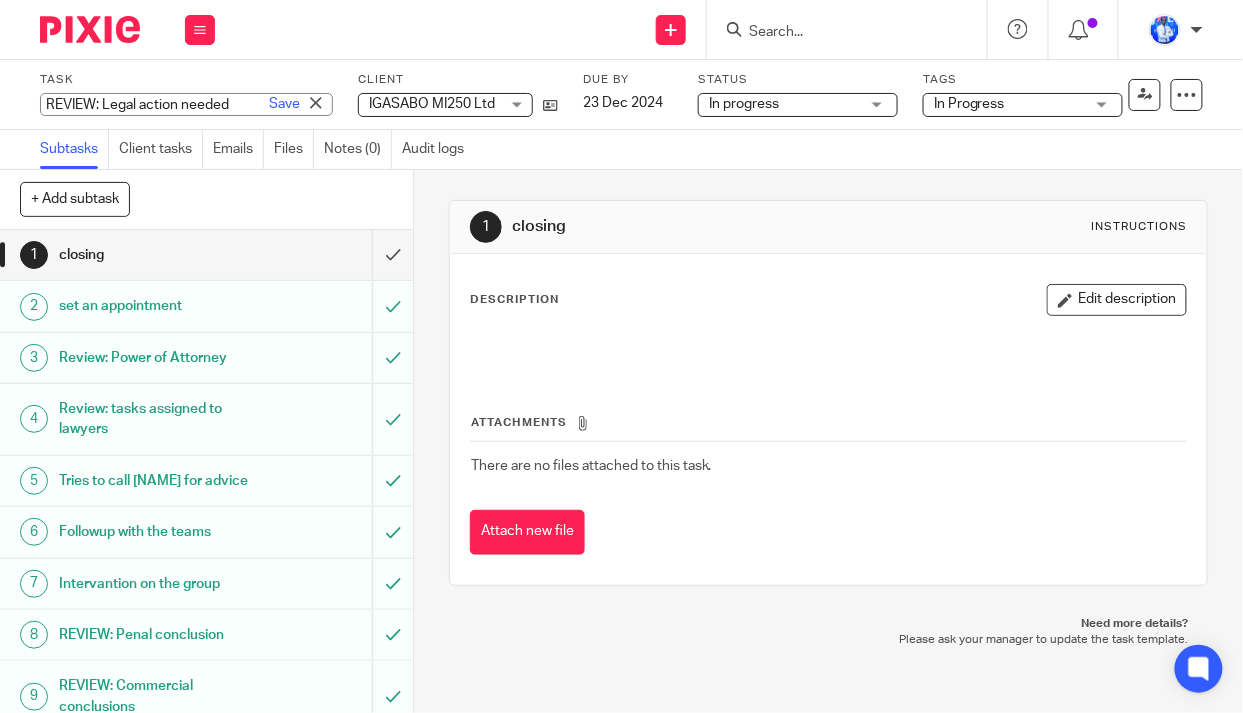 click on "REVIEW: Legal action needed" at bounding box center (186, 104) 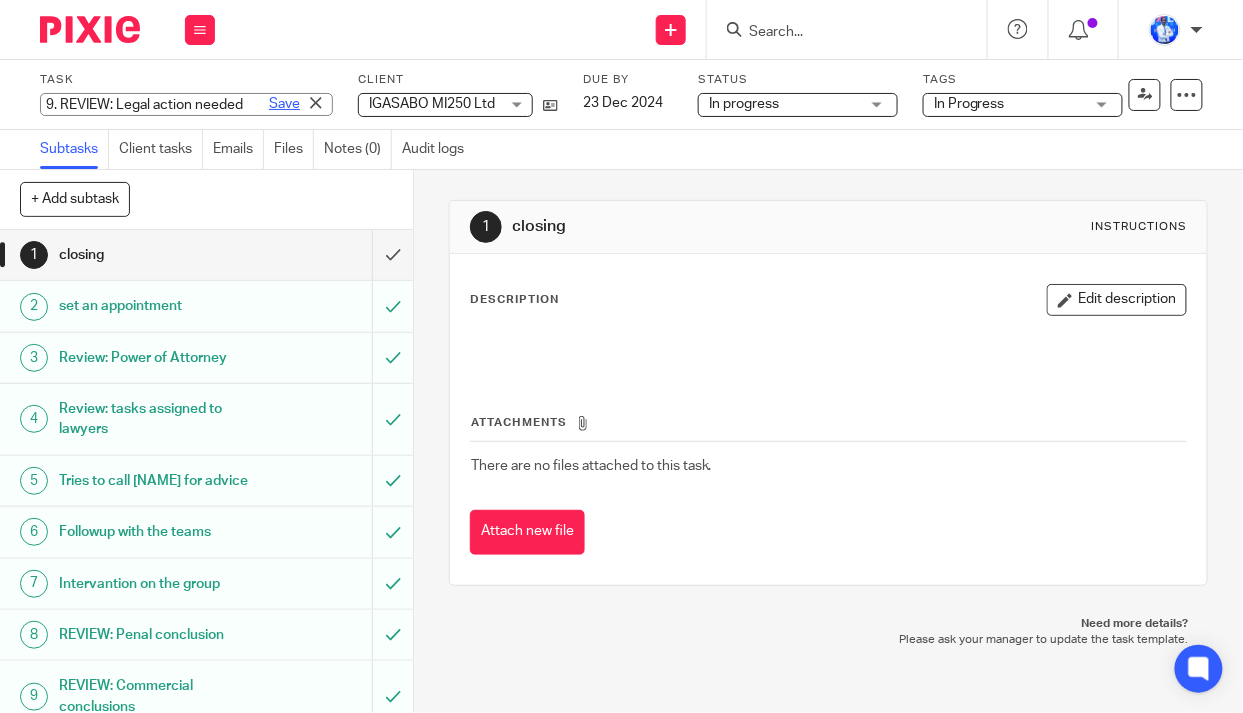 type on "9. REVIEW: Legal action needed" 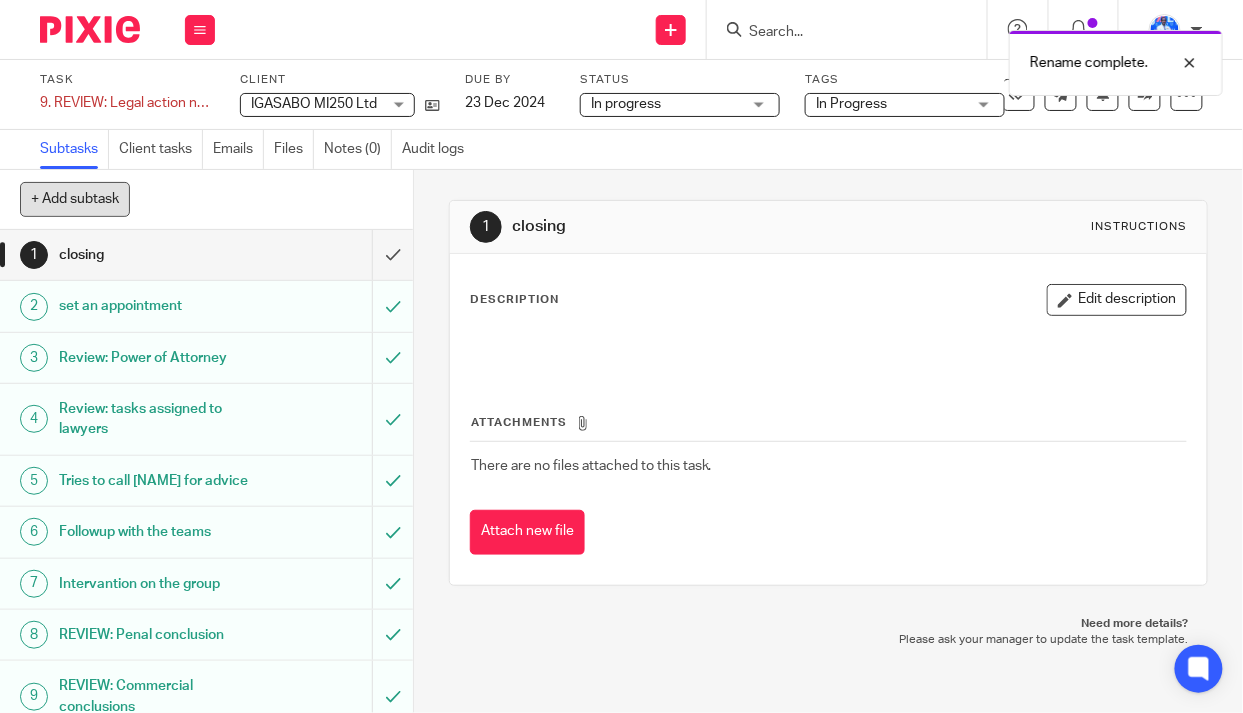click on "+ Add subtask" at bounding box center (75, 199) 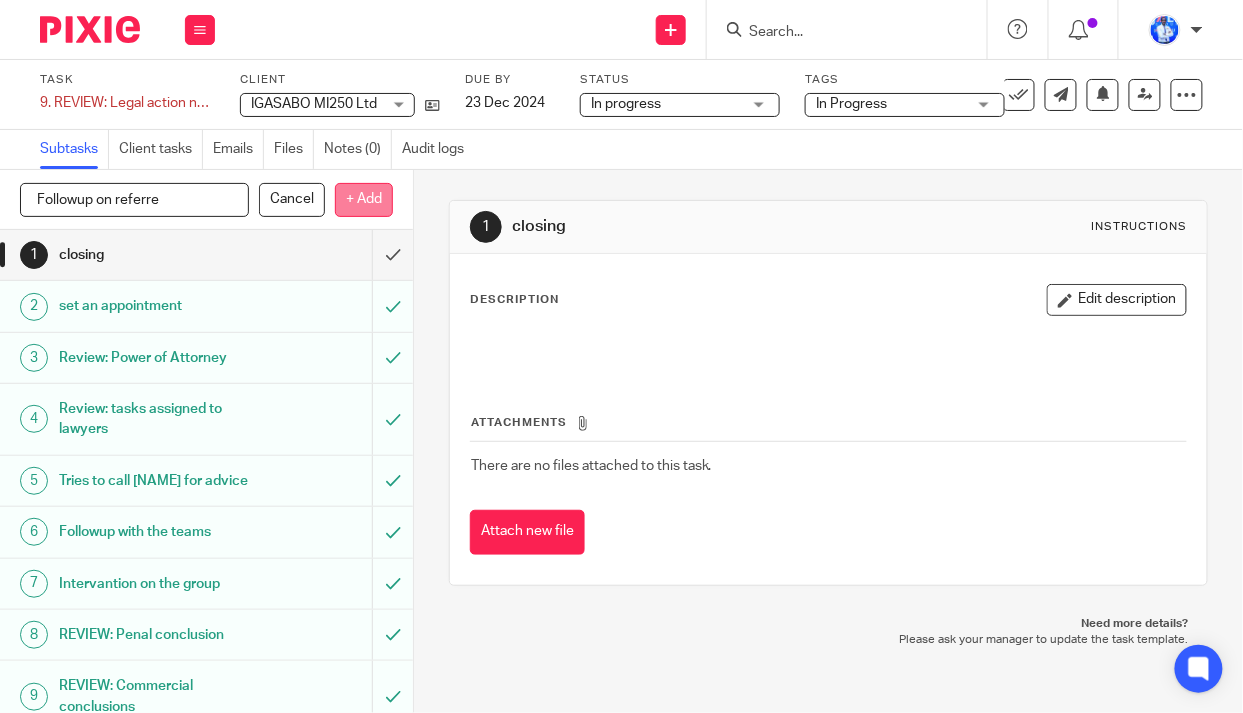 type on "Followup on referre" 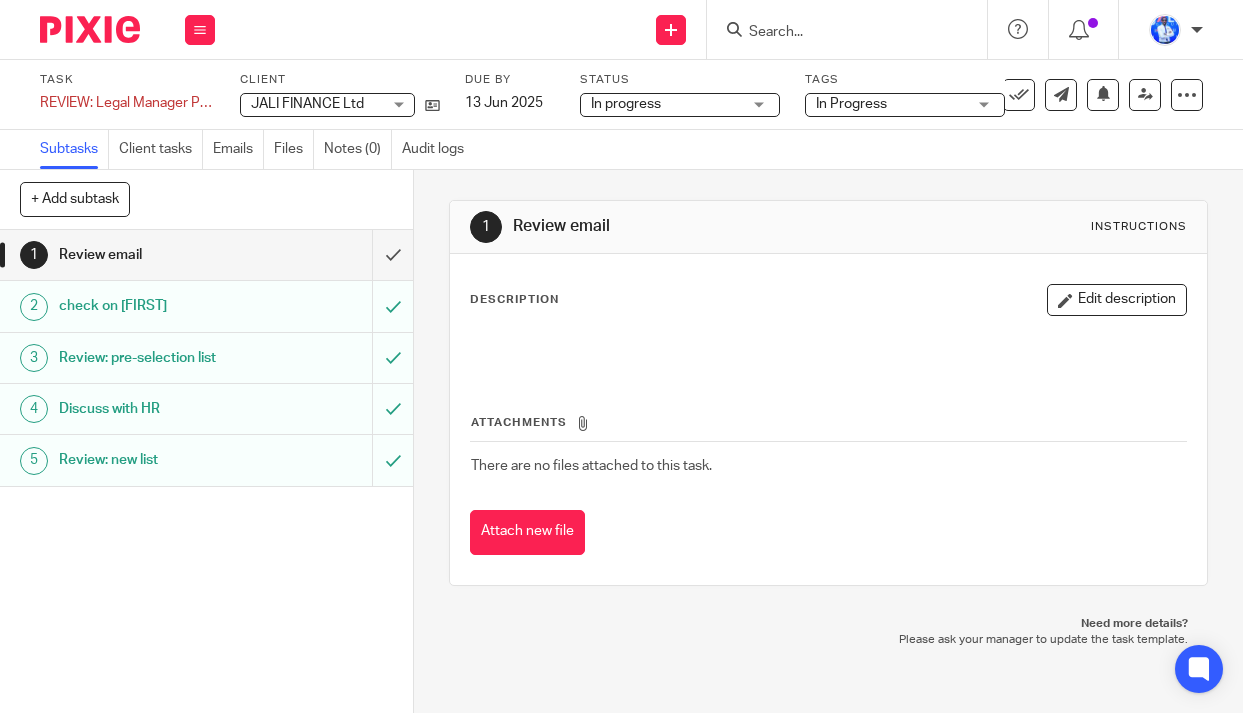 scroll, scrollTop: 0, scrollLeft: 0, axis: both 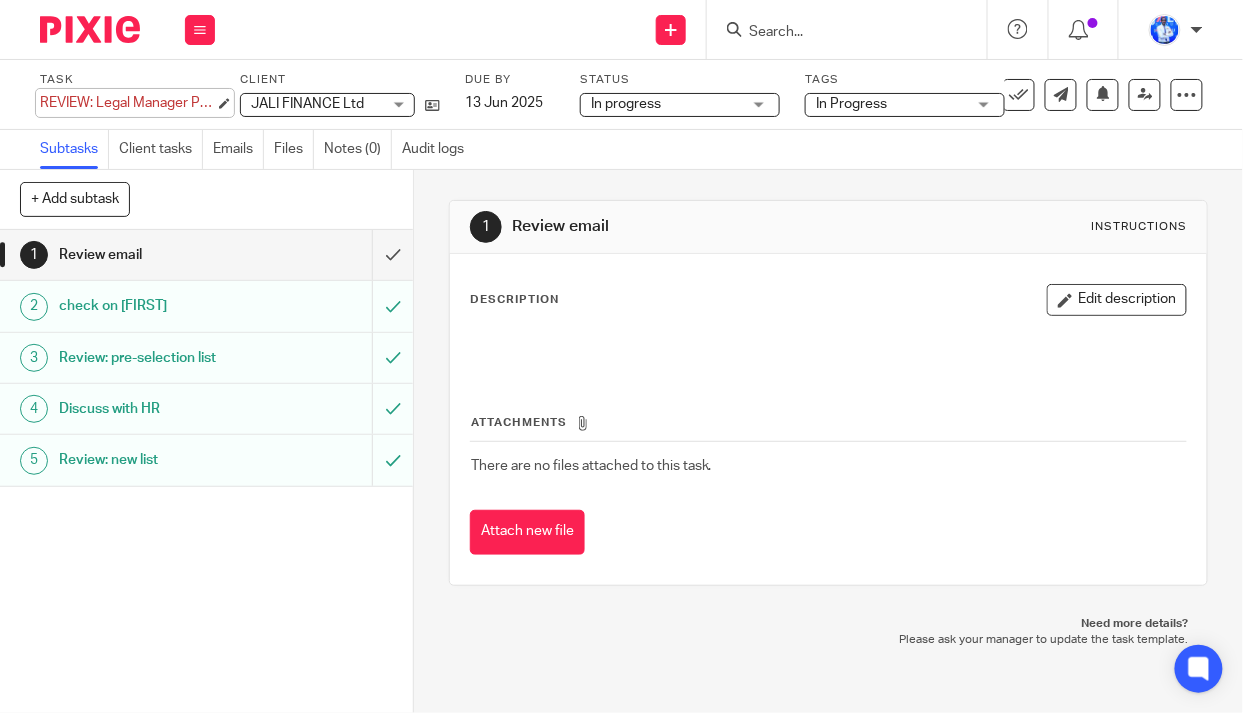 click on "REVIEW: Legal Manager Position   Save
REVIEW: Legal Manager Position" at bounding box center [127, 103] 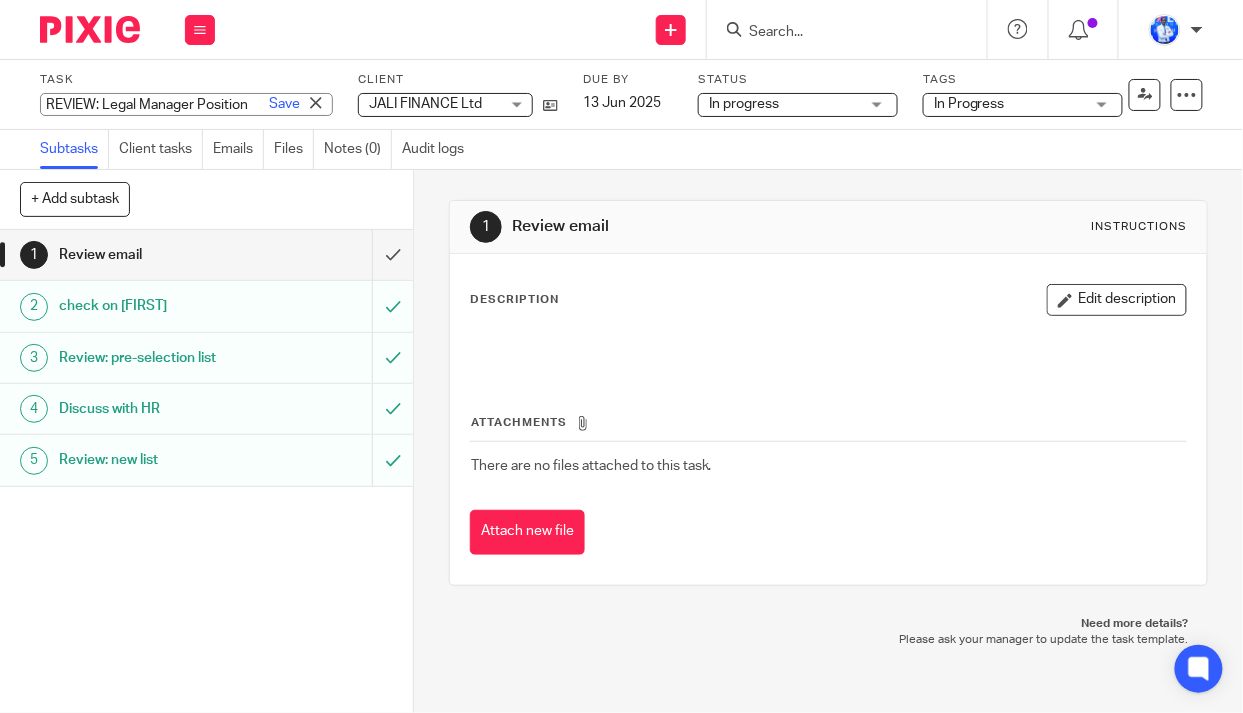 click on "REVIEW: Legal Manager Position" at bounding box center [186, 104] 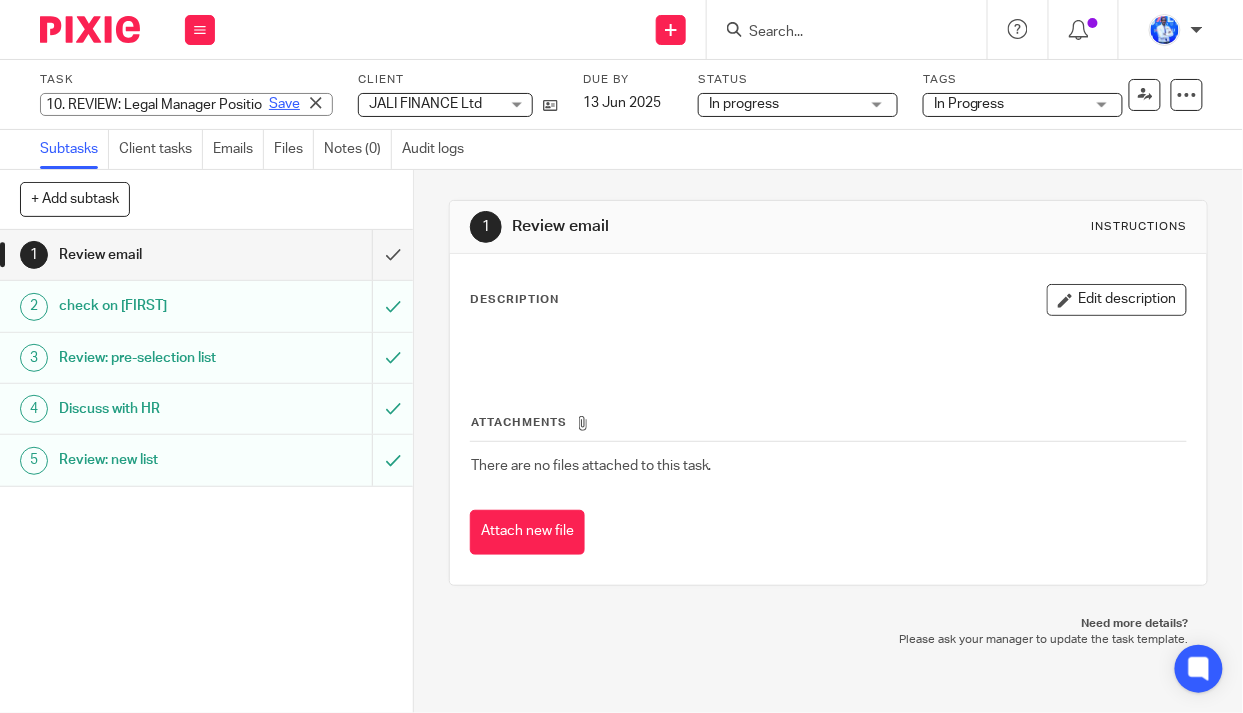 type on "10. REVIEW: Legal Manager Position" 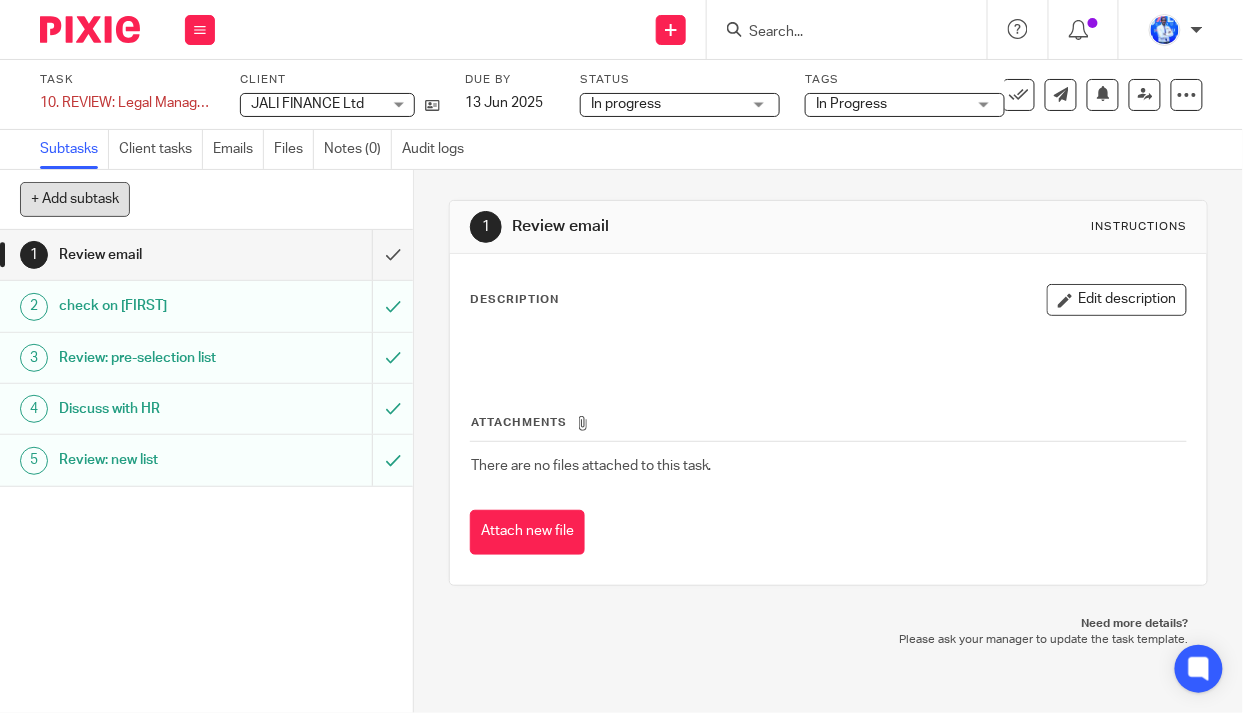 click on "+ Add subtask" at bounding box center (75, 199) 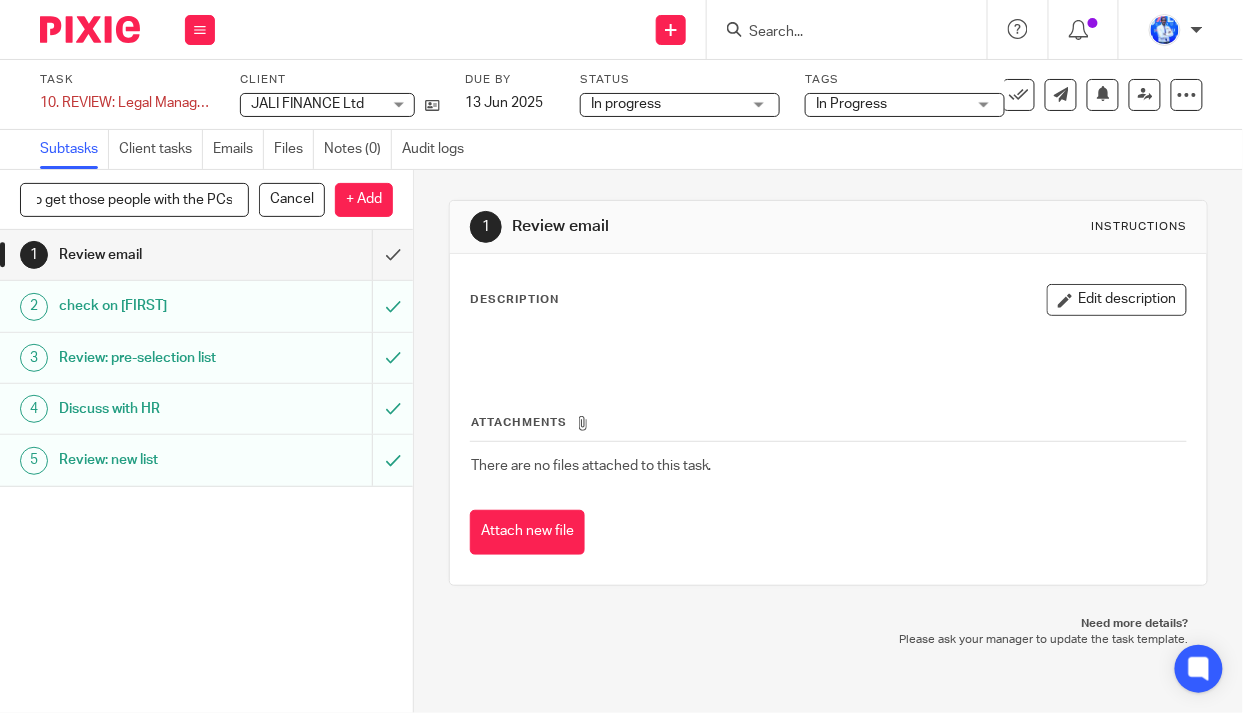 scroll, scrollTop: 0, scrollLeft: 397, axis: horizontal 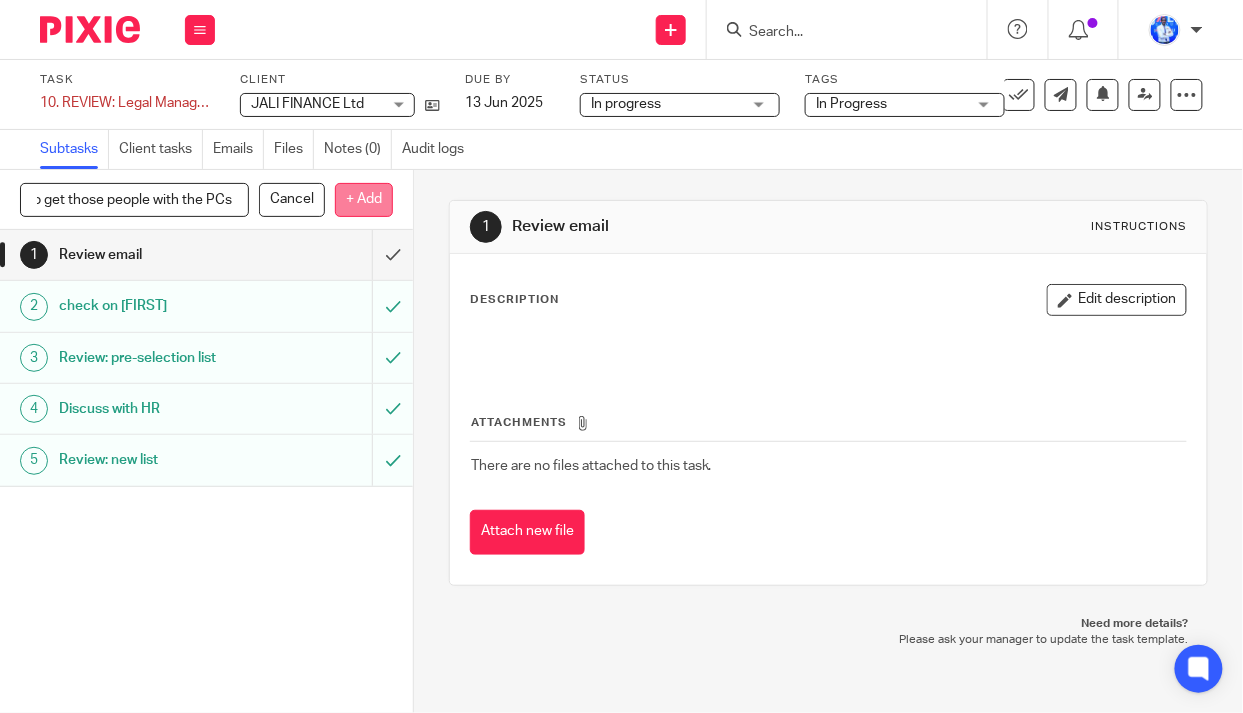 type on "trying to be reminded of what we did during the CFO process to get those people with the PCs" 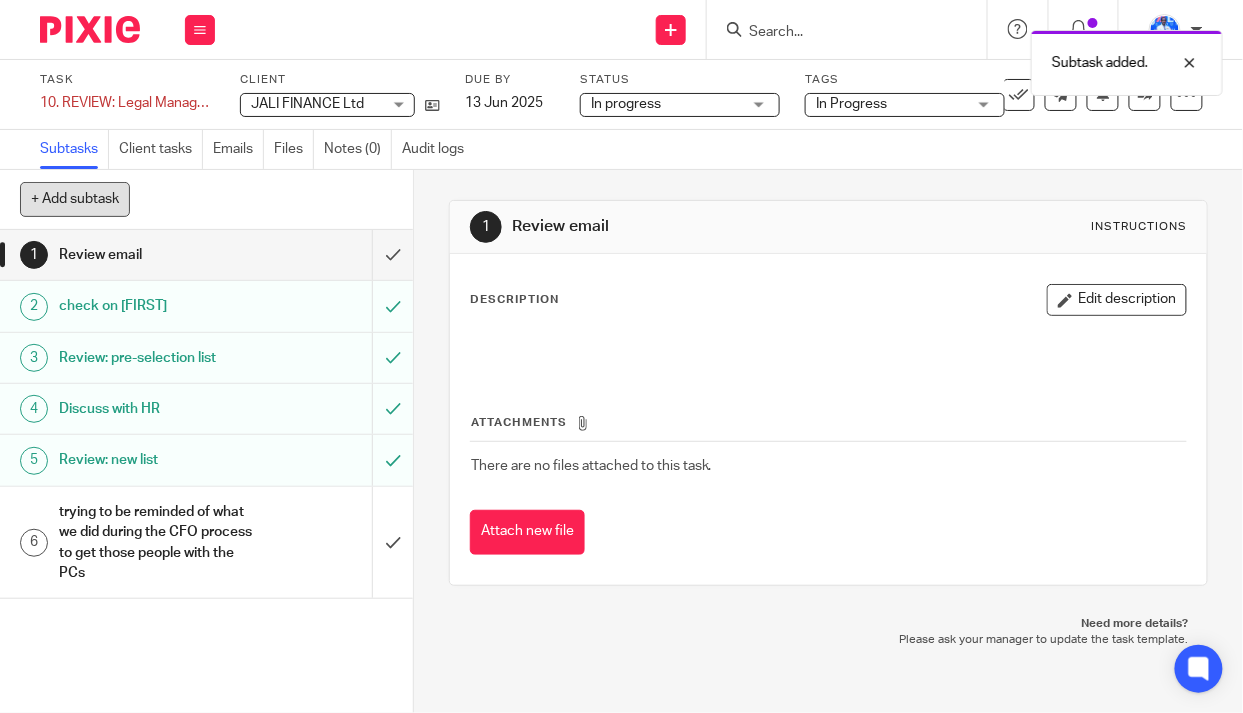 click on "+ Add subtask" at bounding box center (75, 199) 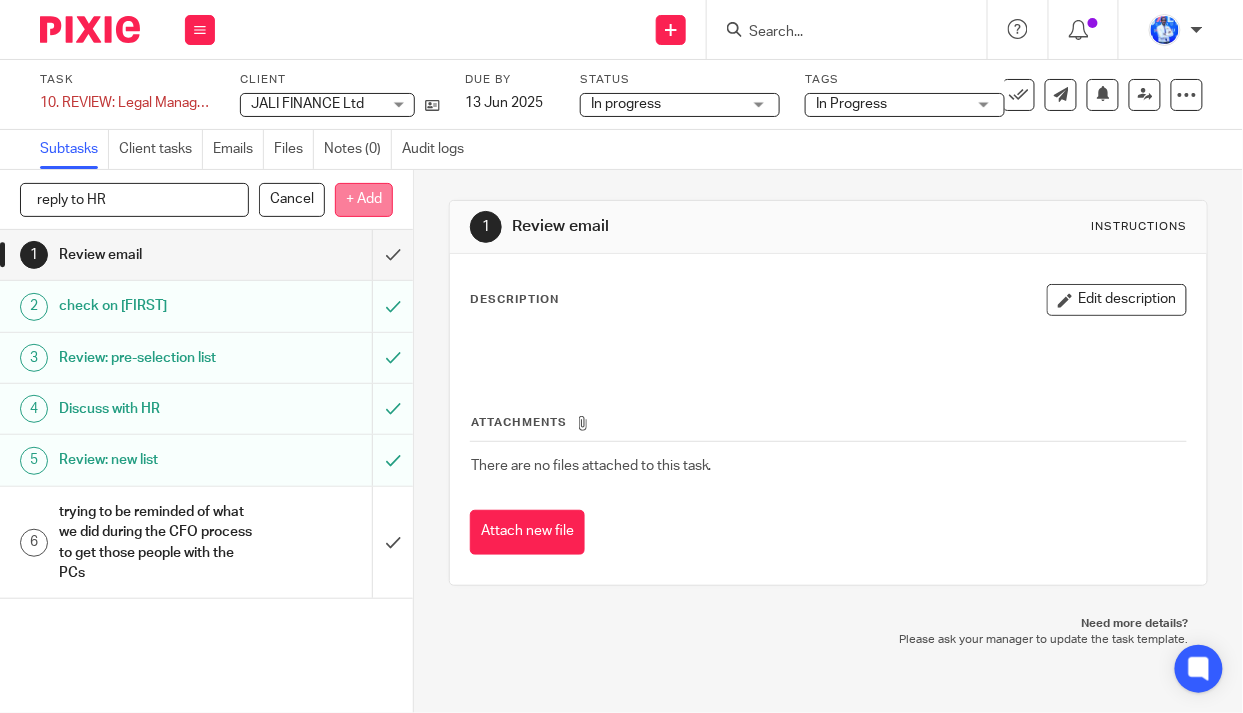 type on "reply to HR" 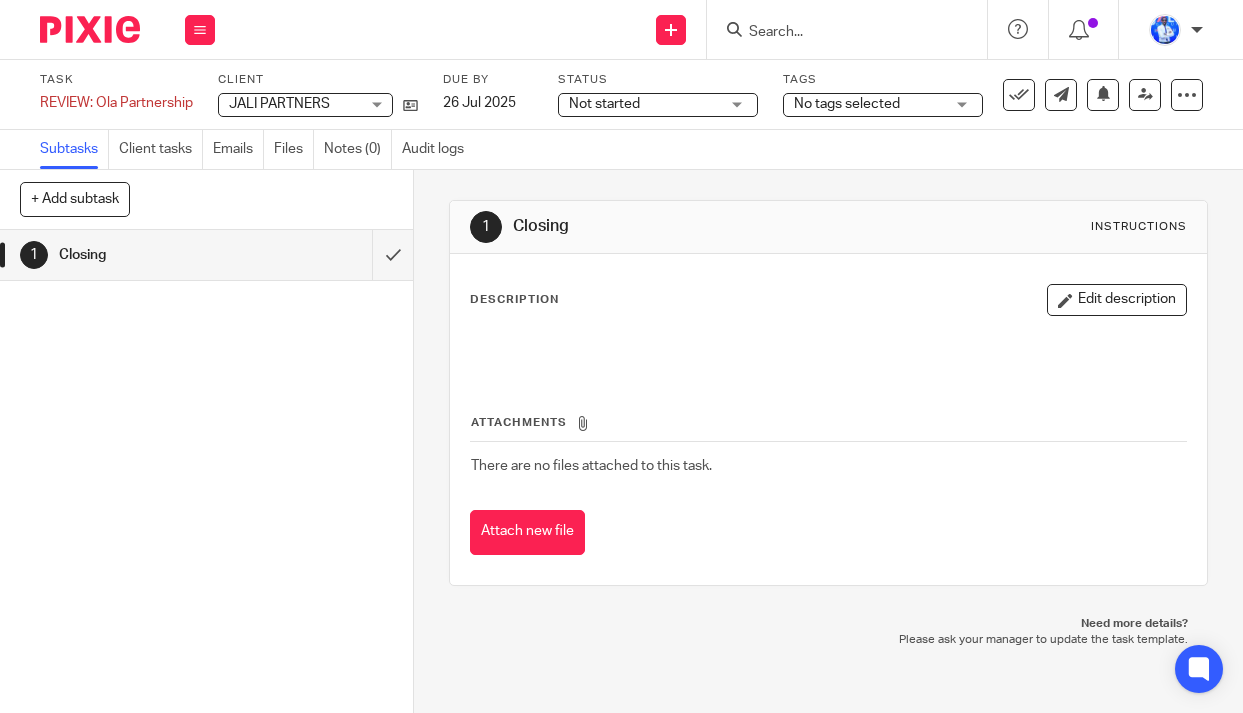 scroll, scrollTop: 0, scrollLeft: 0, axis: both 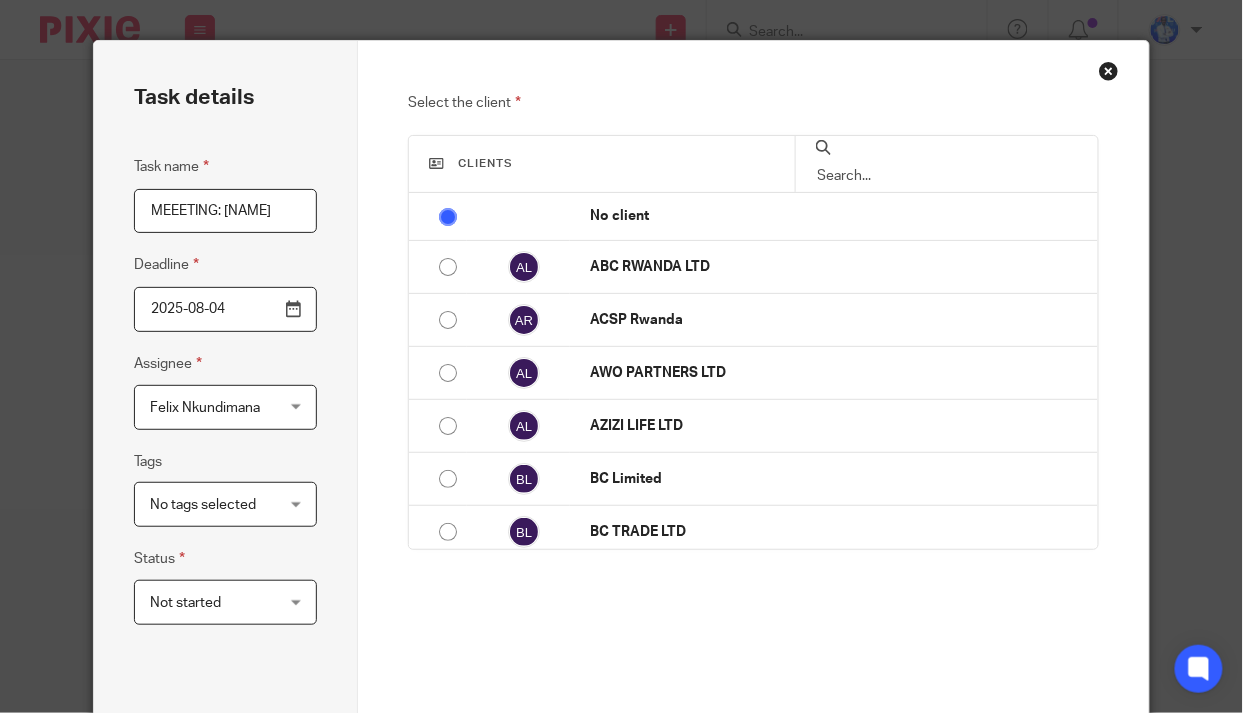 type on "MEEETING: [NAME]" 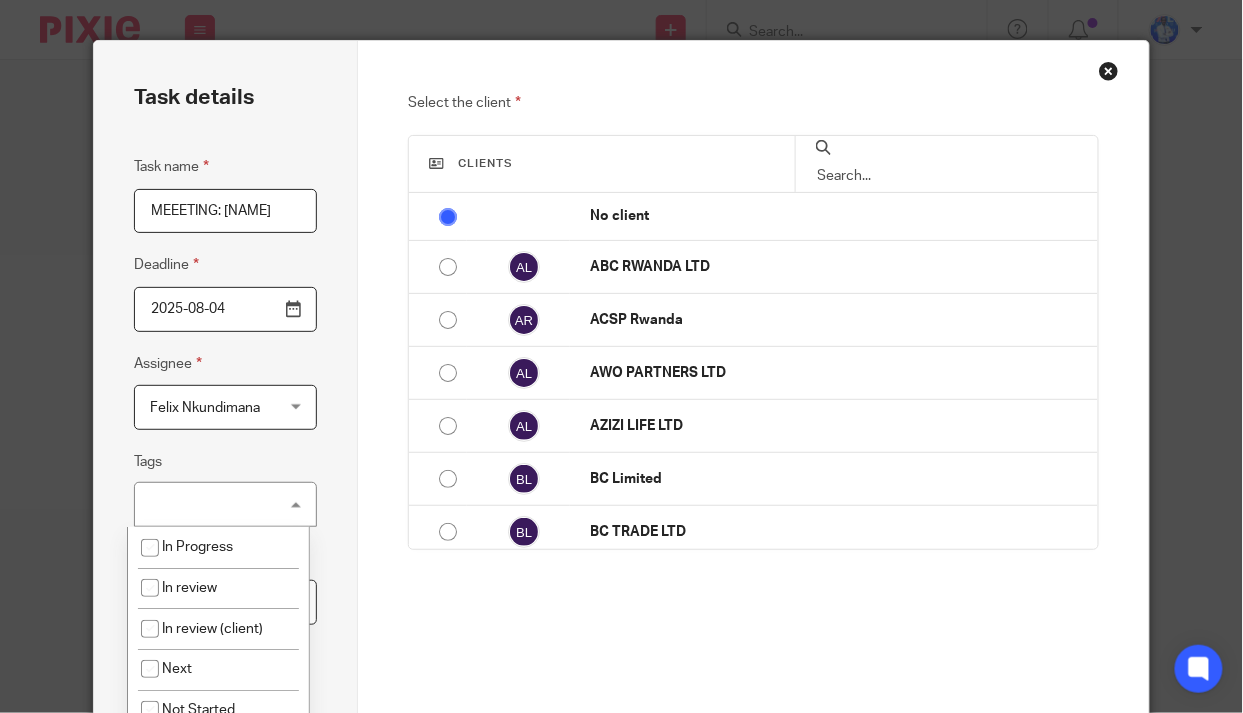 scroll, scrollTop: 0, scrollLeft: 0, axis: both 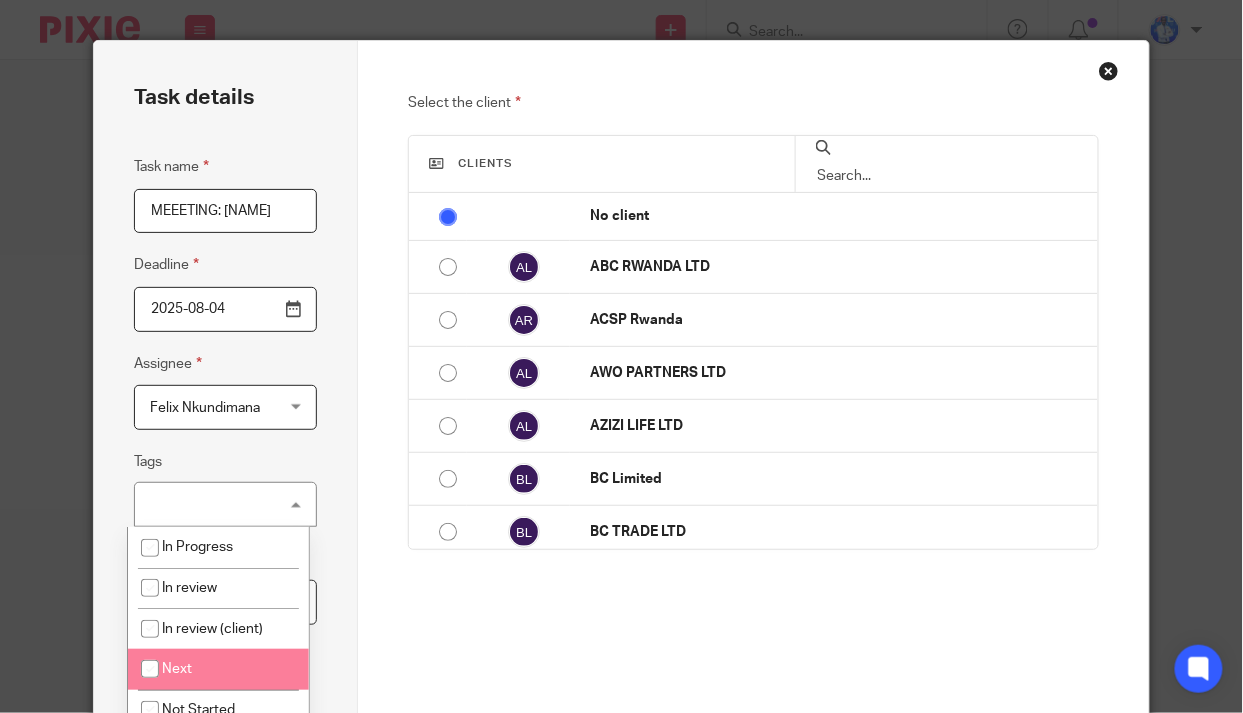 click on "Next" at bounding box center [218, 669] 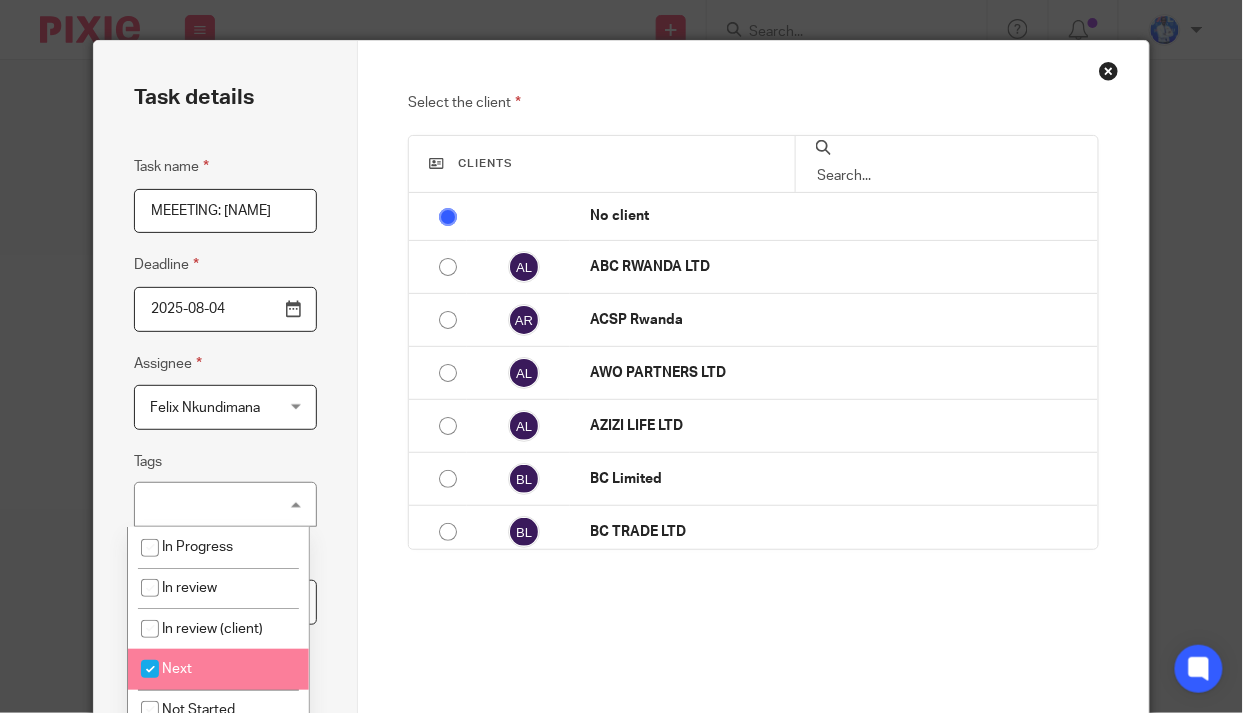 checkbox on "true" 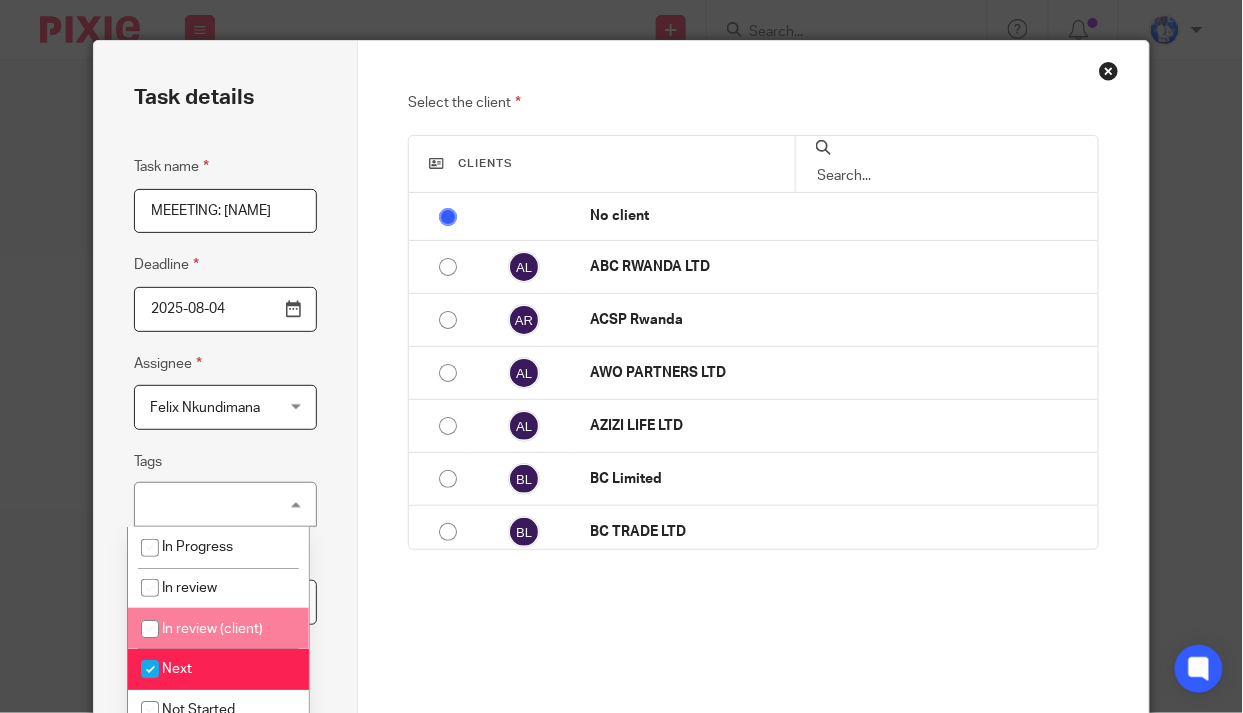 click on "Task details
Task name   MEEETING: Berhane Emarald
Deadline
2025-08-04   Assignee
Felix Nkundimana
Felix Nkundimana
Client manager
Angelique Mbabazi
Aphrodice Iyamuremye
Cedric Irambona
Denyse Icyeza
Esperance Umubyeyi
Felix Nkundimana
Felix Nkundimana
Former Members' Work
Francis Xavier Magara
Jolie Vivine Simbi
Rosine Dukuze
Shakira K. Nsimbi
Shema Jean Luc
Yonah Tashobya
1   Tags
Next
In Progress
In review
In review (client)" at bounding box center [226, 436] 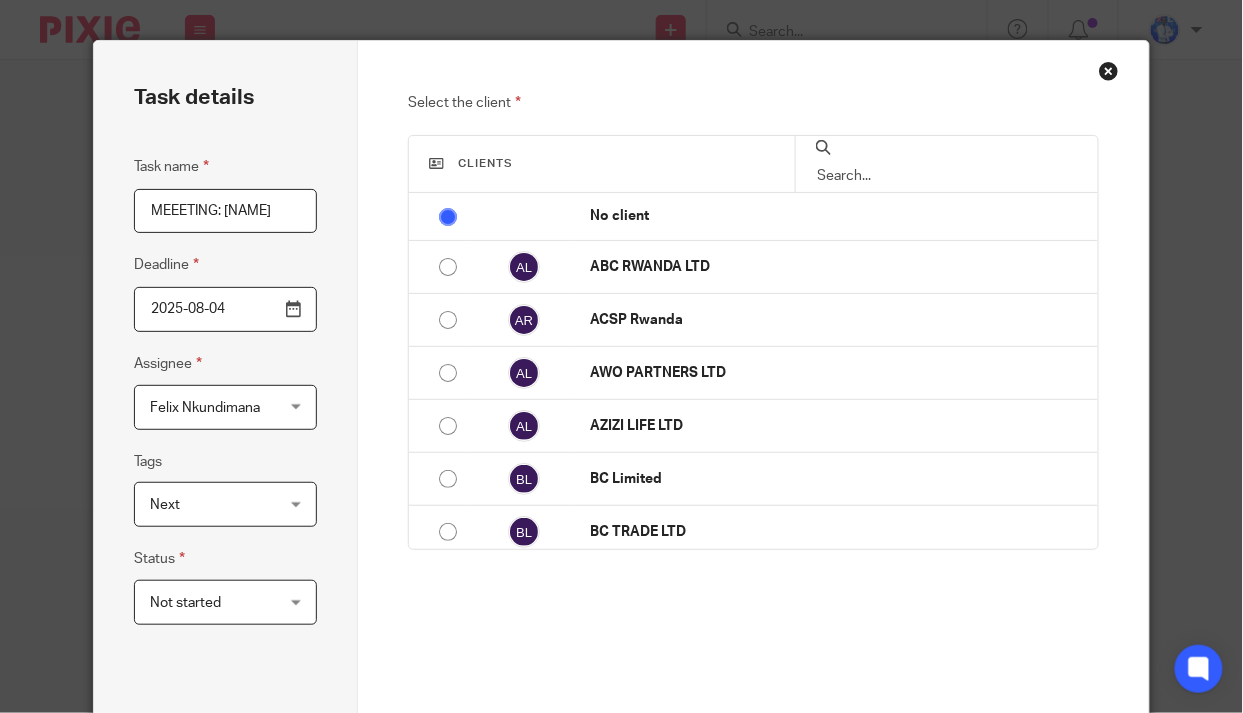 click on "Not started" at bounding box center [216, 602] 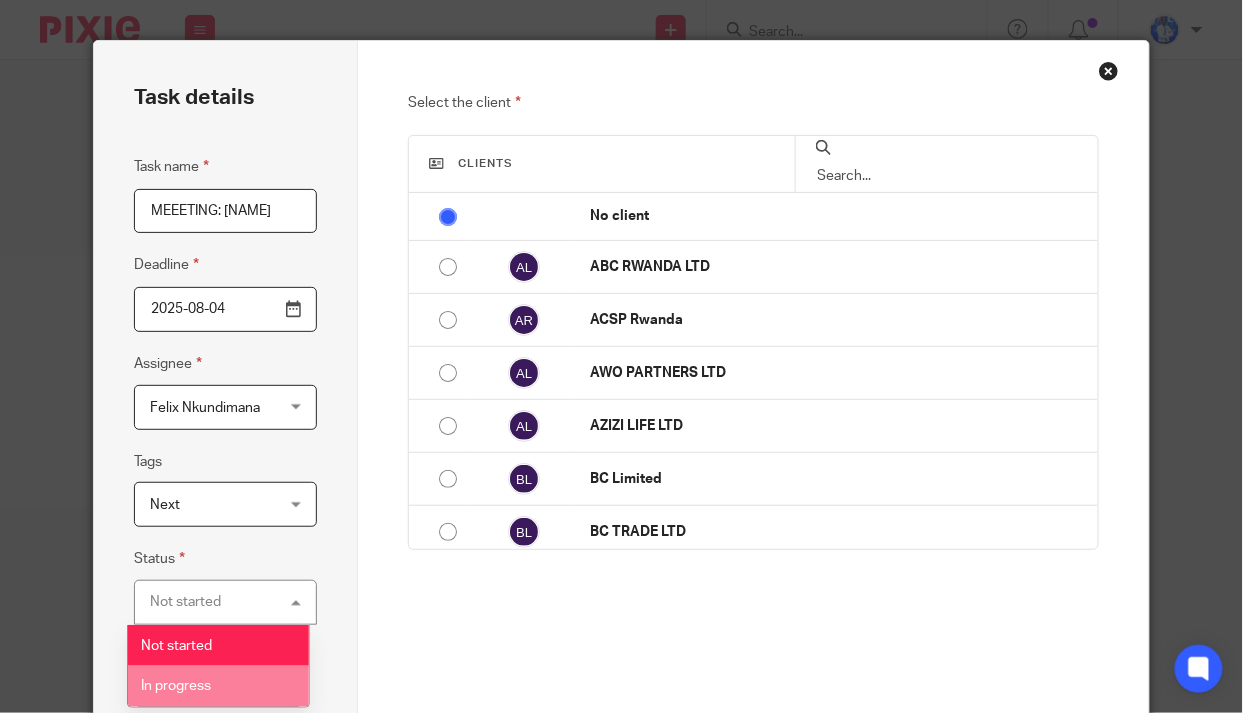 click on "In progress" at bounding box center (218, 686) 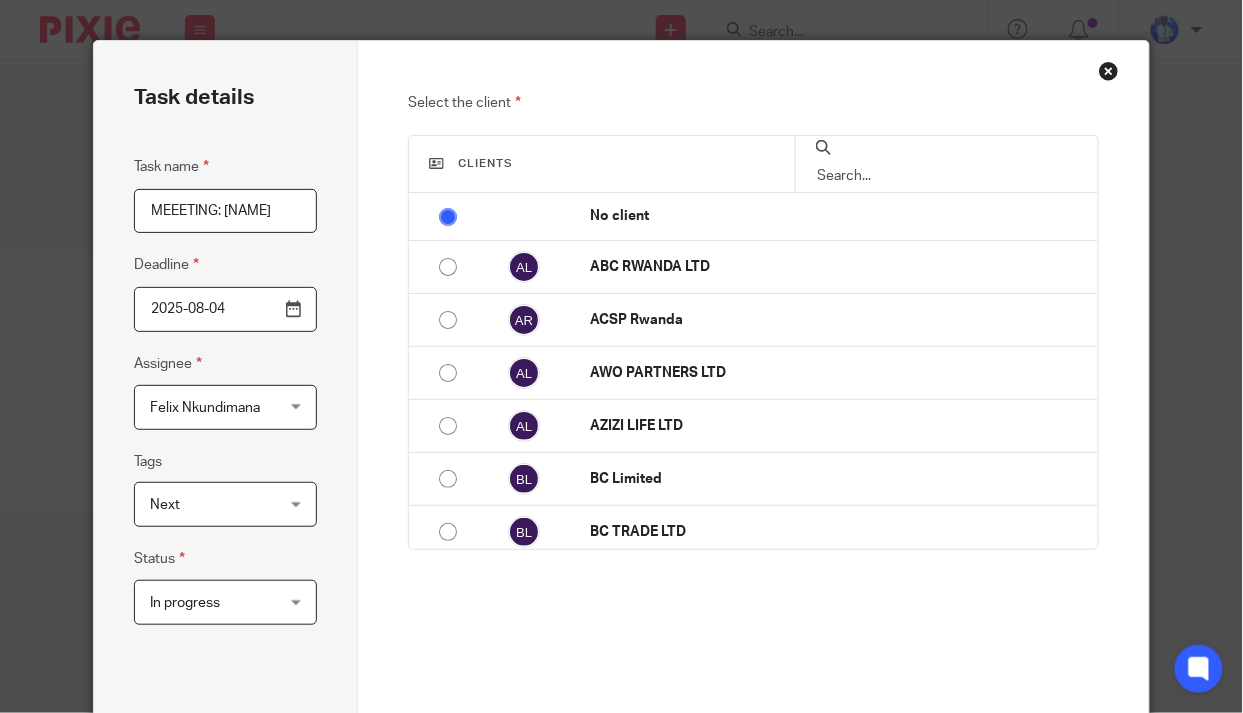 click at bounding box center (947, 176) 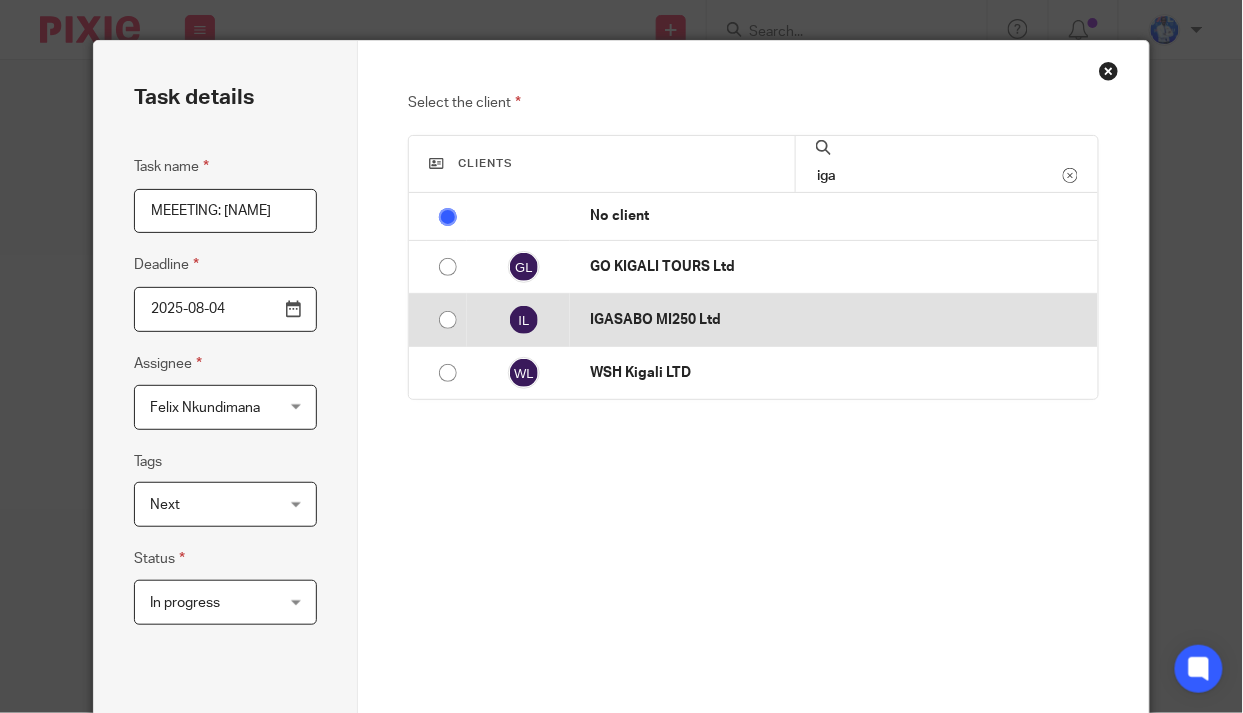 type on "iga" 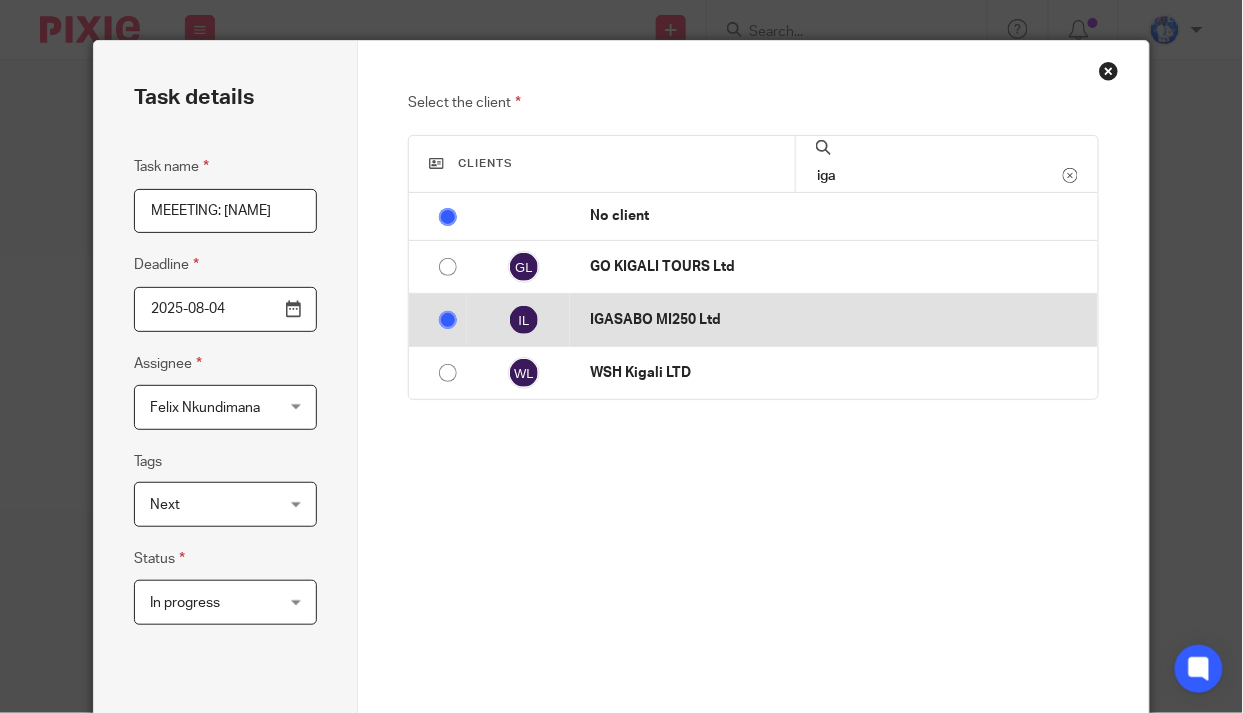 radio on "false" 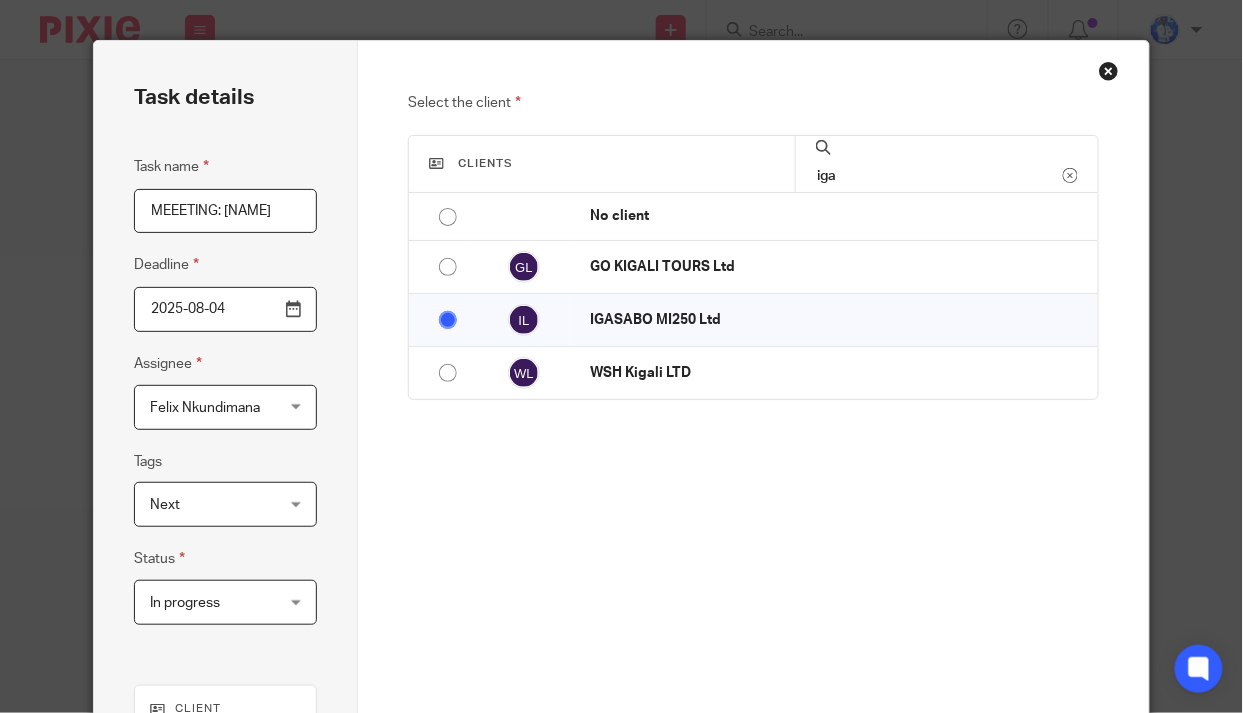 scroll, scrollTop: 321, scrollLeft: 0, axis: vertical 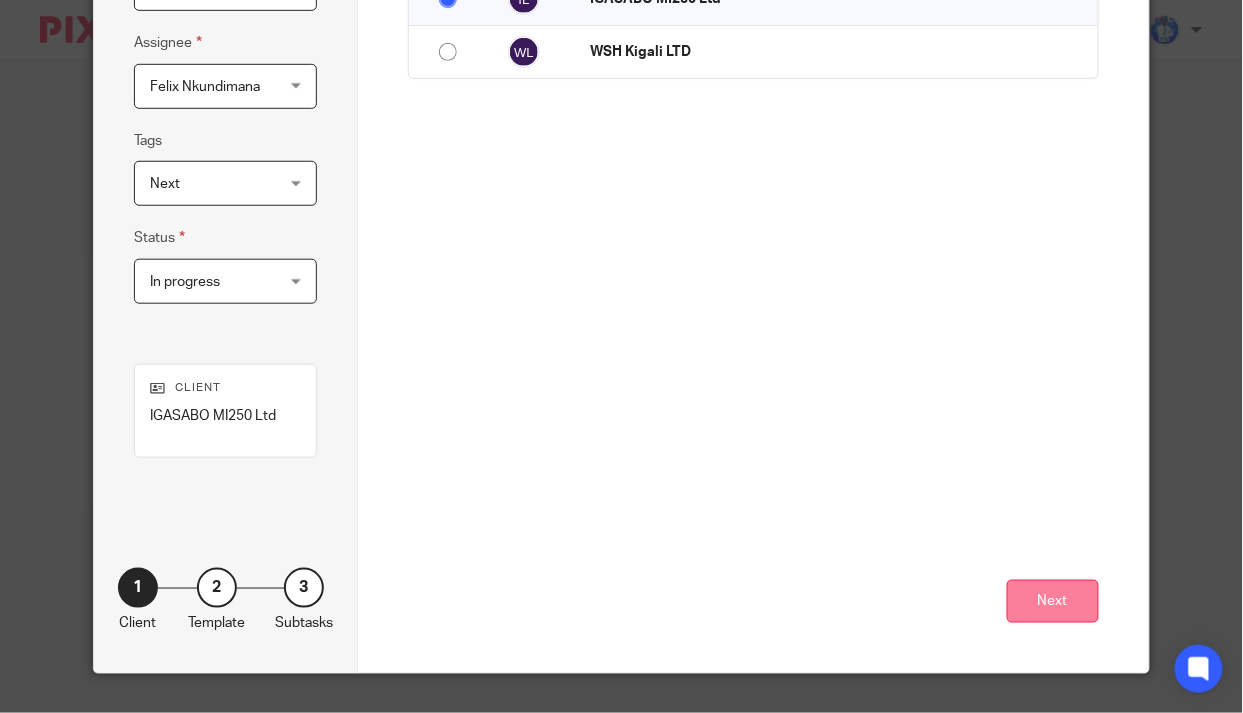 click on "Next" at bounding box center (1053, 601) 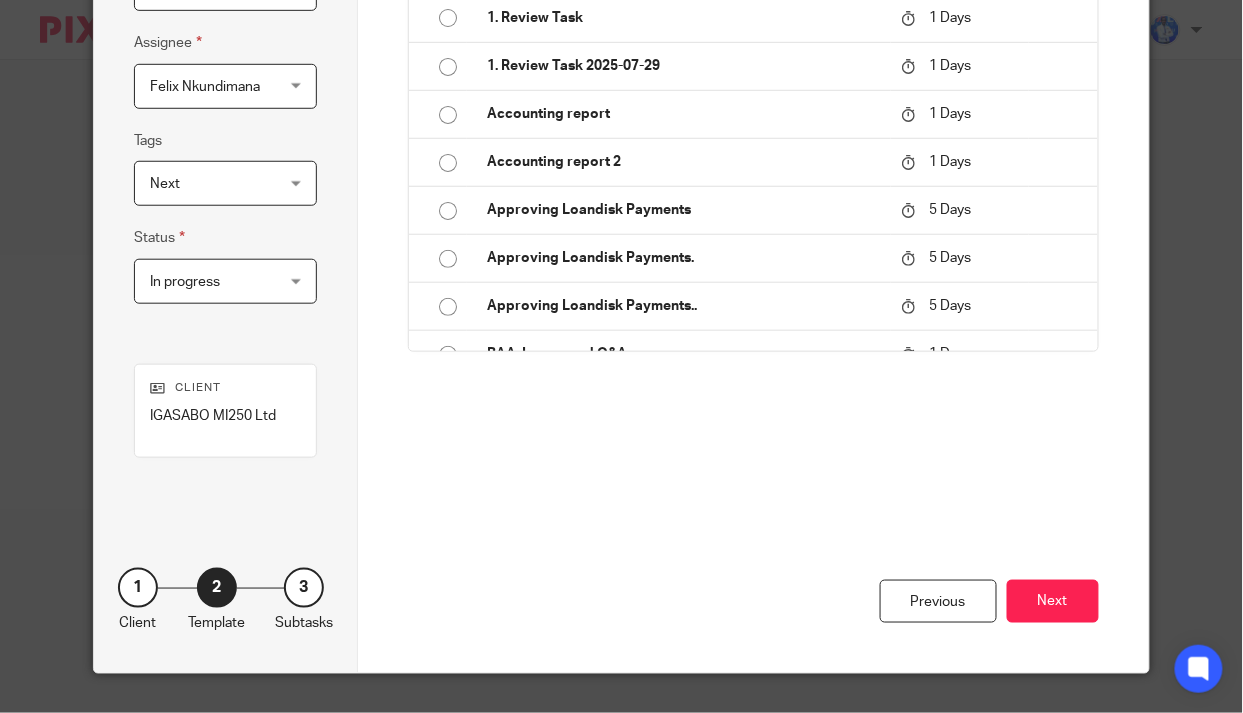 scroll, scrollTop: 0, scrollLeft: 0, axis: both 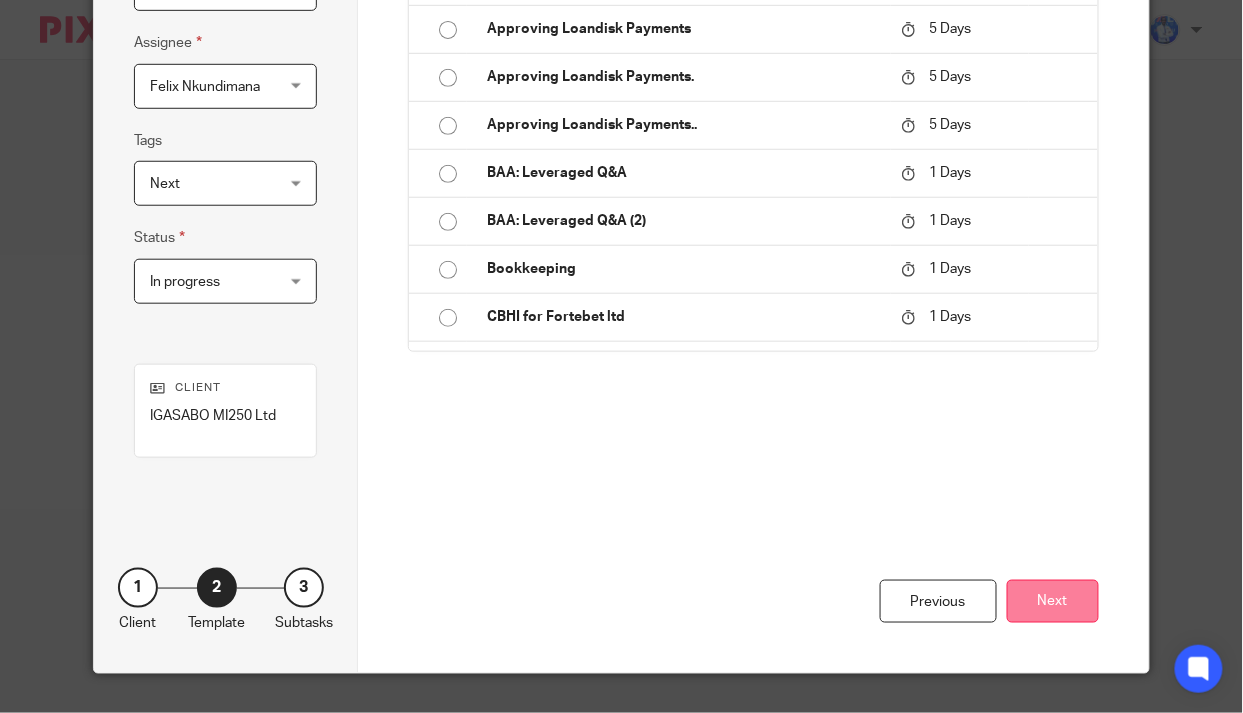 click on "Next" at bounding box center (1053, 601) 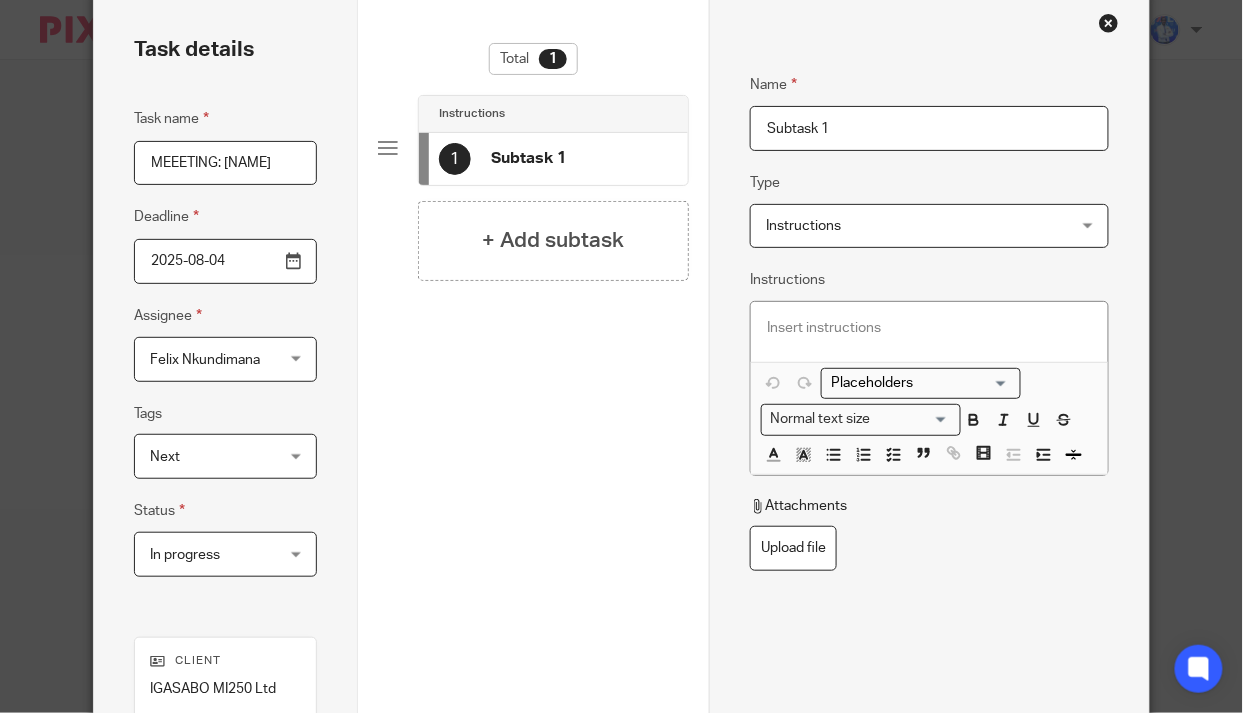 scroll, scrollTop: 321, scrollLeft: 0, axis: vertical 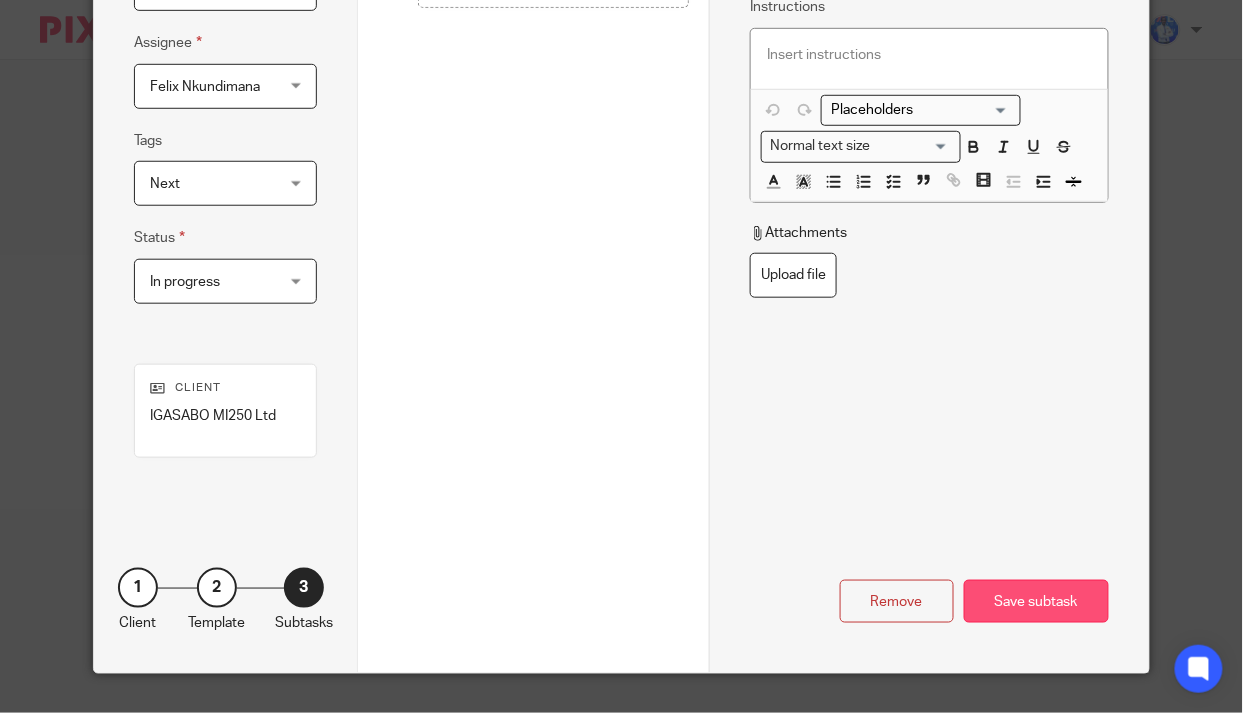 click on "Save subtask" at bounding box center (1036, 601) 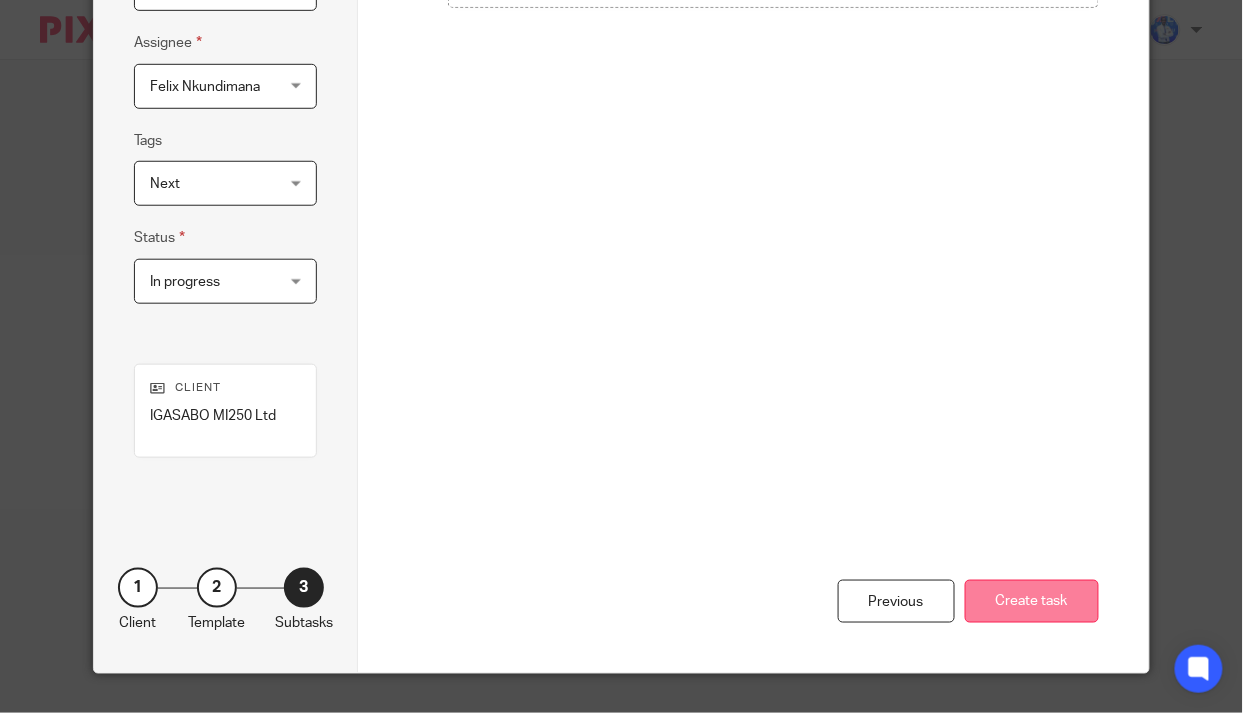 click on "Create task" at bounding box center [1032, 601] 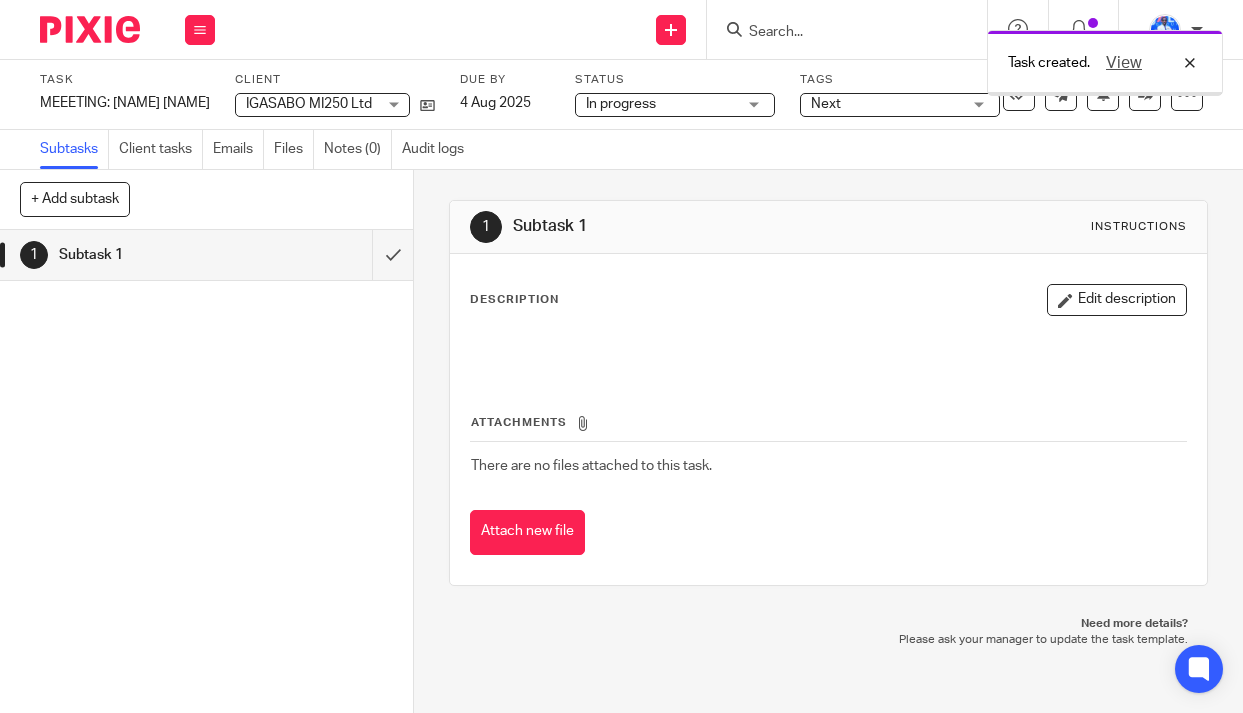 scroll, scrollTop: 0, scrollLeft: 0, axis: both 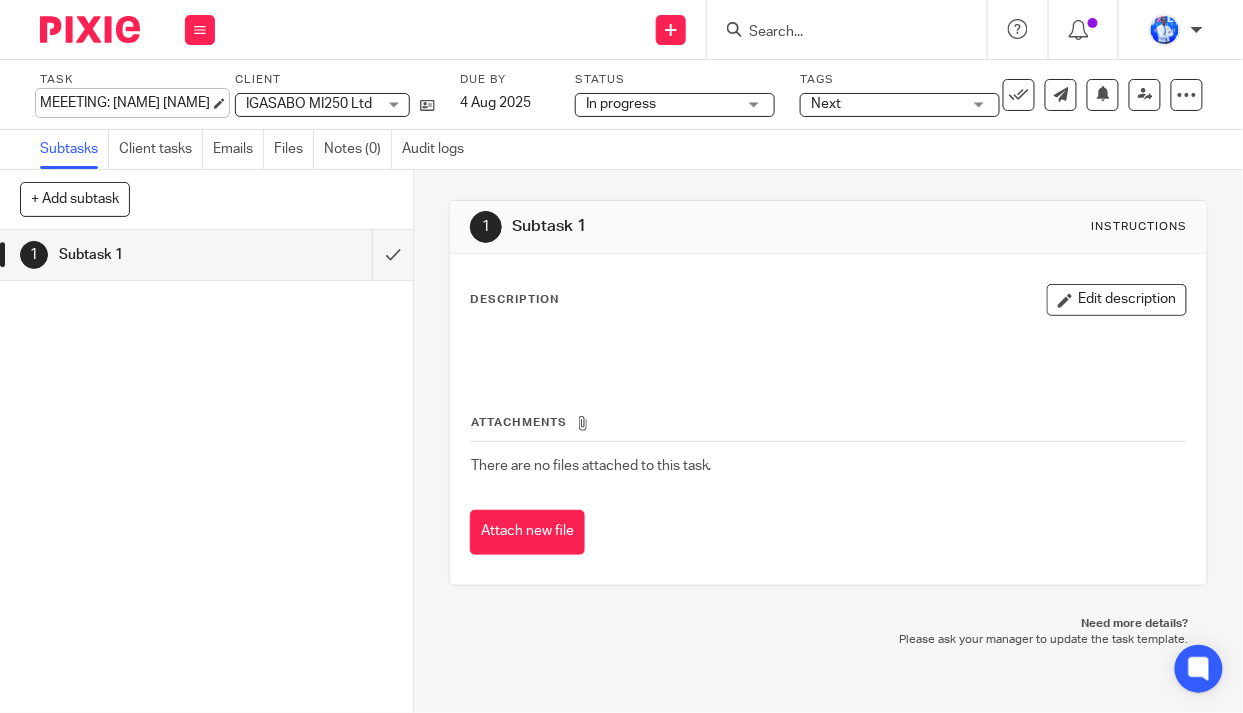 click on "MEEETING: [NAME] [NAME]   Save
MEEETING: [NAME] [NAME]" at bounding box center (125, 103) 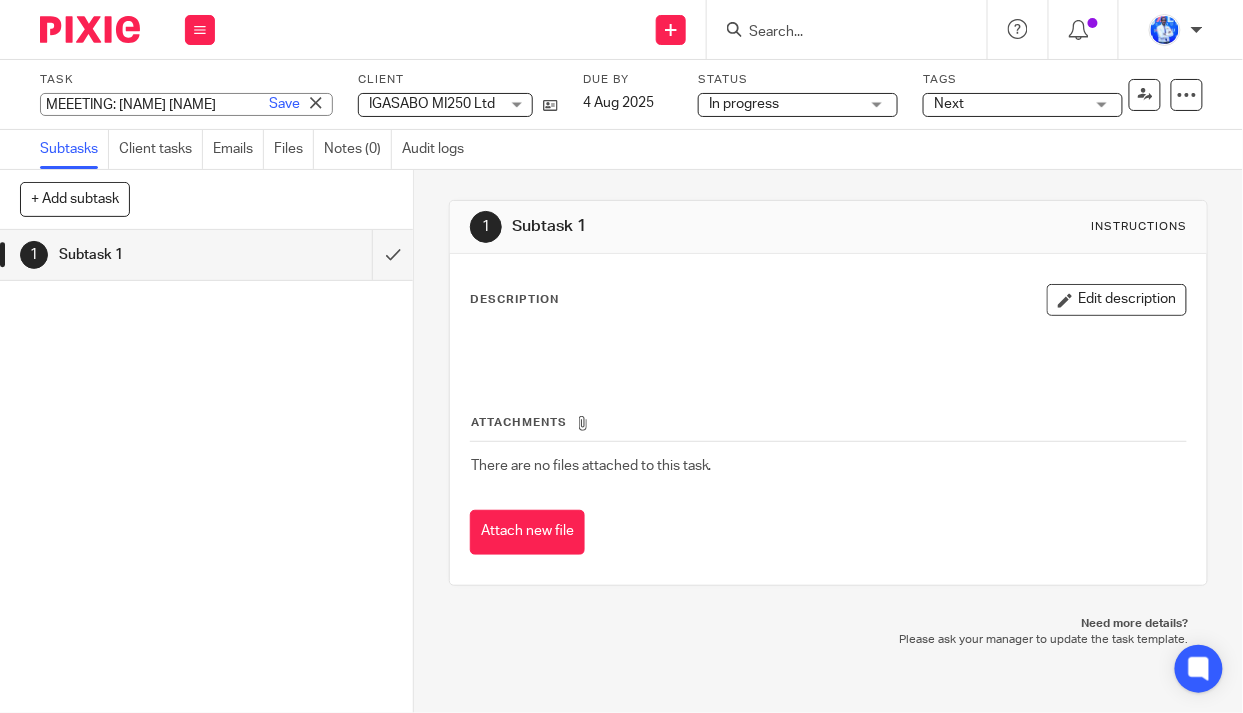 click on "MEEETING: [NAME] [NAME]" at bounding box center [186, 104] 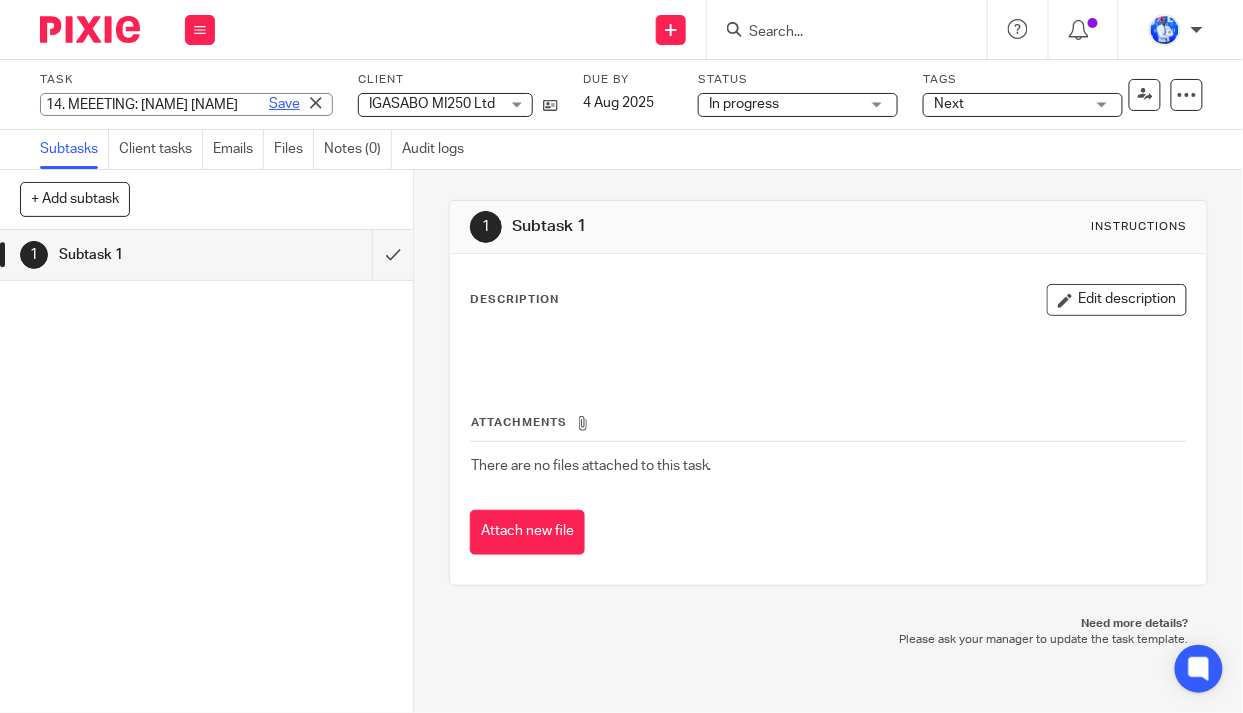 type on "14. MEEETING: [NAME] [NAME]" 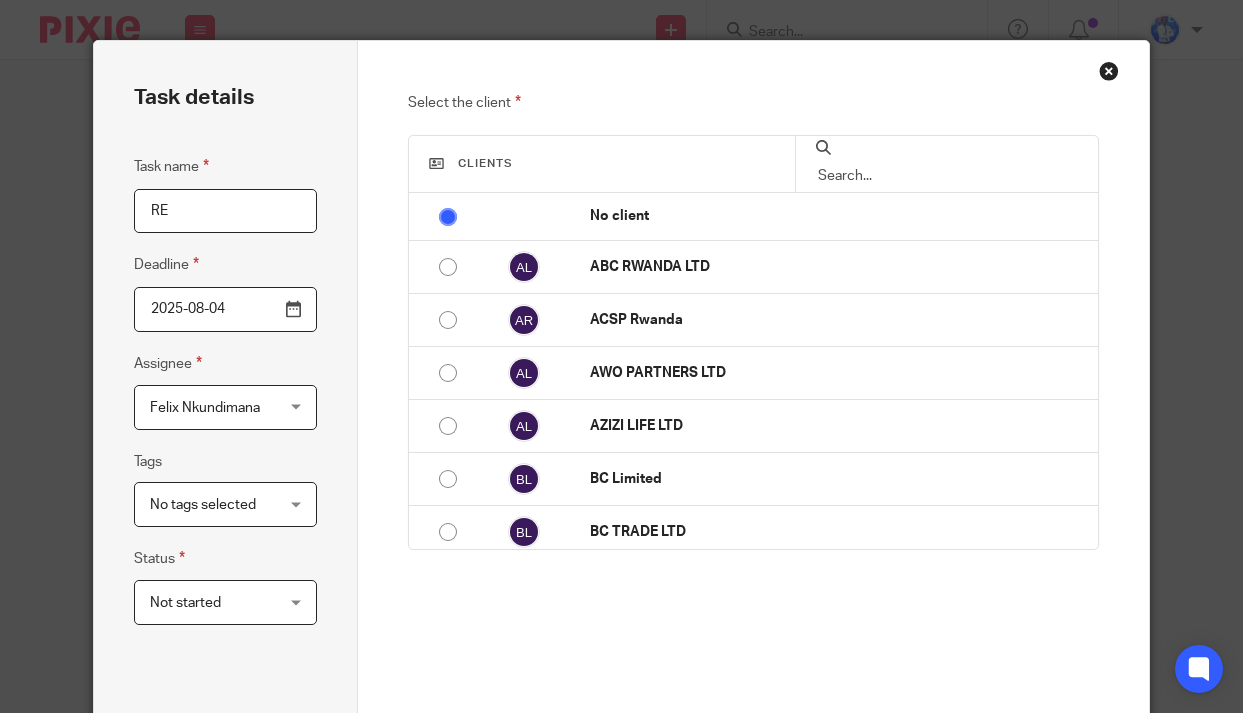 scroll, scrollTop: 0, scrollLeft: 0, axis: both 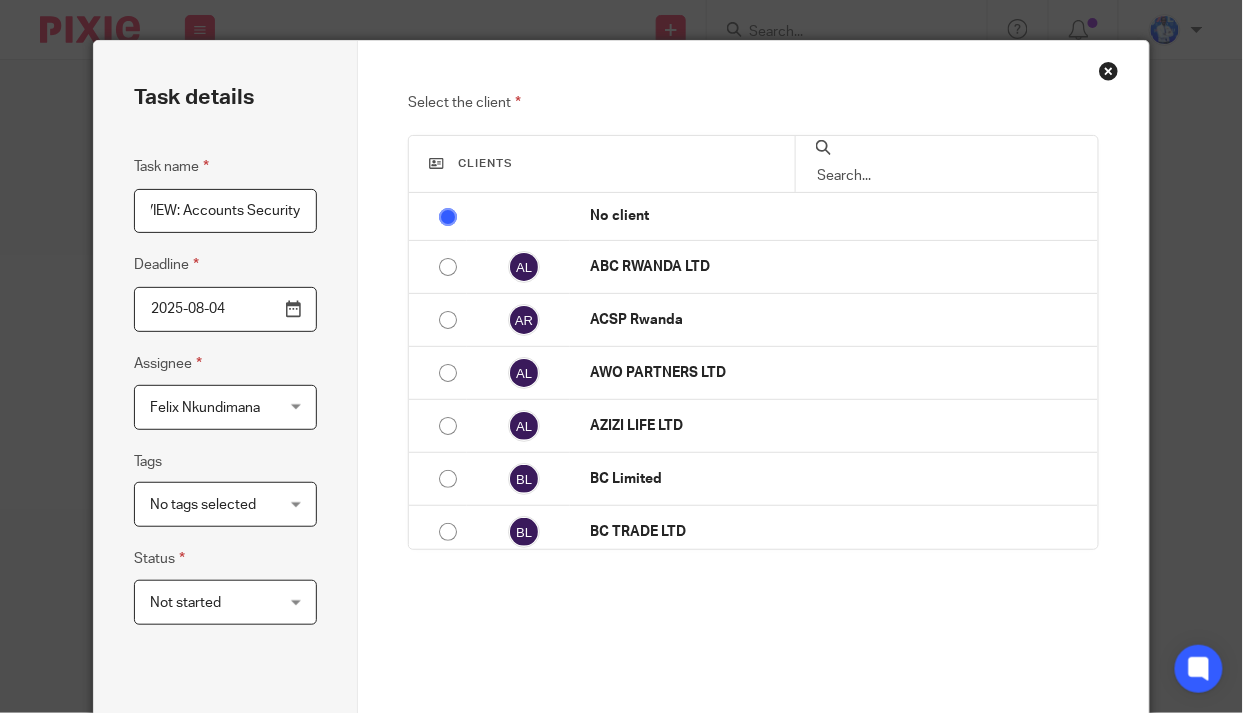 type on "REVIEW: Accounts Security" 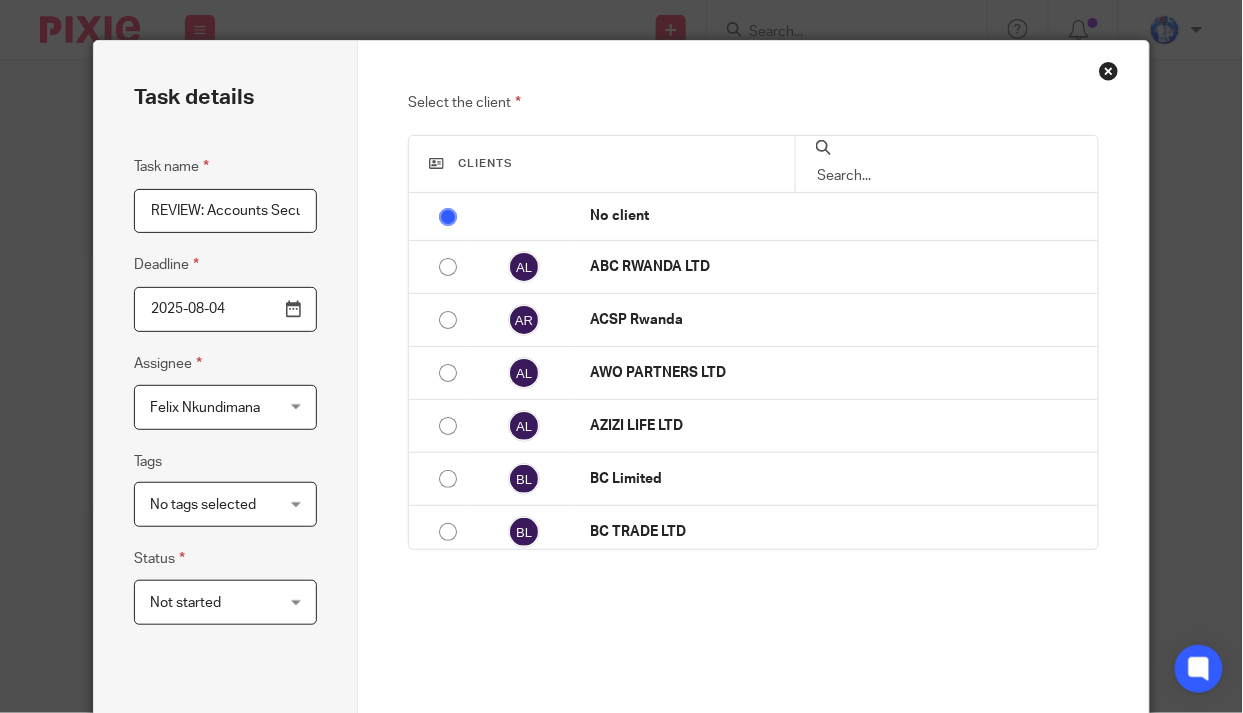 click on "No tags selected" at bounding box center (203, 505) 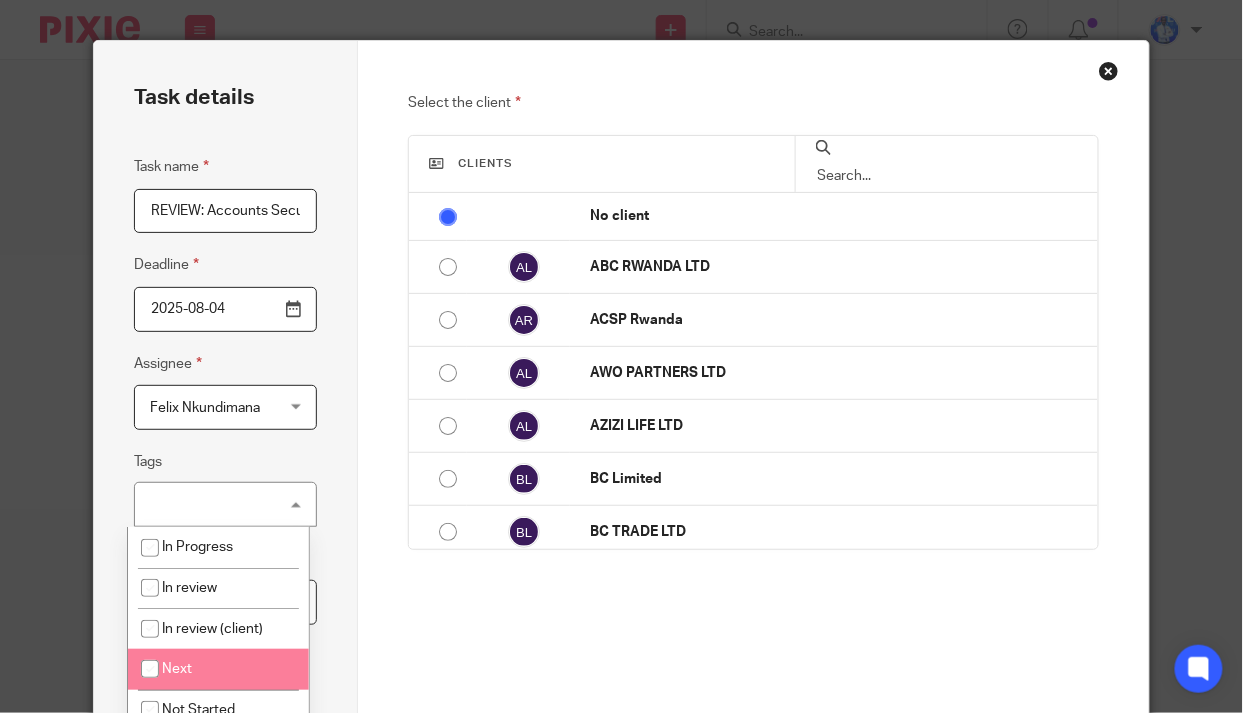 click on "Next" at bounding box center [218, 669] 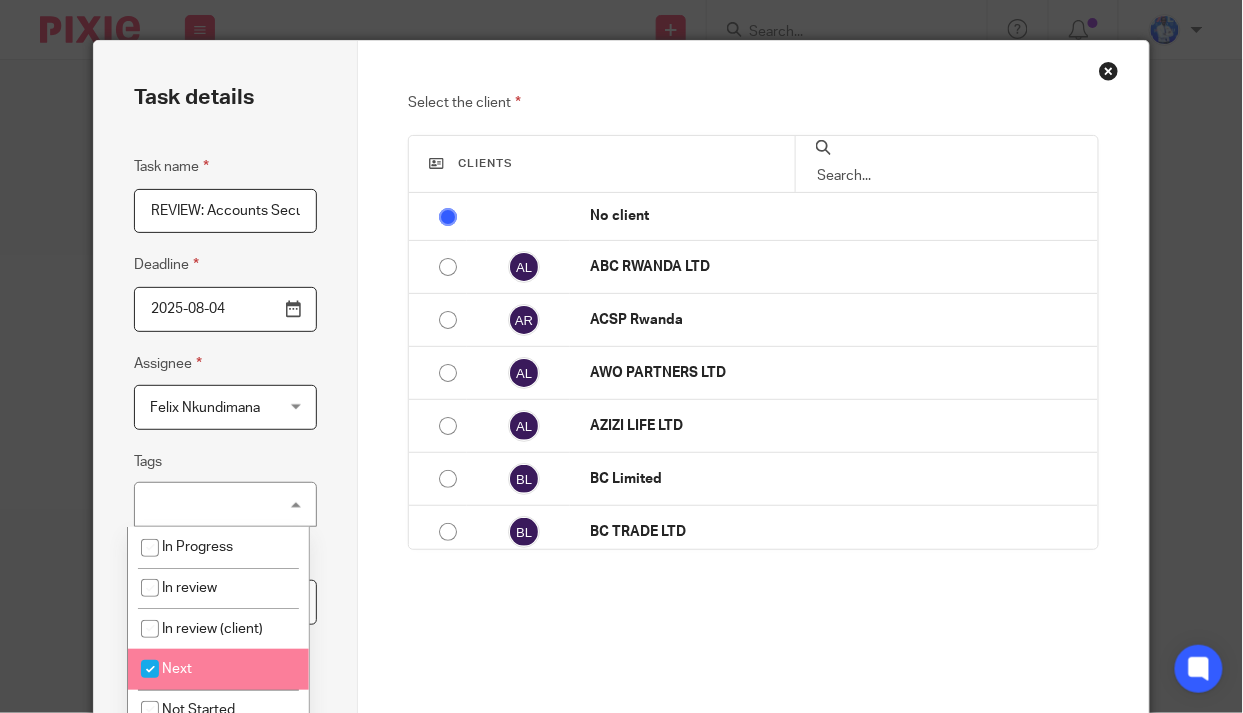 checkbox on "true" 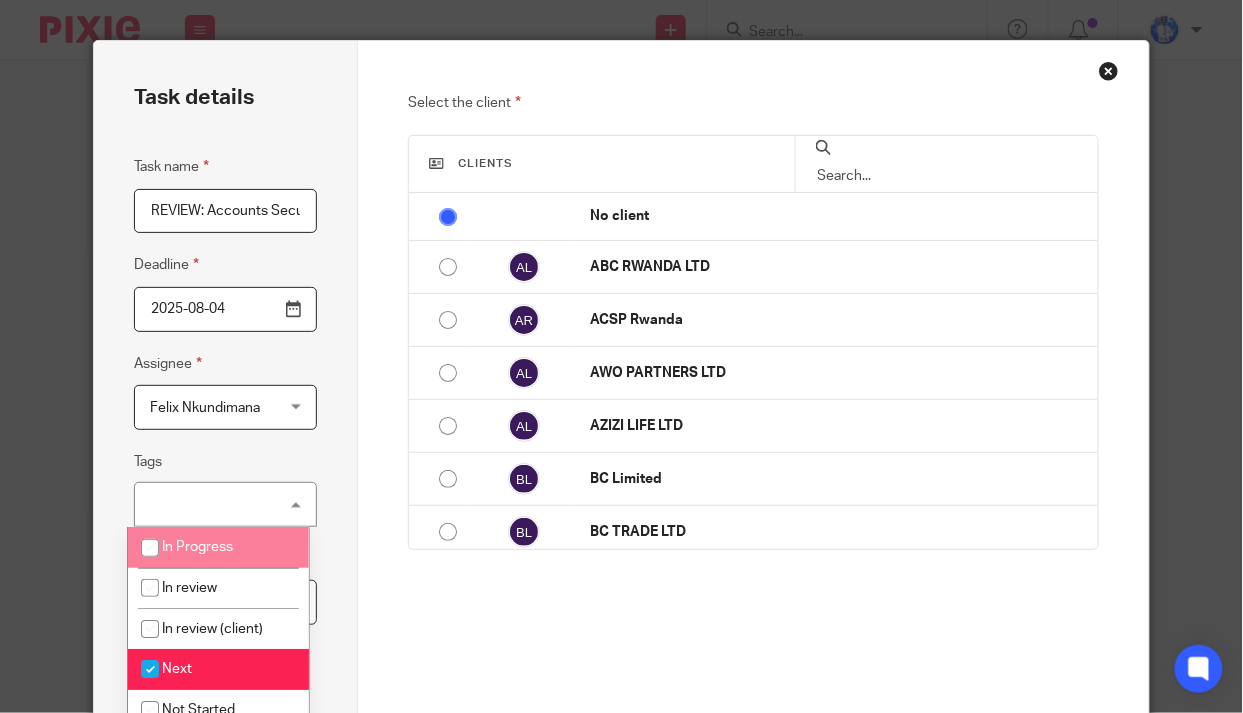 click on "Task details
Task name   REVIEW: Accounts Security
Deadline
2025-08-04   Assignee
[FIRST] [LAST]
[FIRST] [LAST]
Client manager
[FIRST] [LAST]
[FIRST] [LAST]
[FIRST] [LAST]
[FIRST] [LAST]
[FIRST] [LAST]
[FIRST] [LAST]
[FIRST] [LAST]
Former Members' Work
[FIRST] [LAST]
[FIRST] [LAST]
[FIRST] [LAST]
[FIRST] [LAST]
[FIRST] [LAST]
[FIRST] [LAST]
1   Tags
Next
In Progress
In review
In review (client)" at bounding box center (226, 436) 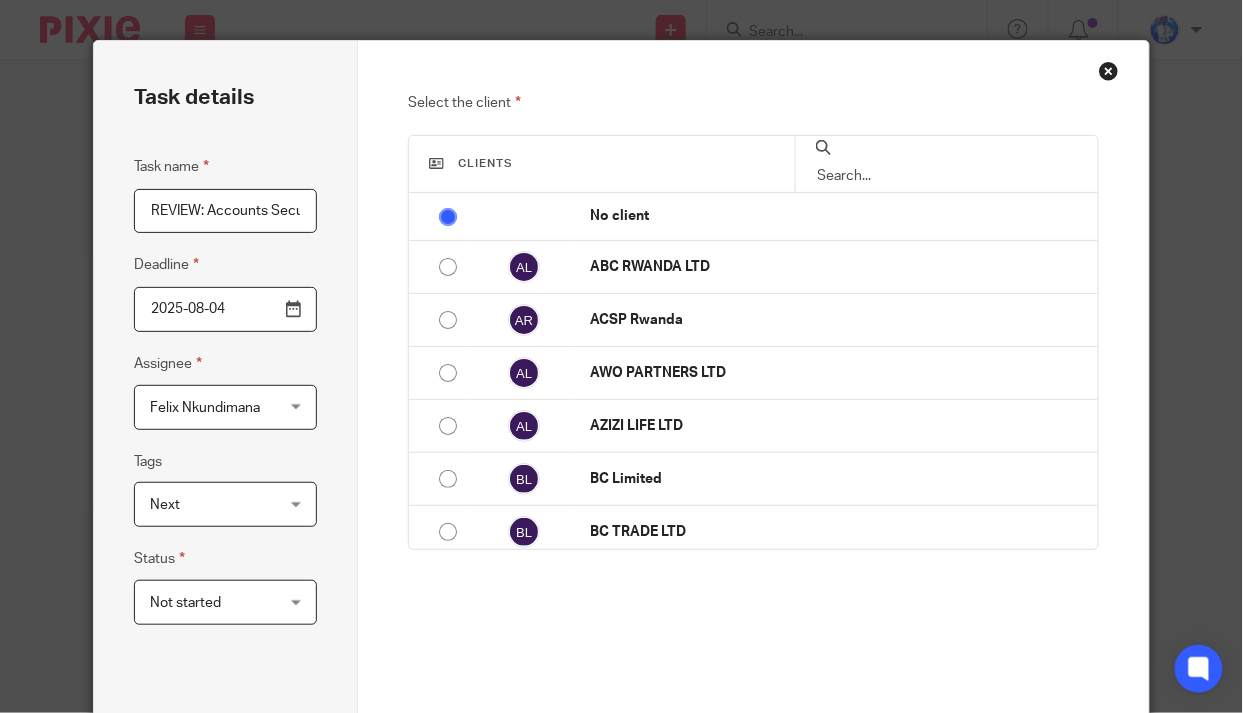 click on "Not started" at bounding box center (216, 602) 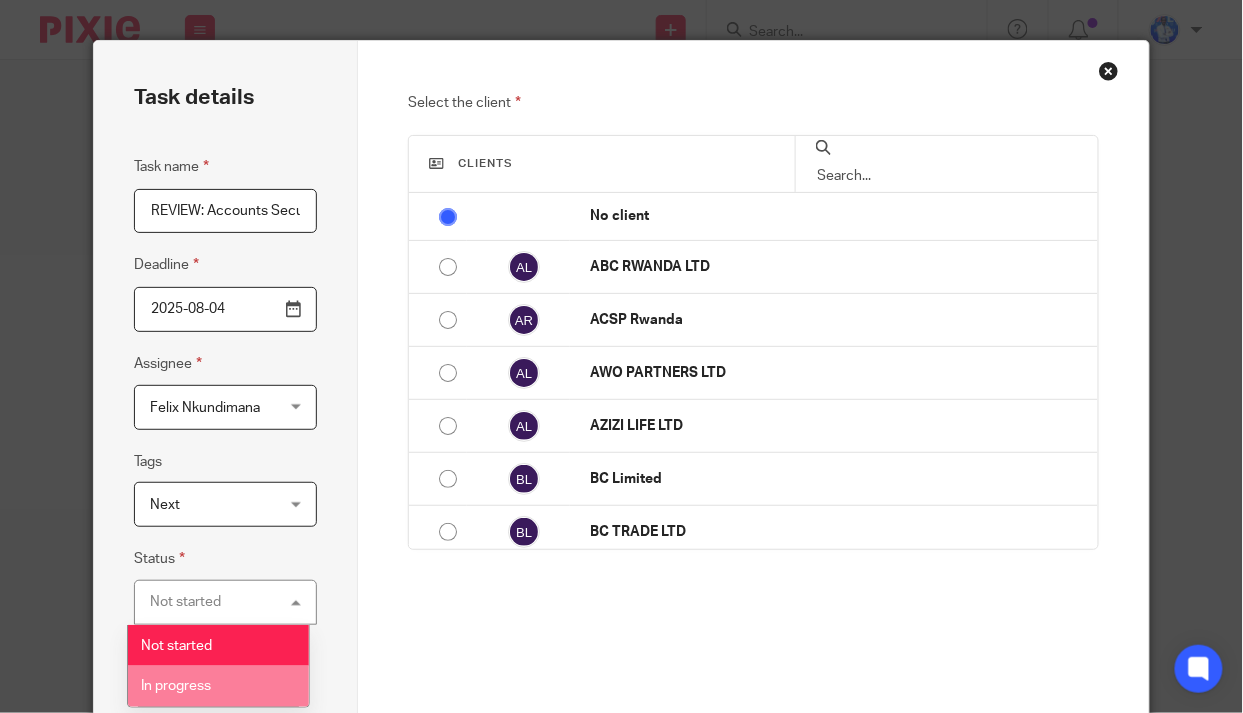 click on "In progress" at bounding box center (218, 686) 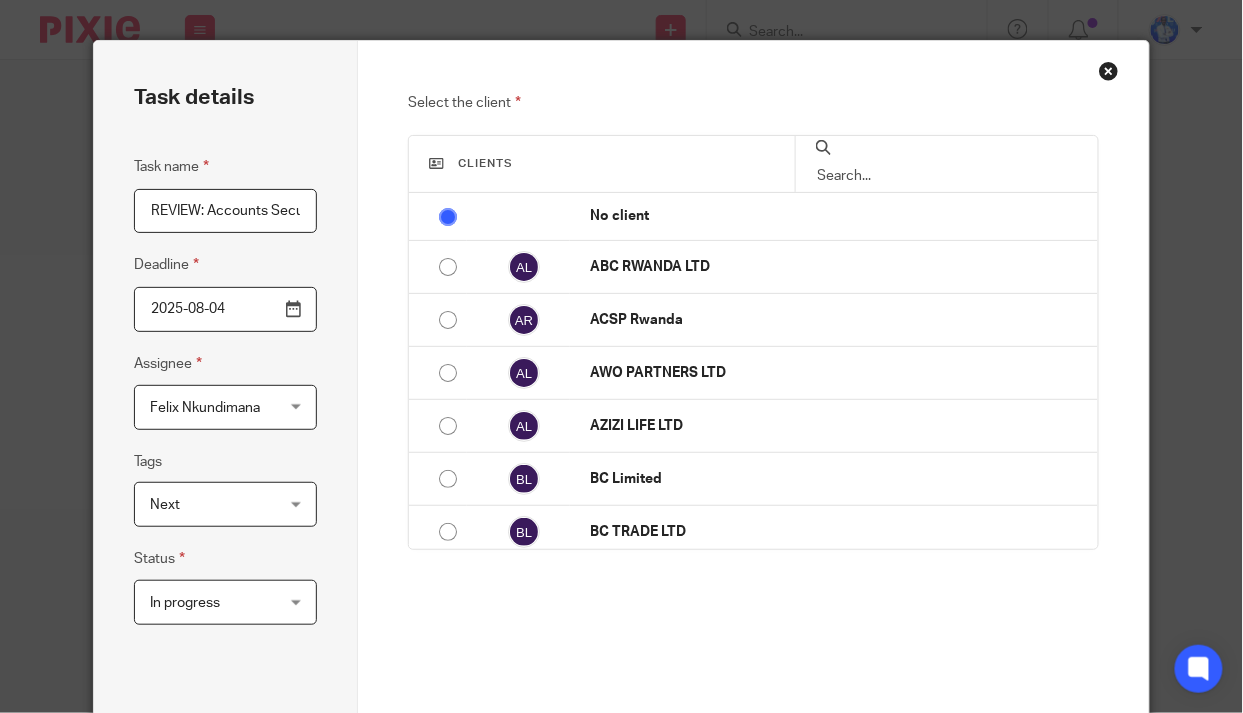 click at bounding box center (947, 176) 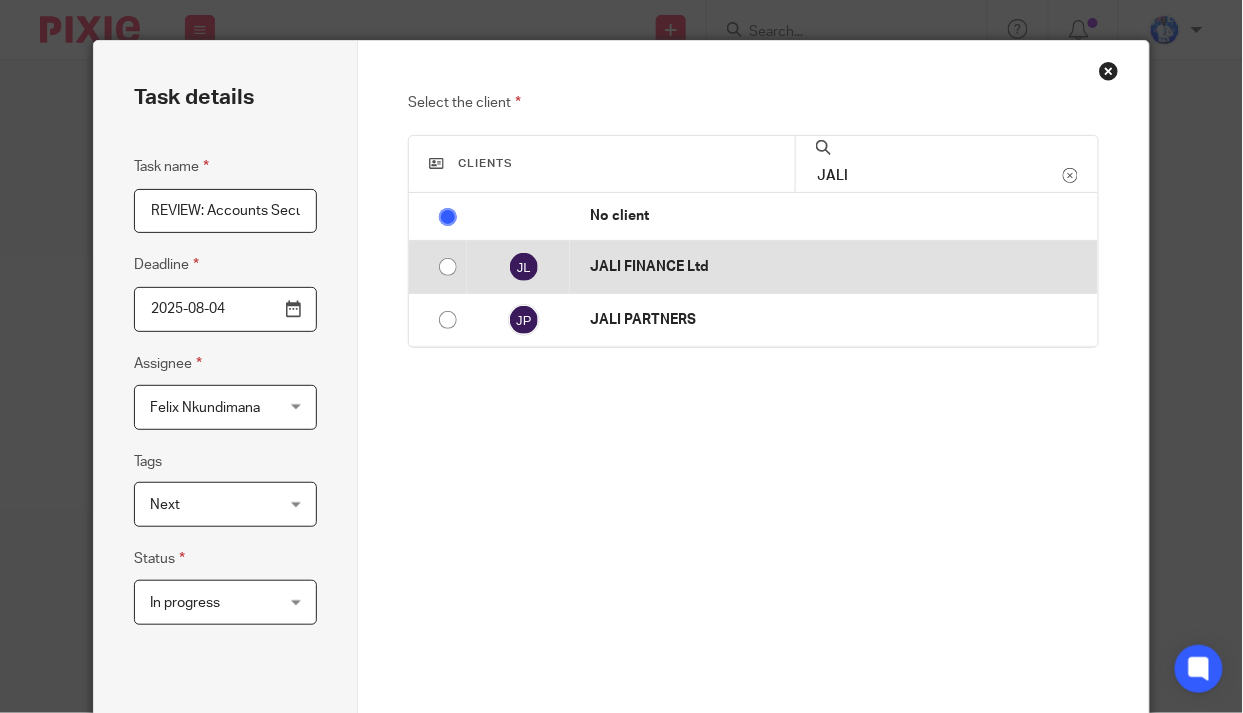 click at bounding box center [448, 267] 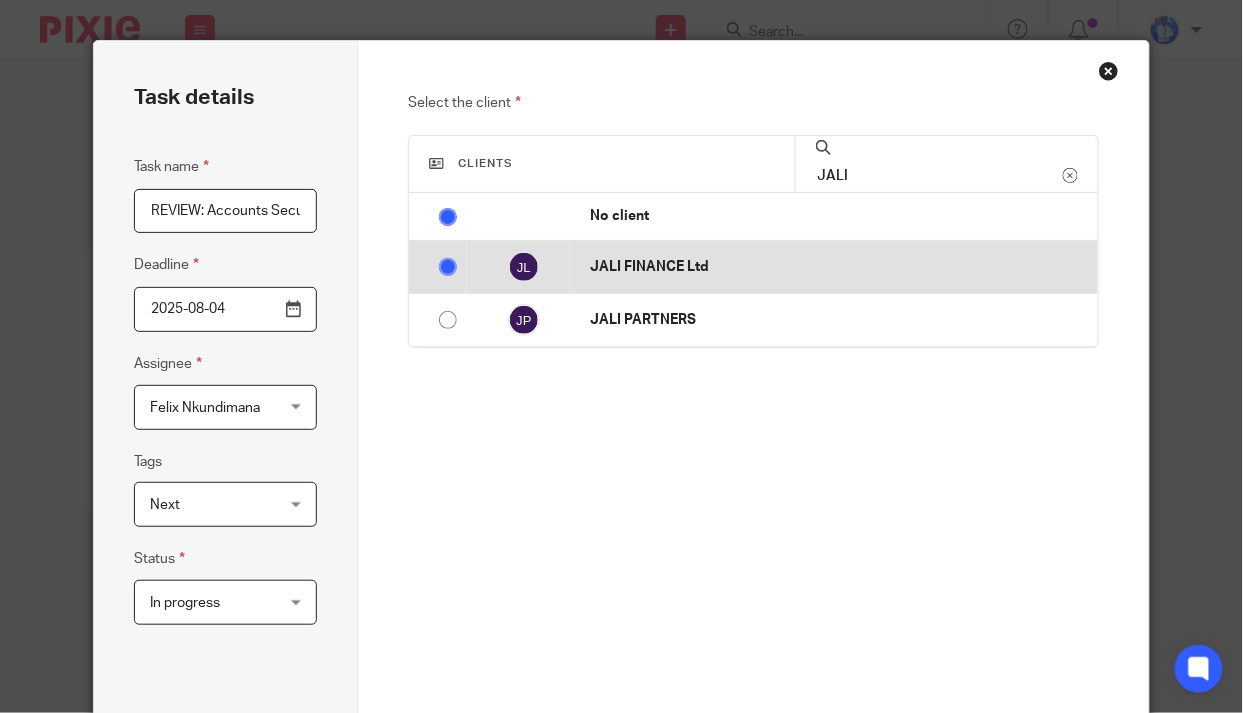 radio on "false" 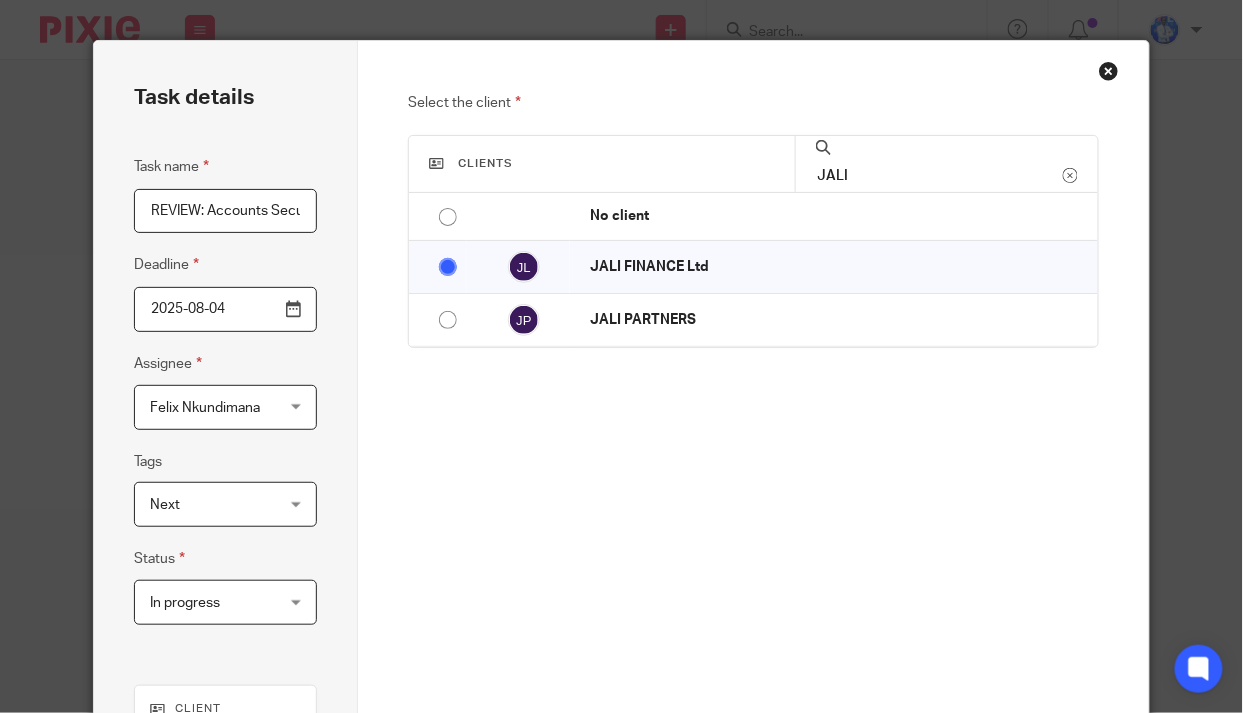 click on "Select the client
Clients
JALI
No client
ABC RWANDA LTD
ACSP Rwanda
AWO PARTNERS LTD
AZIZI LIFE LTD
BC Limited
BC TRADE LTD
CHEES CAFFEE LTD
CHRISTIANNA WHITEKETTLE
E-KITABU RWANDA LTD
ENERGIA PROMOTION RWANDA
FELIX NKUNDIMANA
FIRE&STONE LTD
FORTEBET LTD
GO KIGALI TOURS Ltd
GRAND VICTORIA Ltd
HAUGUE AQUA RWANDA LTD
HERBMADZ RWANDA Ltd
HOTSPOT TRADING
IGASABO MI250 Ltd
IJORERE Ltd
I WILL STAND LTD
JALI FINANCE Ltd" at bounding box center [753, 363] 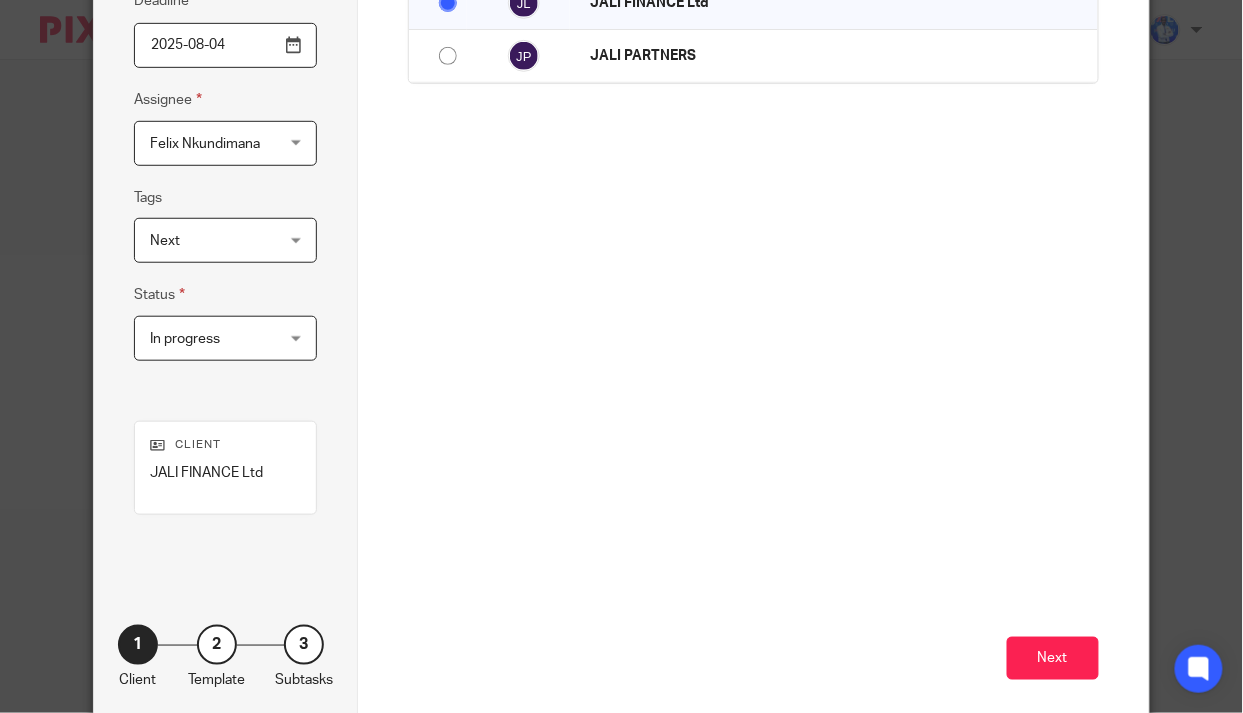 scroll, scrollTop: 321, scrollLeft: 0, axis: vertical 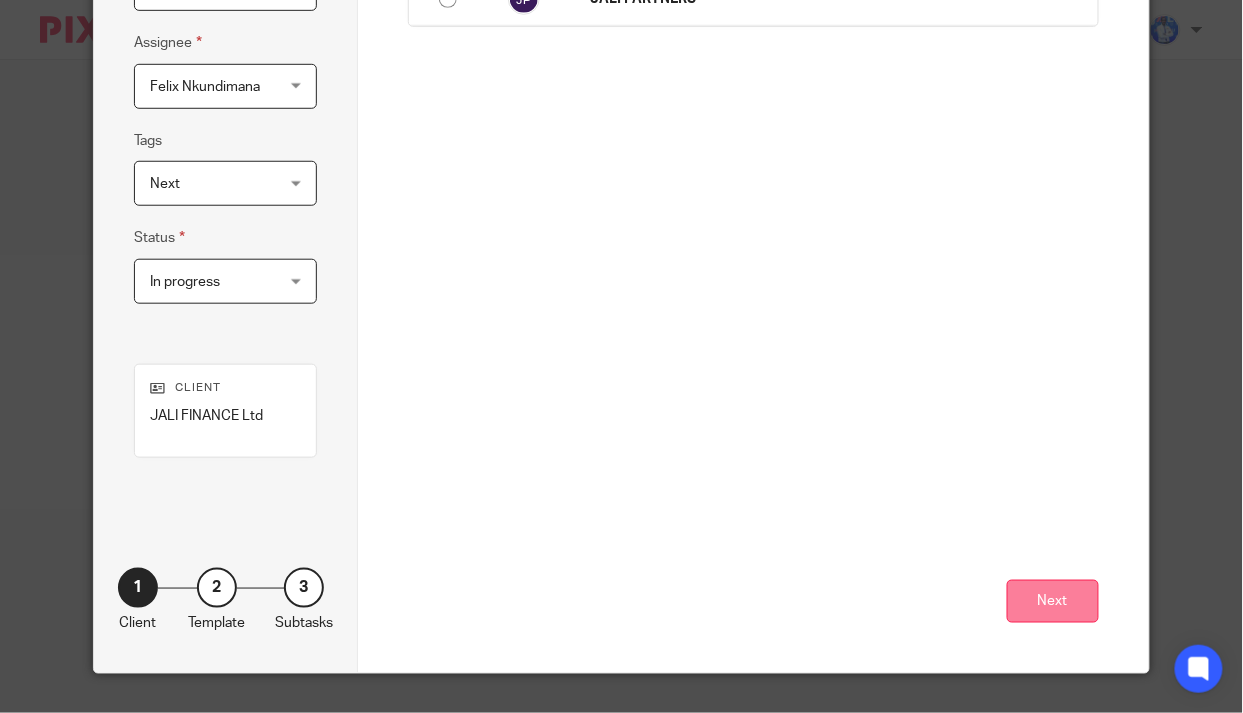 click on "Next" at bounding box center (1053, 601) 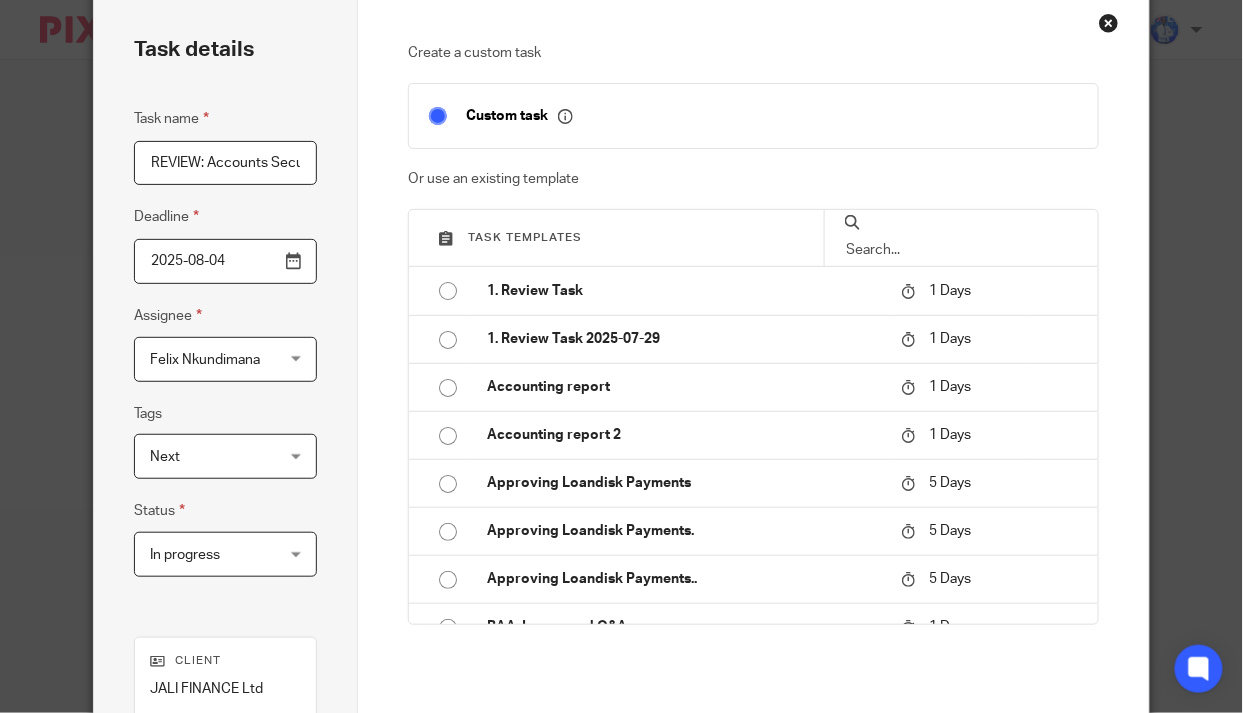 scroll, scrollTop: 321, scrollLeft: 0, axis: vertical 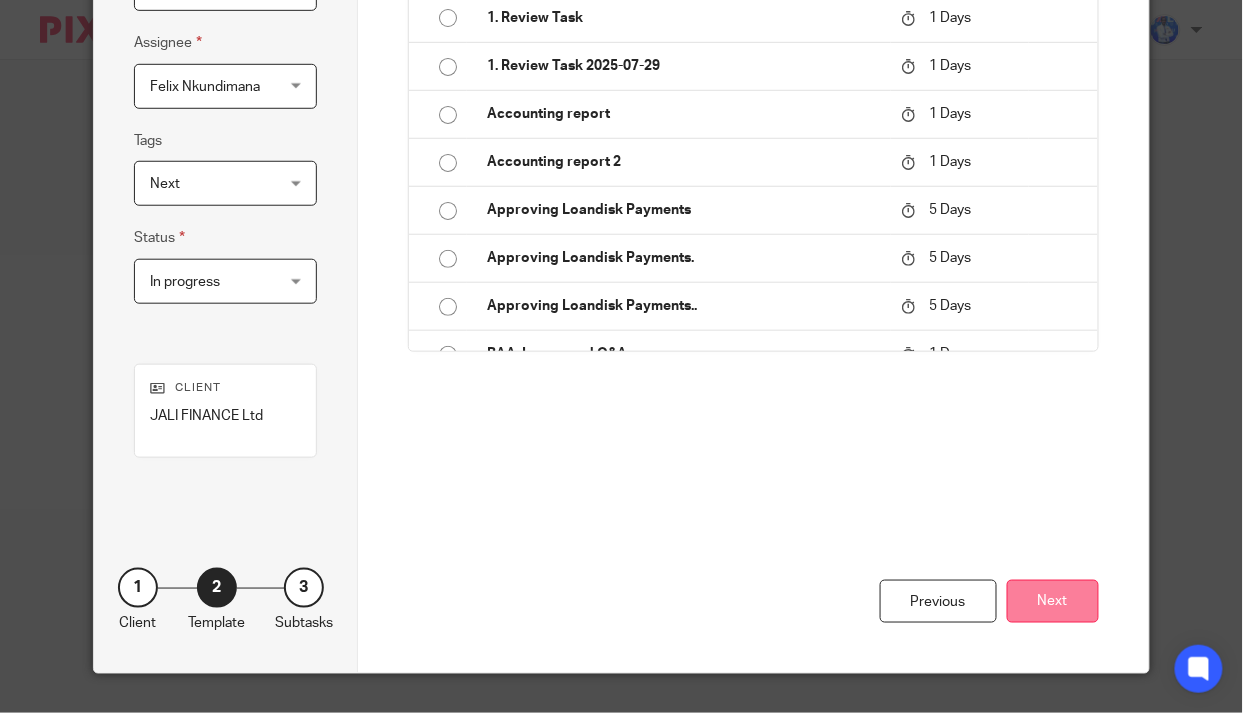 click on "Next" at bounding box center (1053, 601) 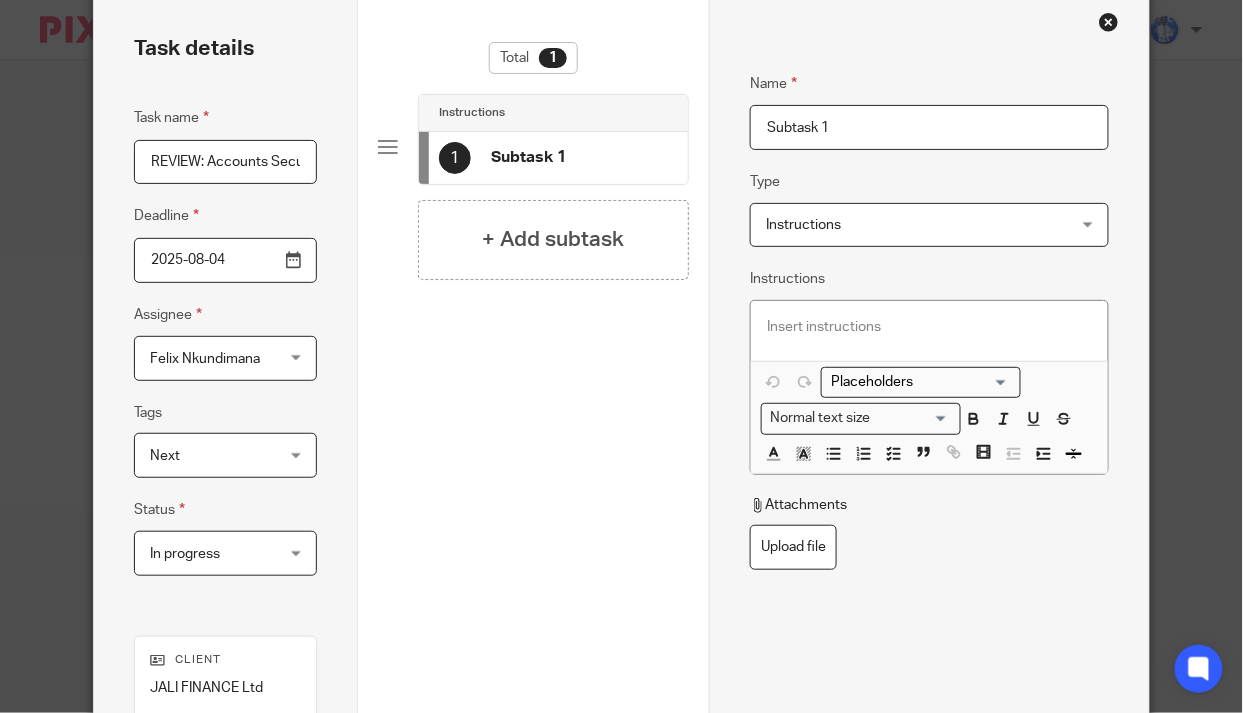scroll, scrollTop: 0, scrollLeft: 0, axis: both 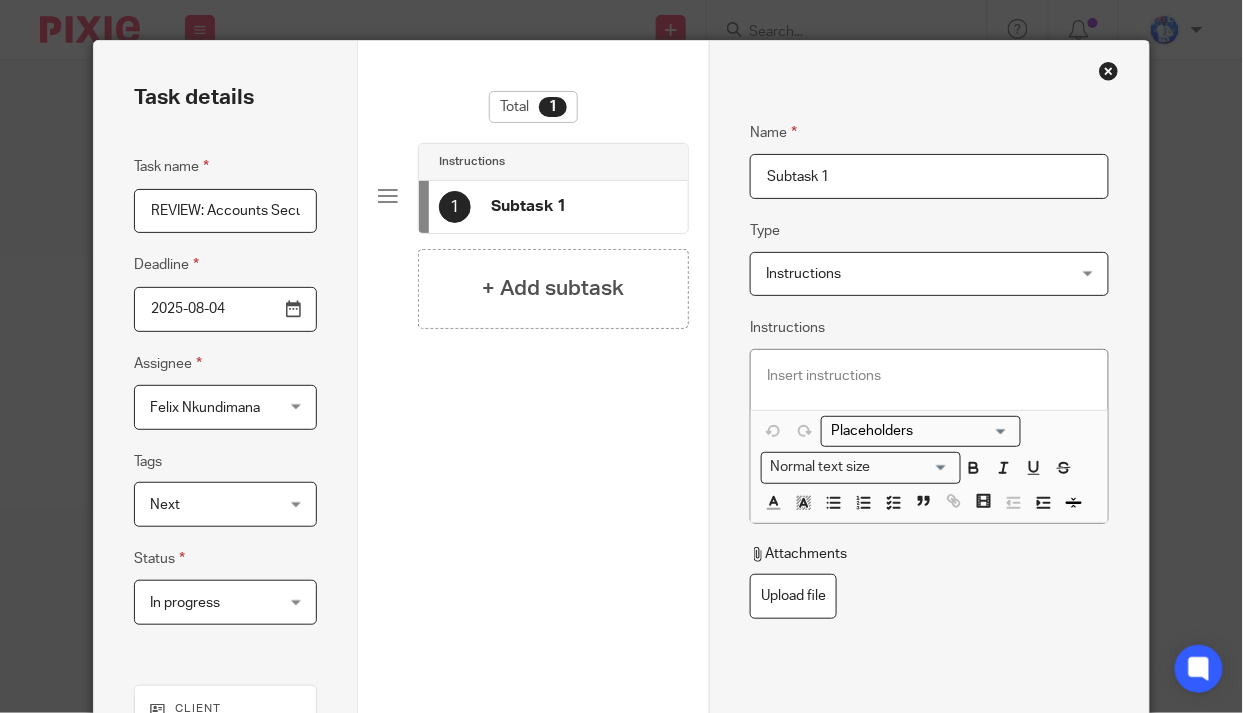 drag, startPoint x: 771, startPoint y: 190, endPoint x: 640, endPoint y: 190, distance: 131 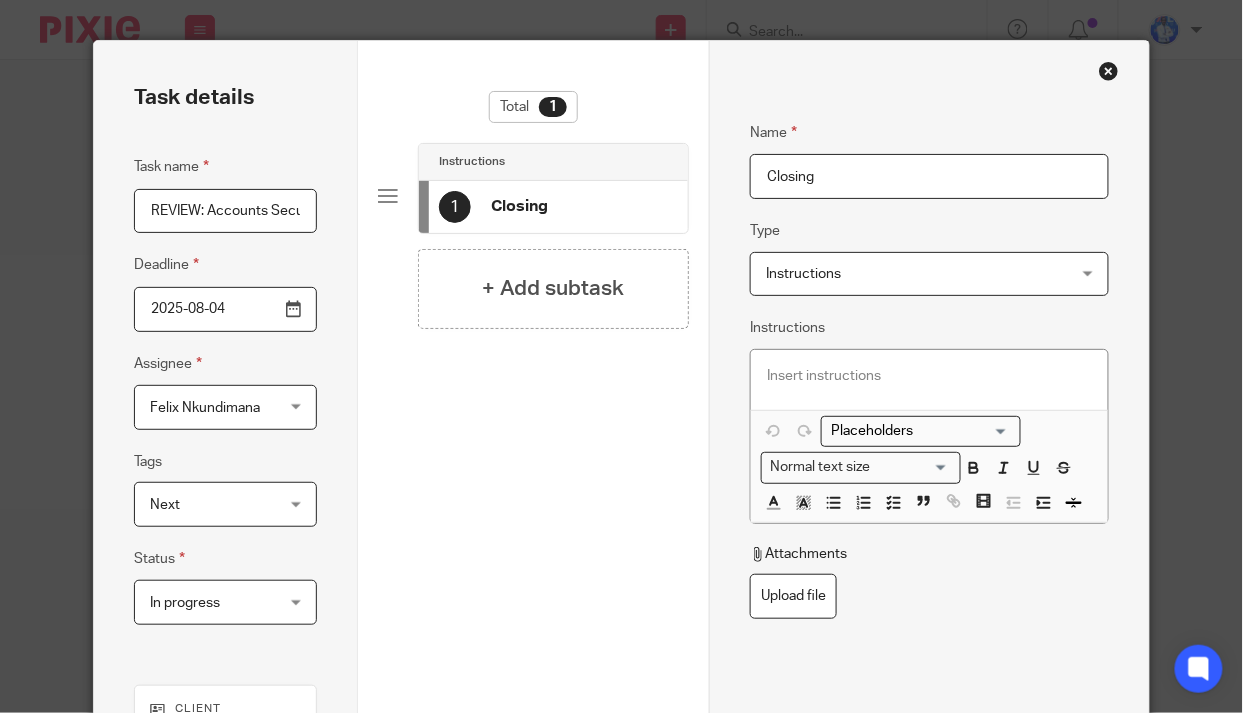 scroll, scrollTop: 321, scrollLeft: 0, axis: vertical 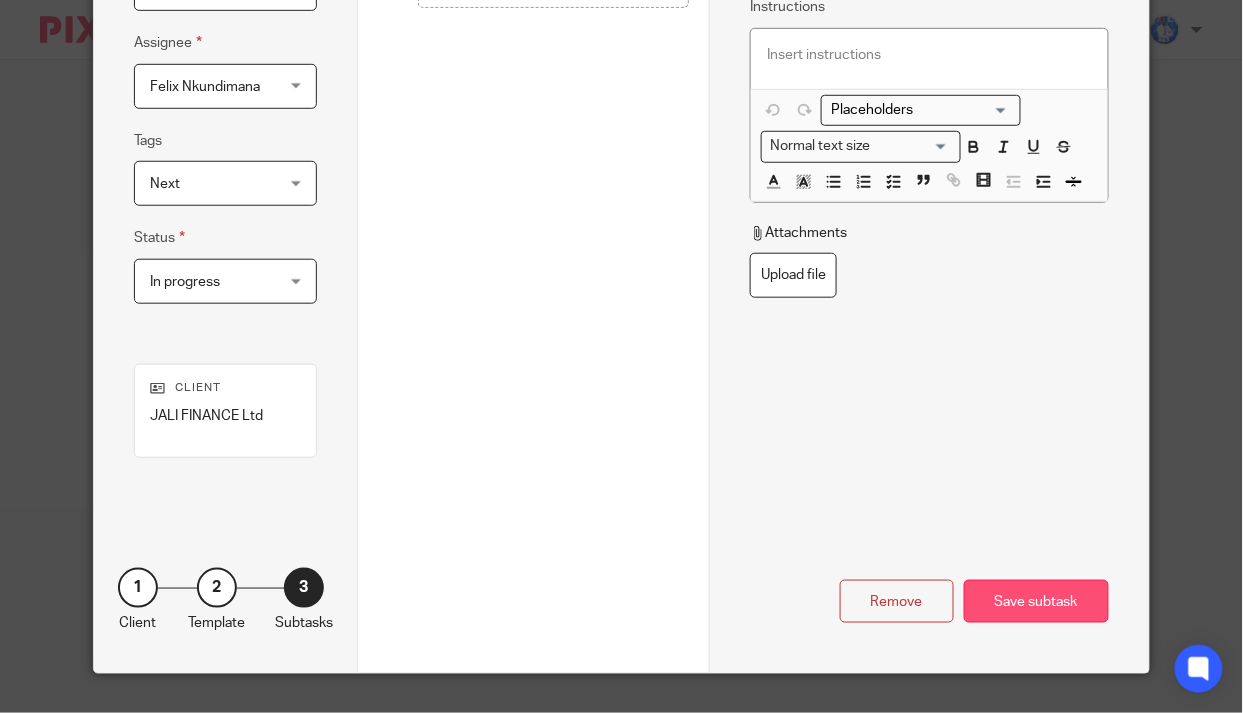 type on "Closing" 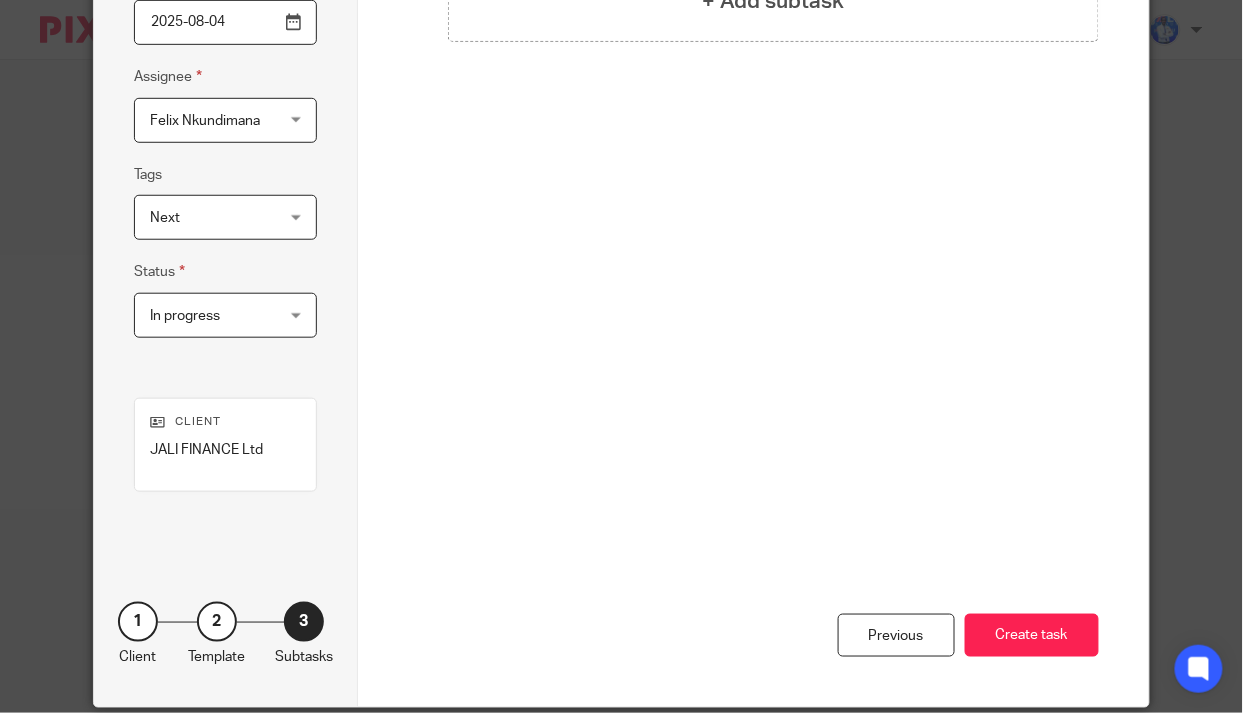 scroll, scrollTop: 321, scrollLeft: 0, axis: vertical 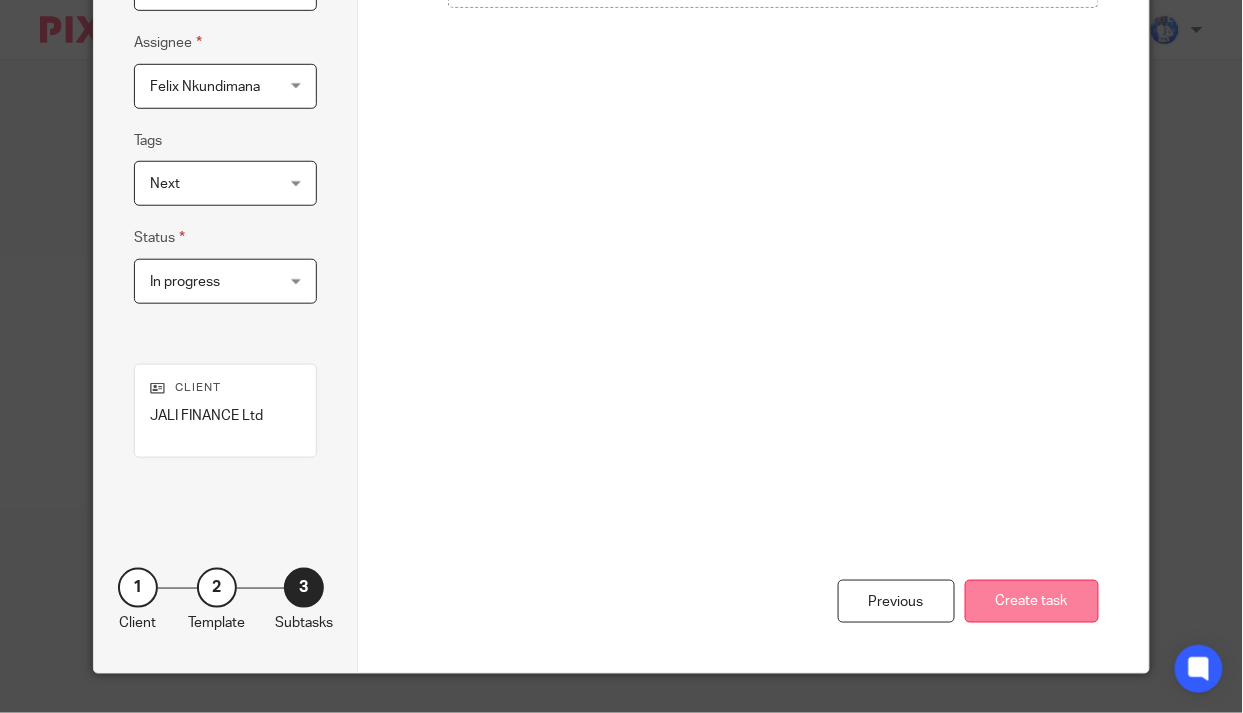 click on "Create task" at bounding box center (1032, 601) 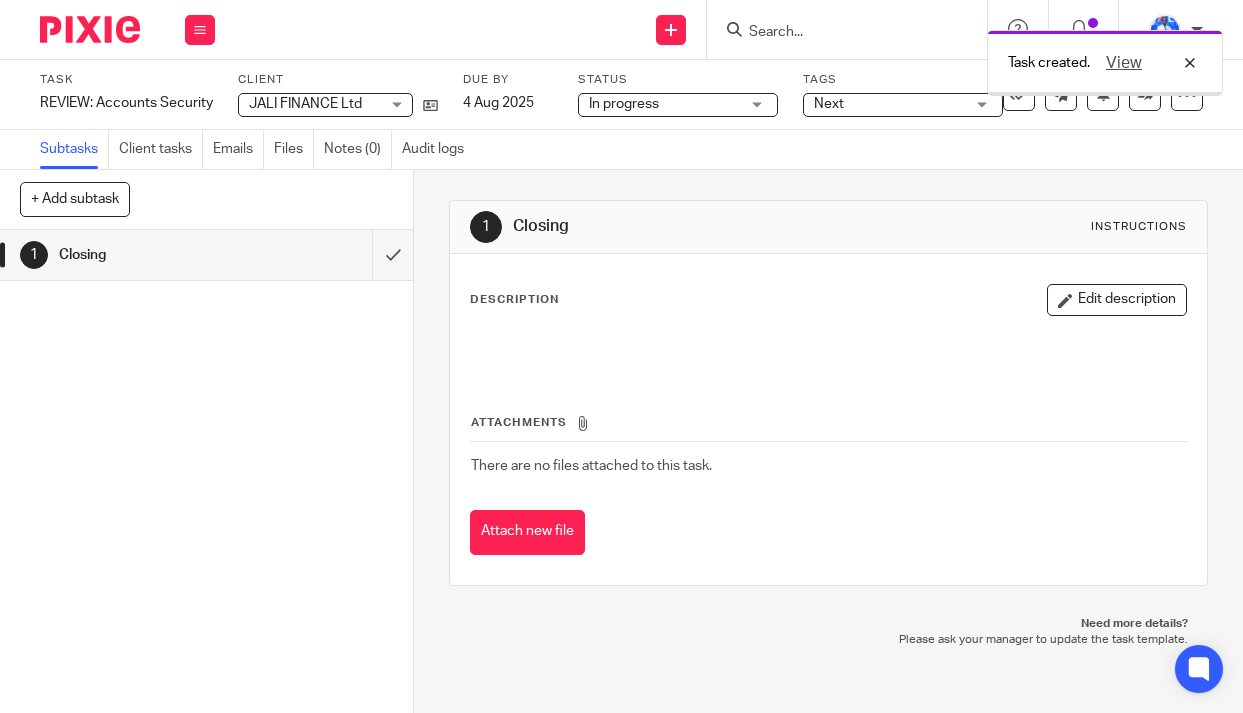 scroll, scrollTop: 0, scrollLeft: 0, axis: both 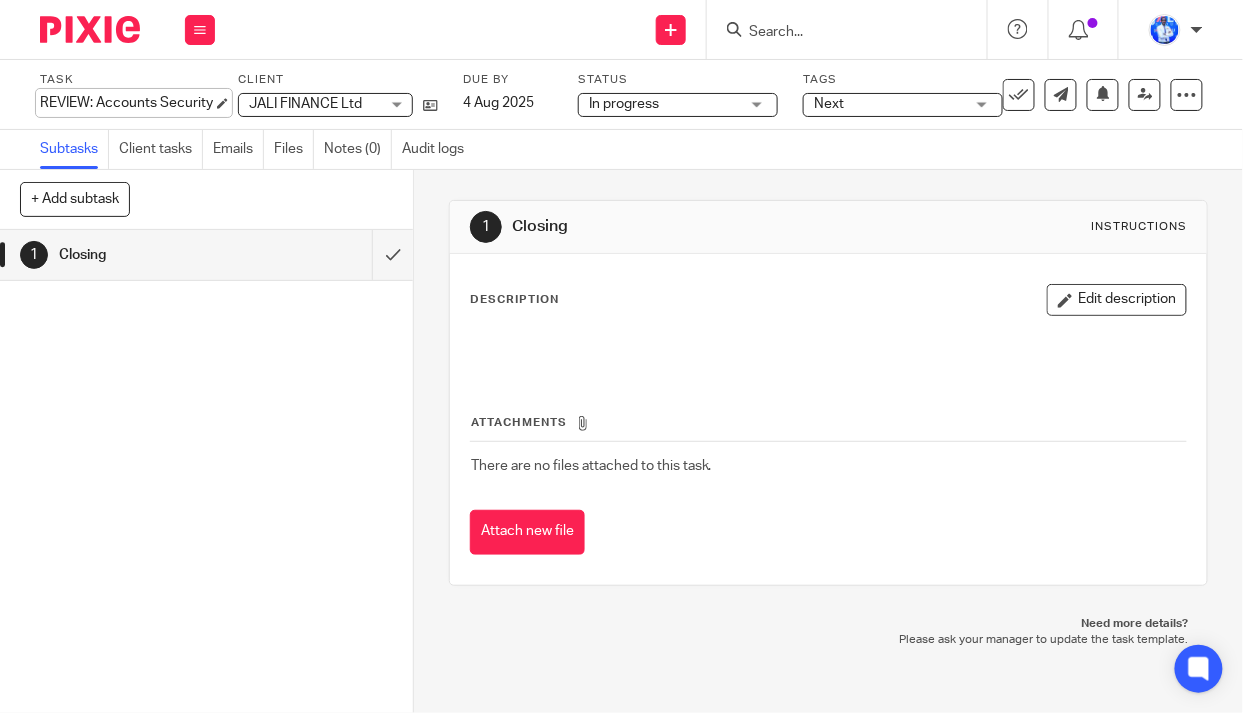 click on "REVIEW: Accounts Security   Save
REVIEW: Accounts Security" at bounding box center (126, 103) 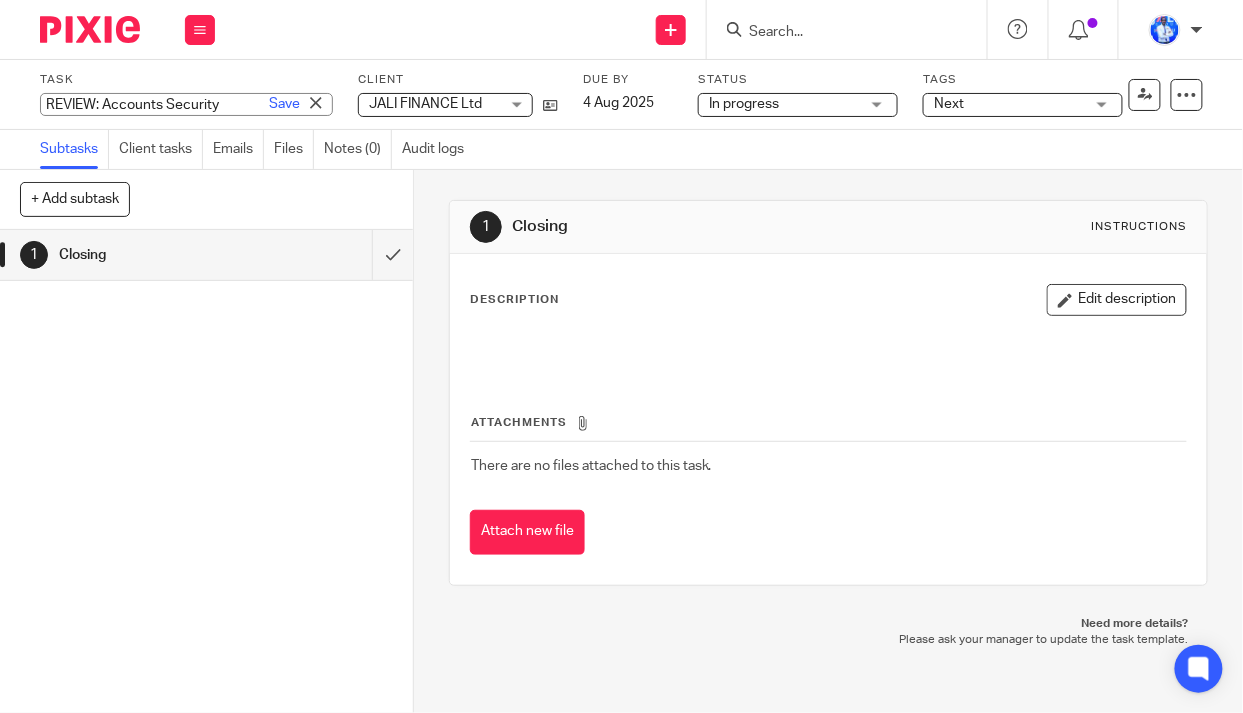 click on "REVIEW: Accounts Security" at bounding box center [186, 104] 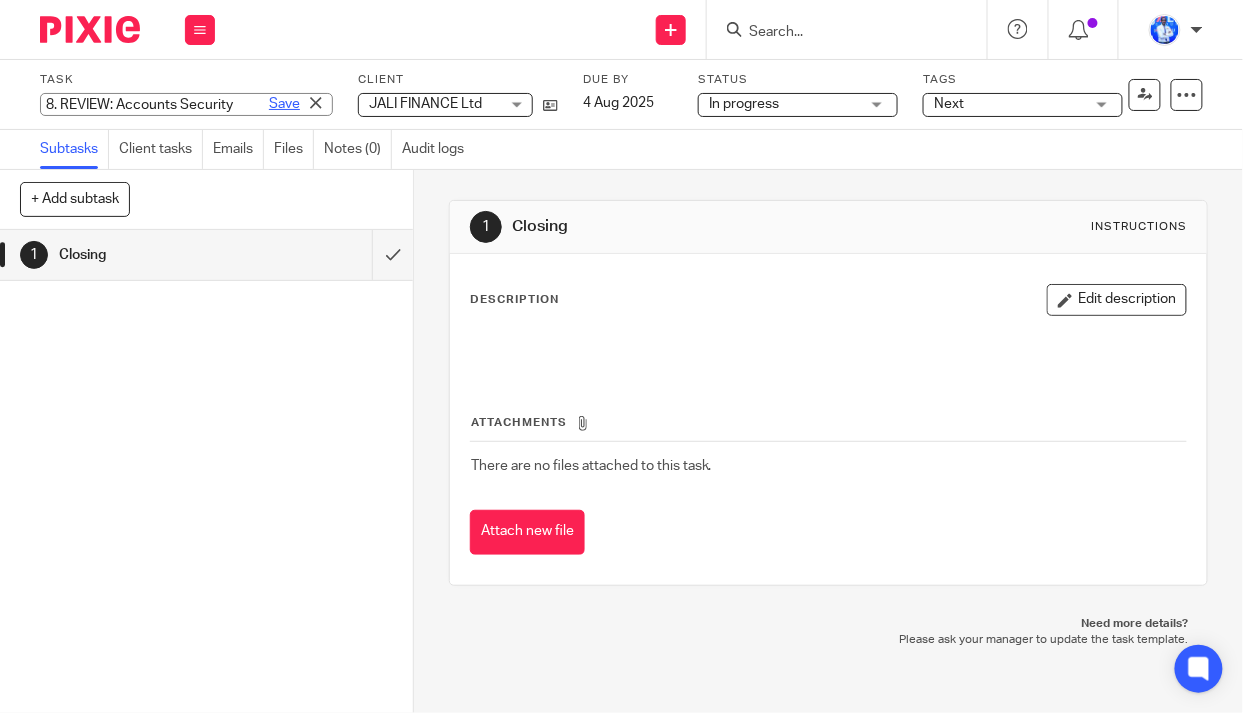 type on "8. REVIEW: Accounts Security" 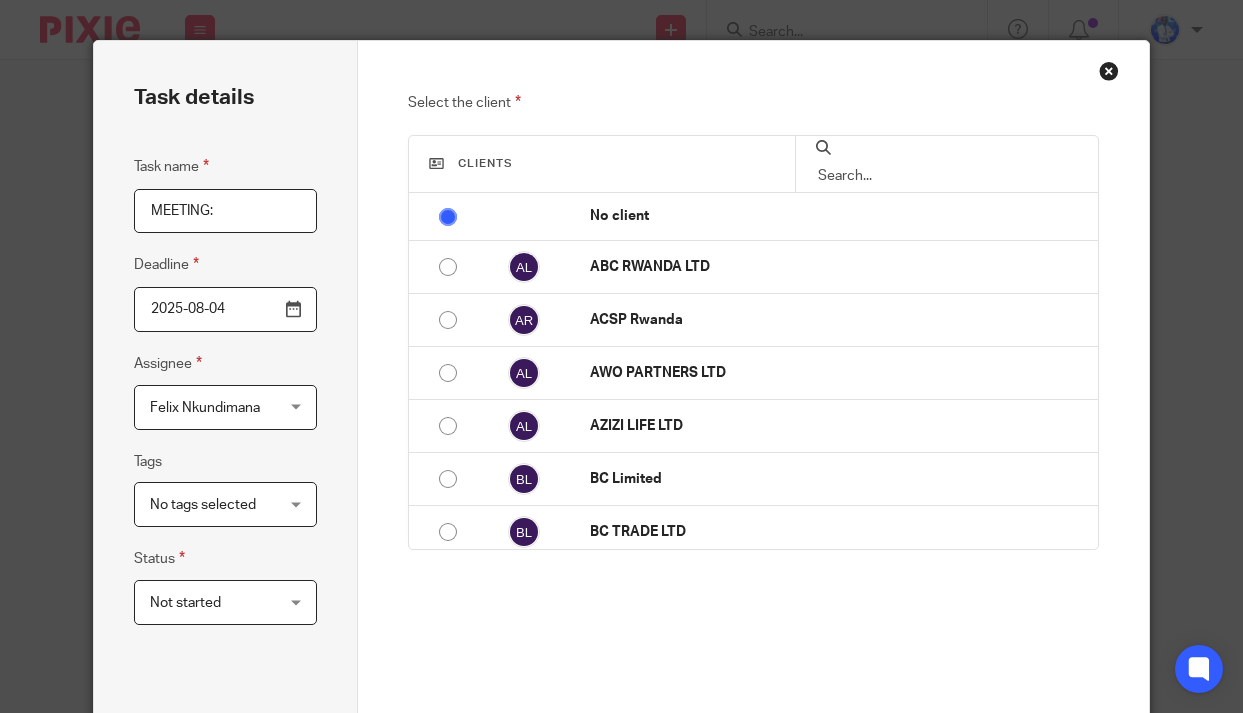 scroll, scrollTop: 0, scrollLeft: 0, axis: both 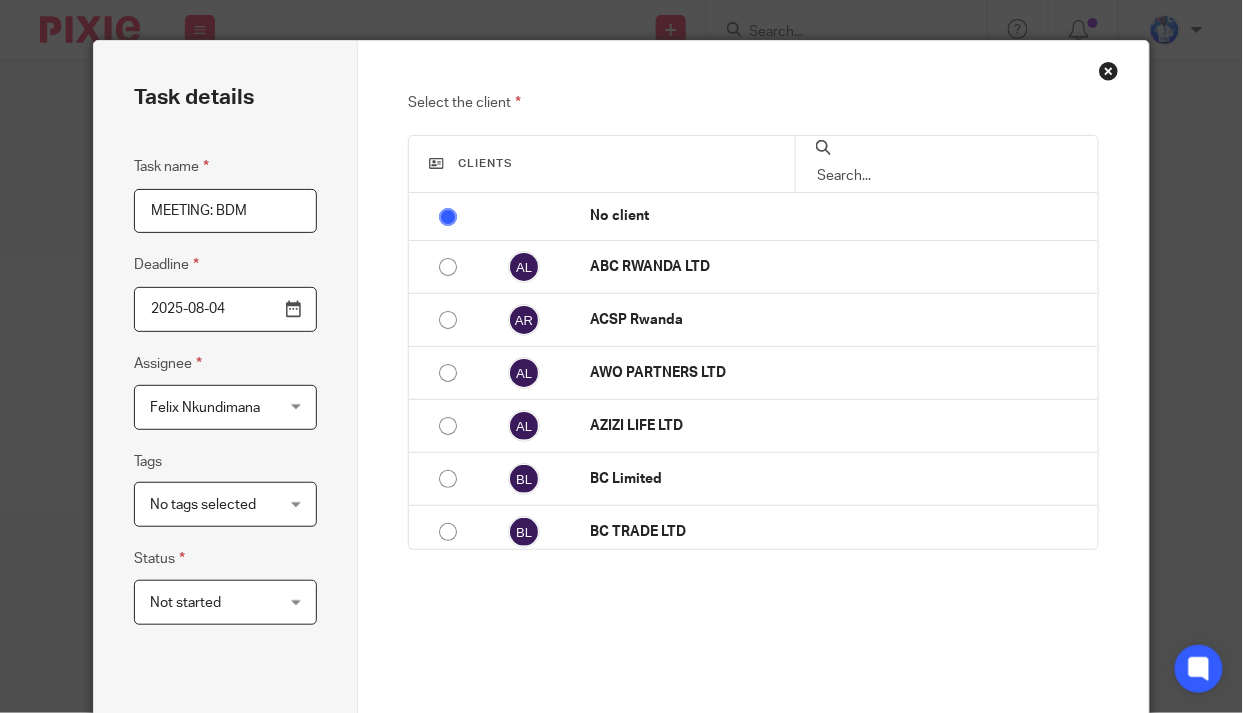 type on "MEETING: BDM" 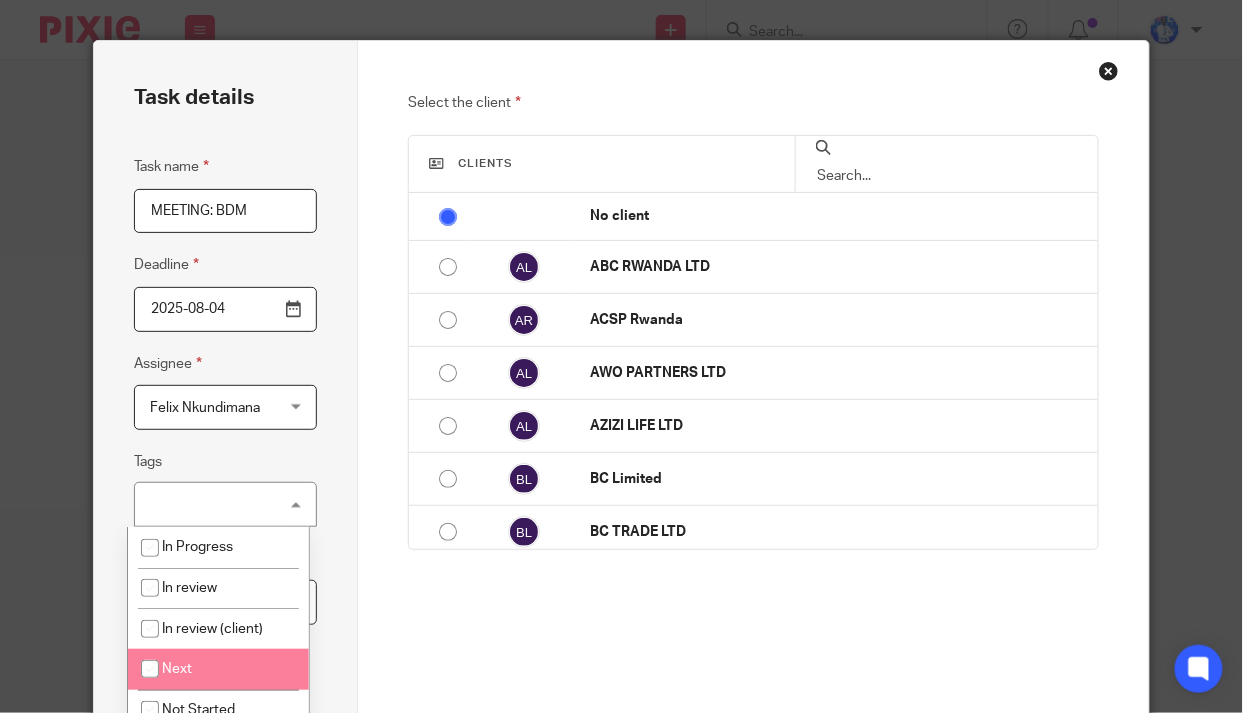 click on "Next" at bounding box center (218, 669) 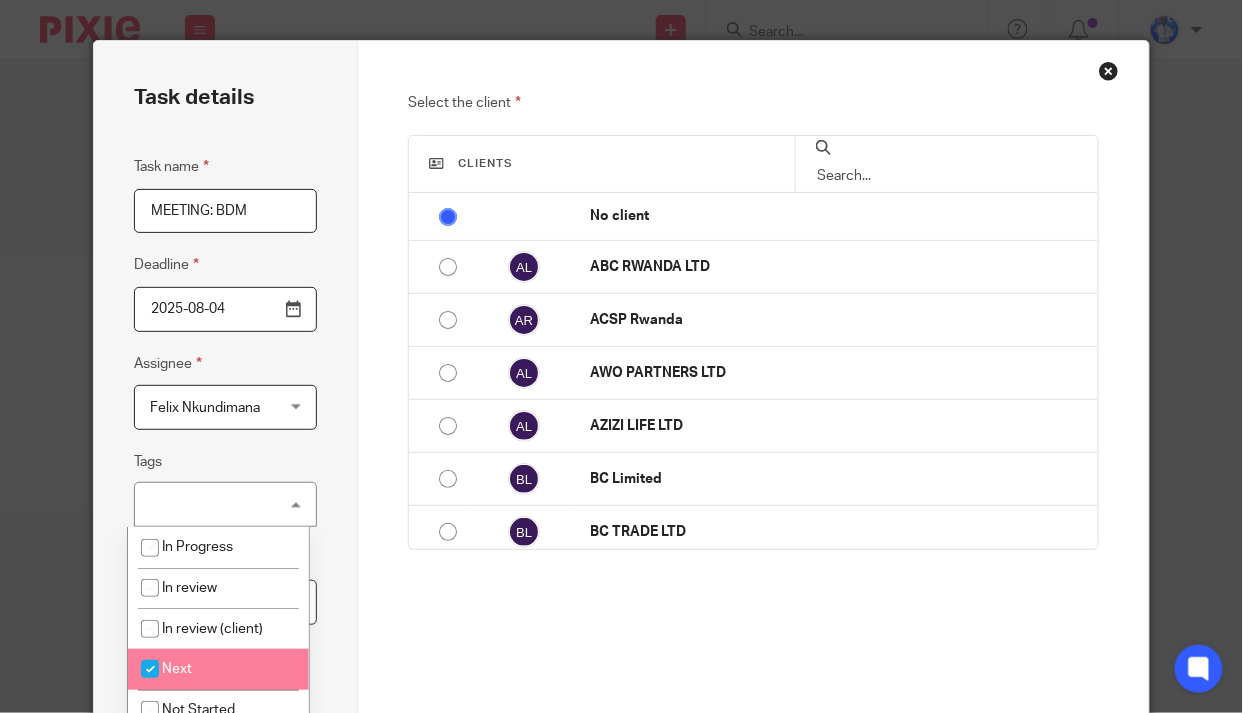 checkbox on "true" 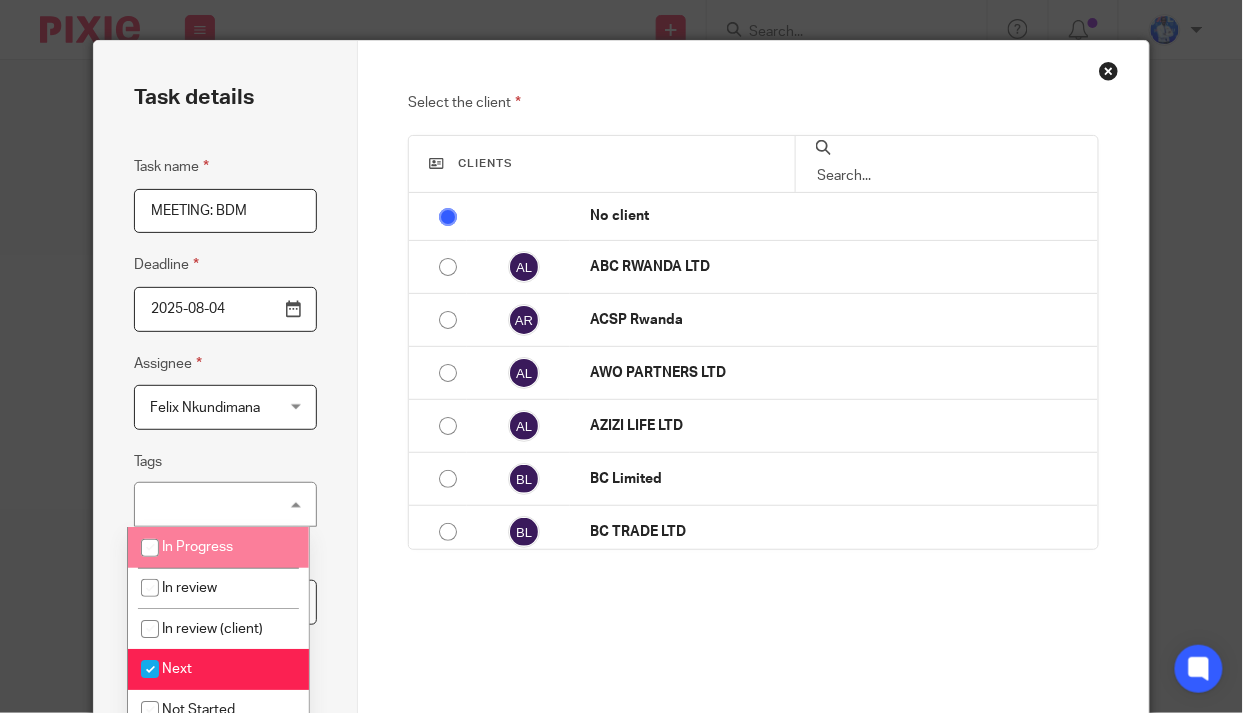 click on "Task details
Task name   MEETING: BDM
Deadline
2025-08-04   Assignee
Felix Nkundimana
Felix Nkundimana
Client manager
Angelique Mbabazi
Aphrodice Iyamuremye
Cedric Irambona
Denyse Icyeza
Esperance Umubyeyi
Felix Nkundimana
Felix Nkundimana
Former Members' Work
Francis Xavier Magara
Jolie Vivine Simbi
Rosine Dukuze
Shakira K. Nsimbi
Shema Jean Luc
Yonah Tashobya
1   Tags
Next
In Progress
In review
In review (client)
Next" at bounding box center [226, 436] 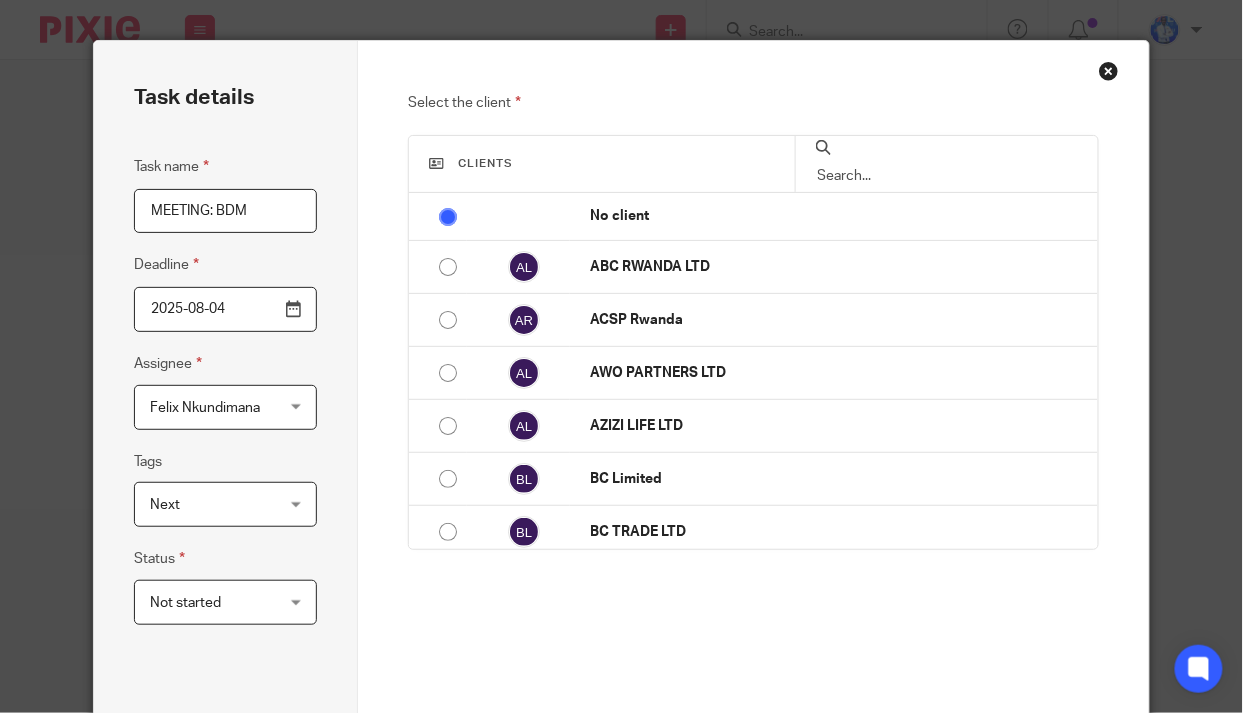click on "Not started" at bounding box center (216, 602) 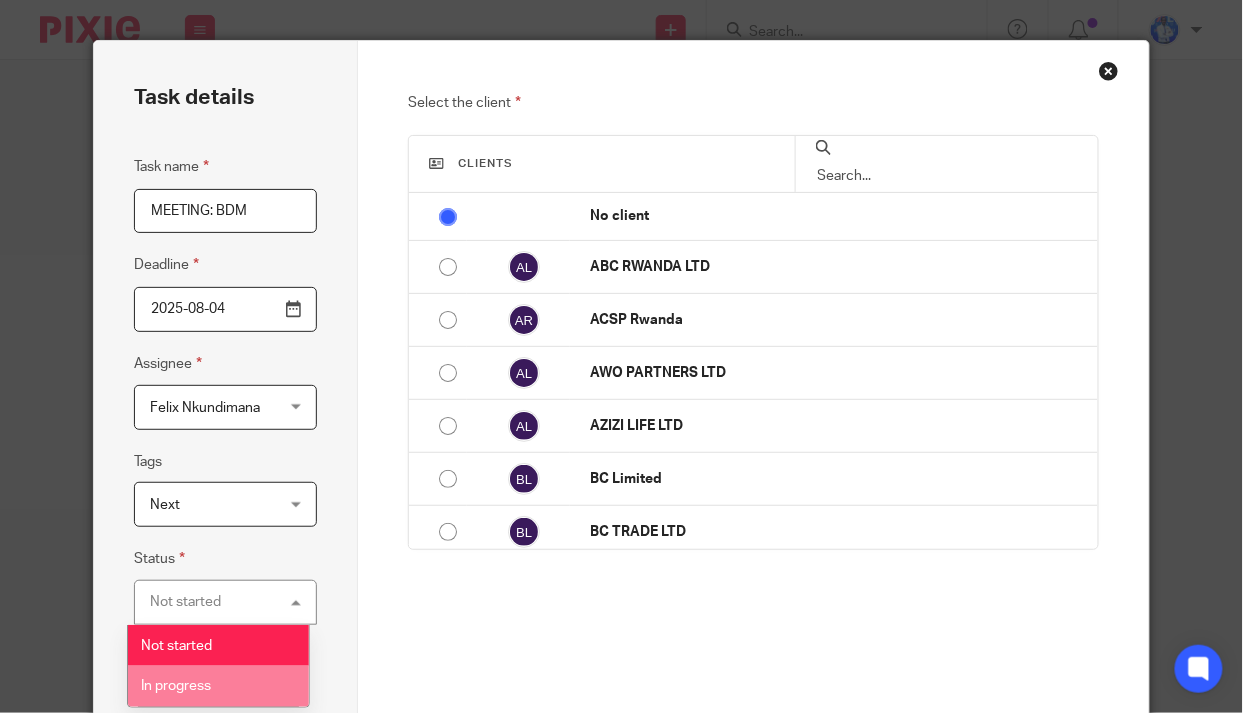 click on "In progress" at bounding box center (218, 686) 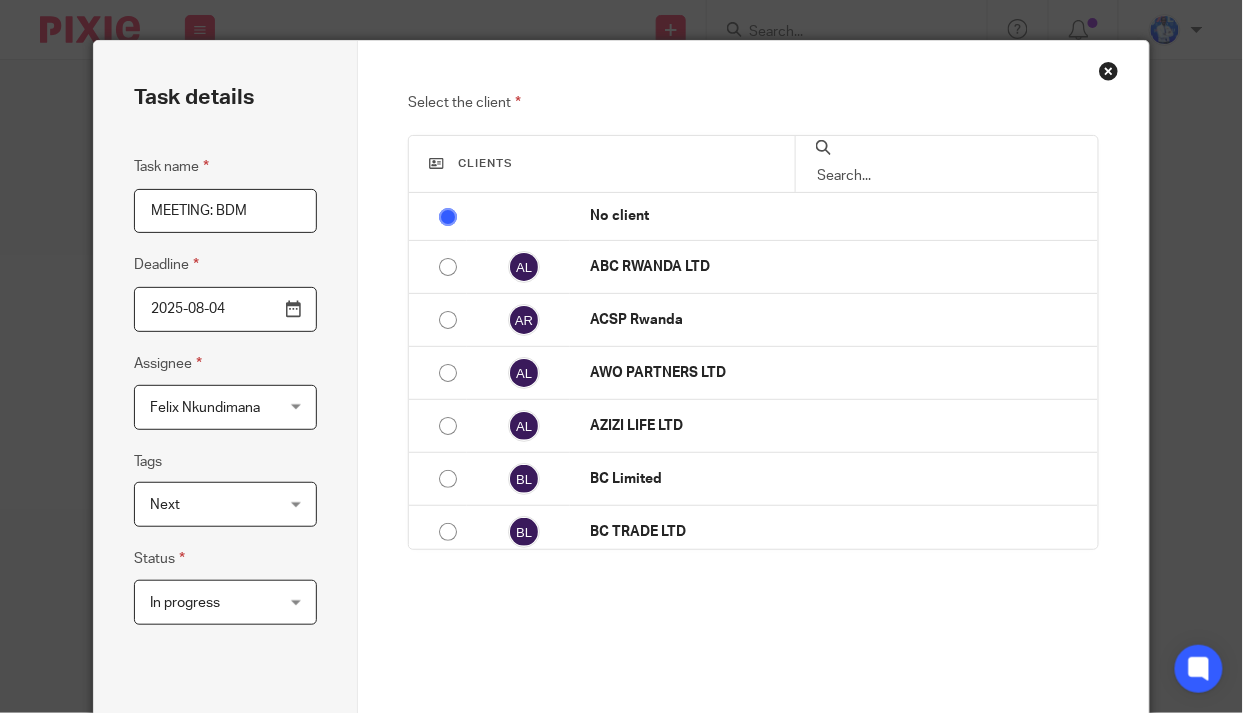 click at bounding box center [947, 176] 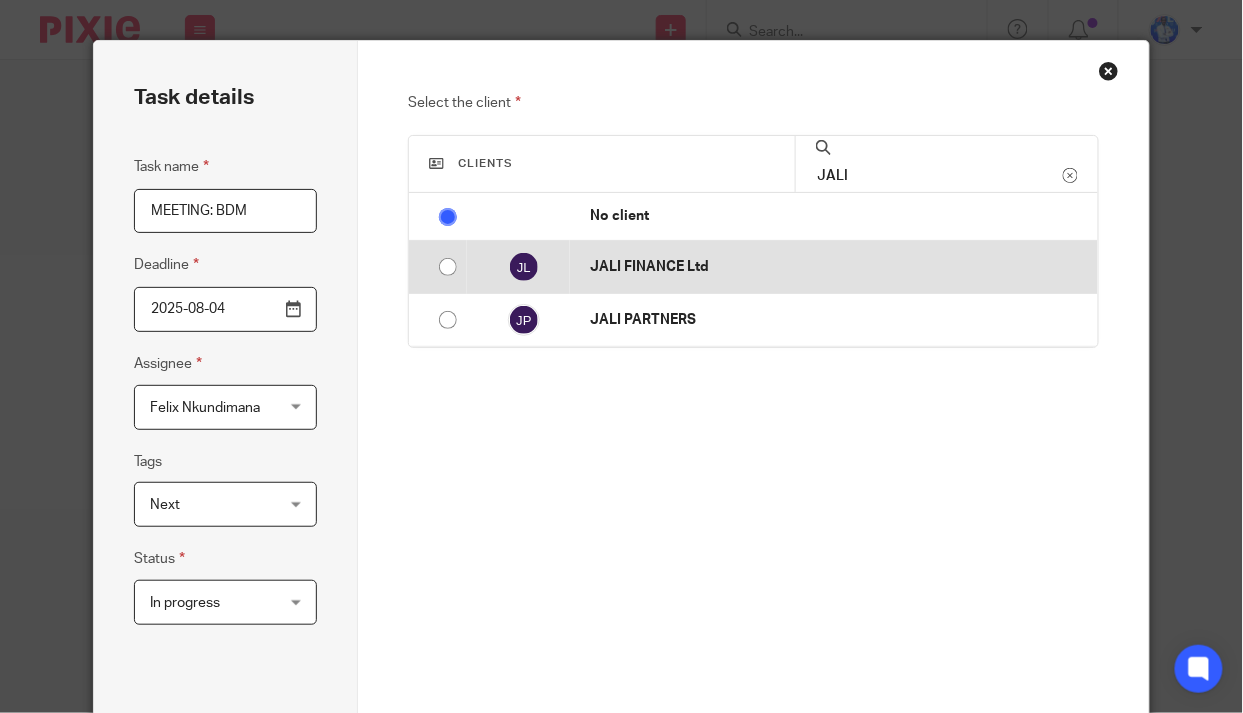 click at bounding box center [448, 267] 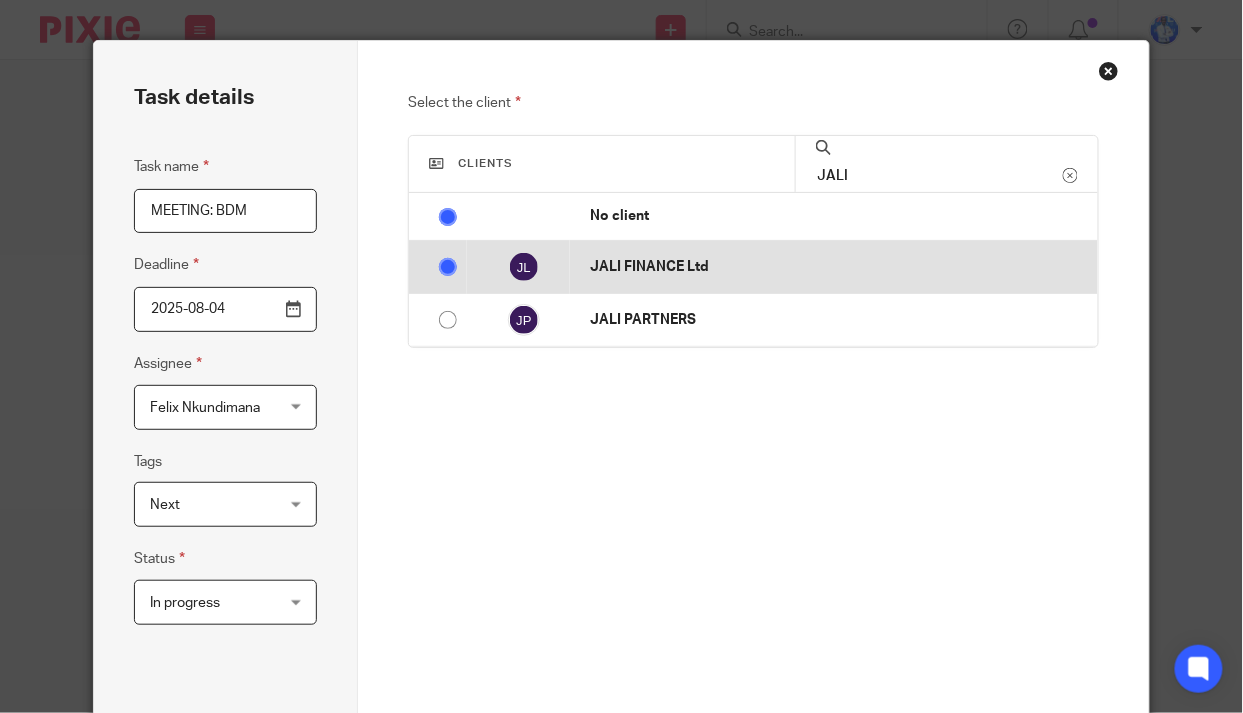 radio on "false" 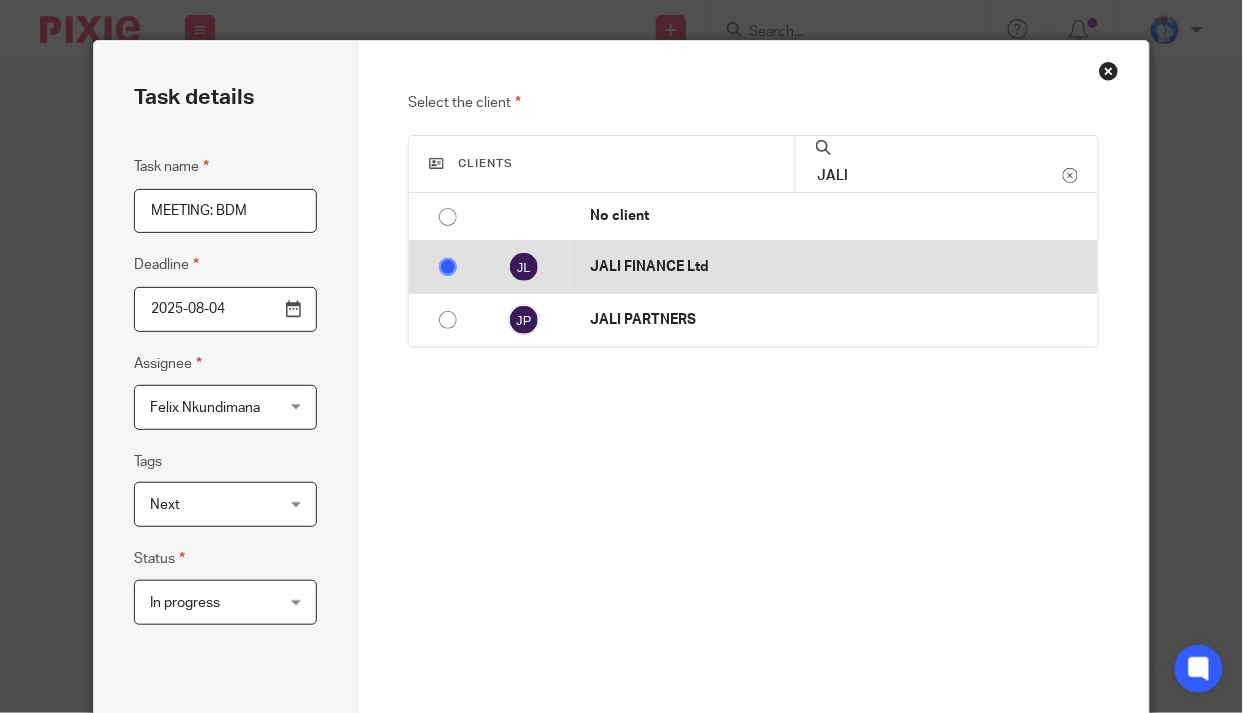 radio on "false" 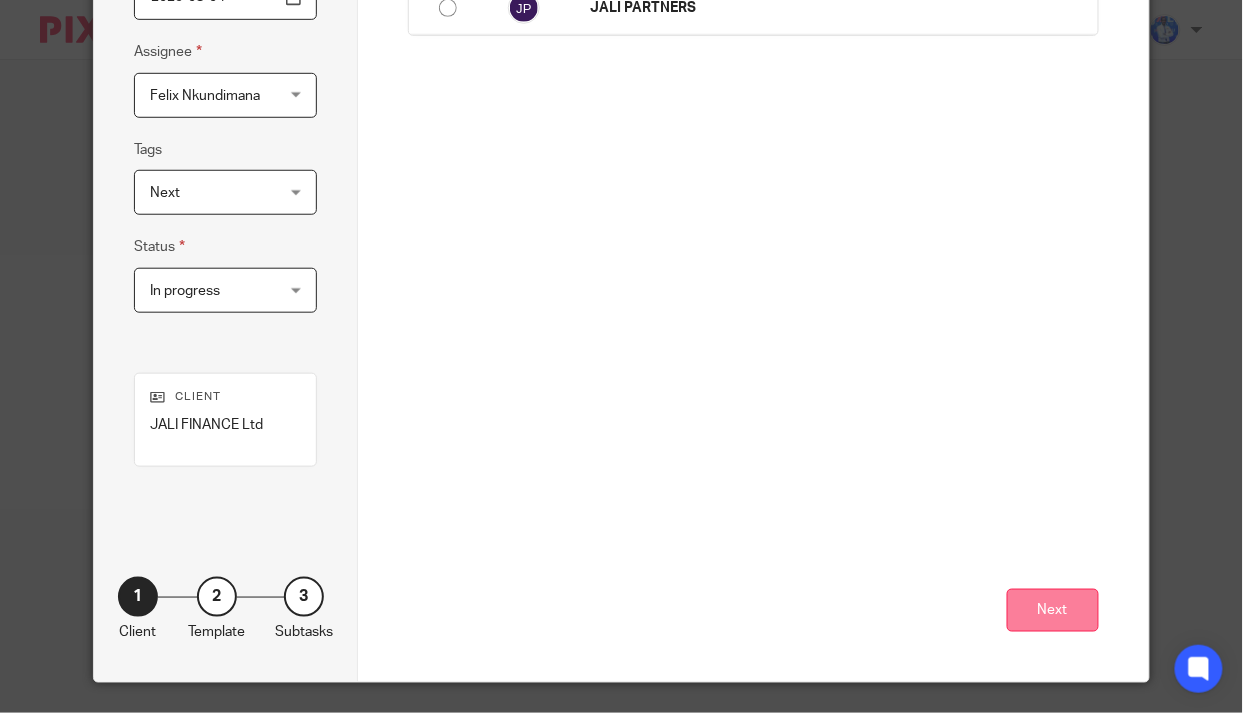scroll, scrollTop: 321, scrollLeft: 0, axis: vertical 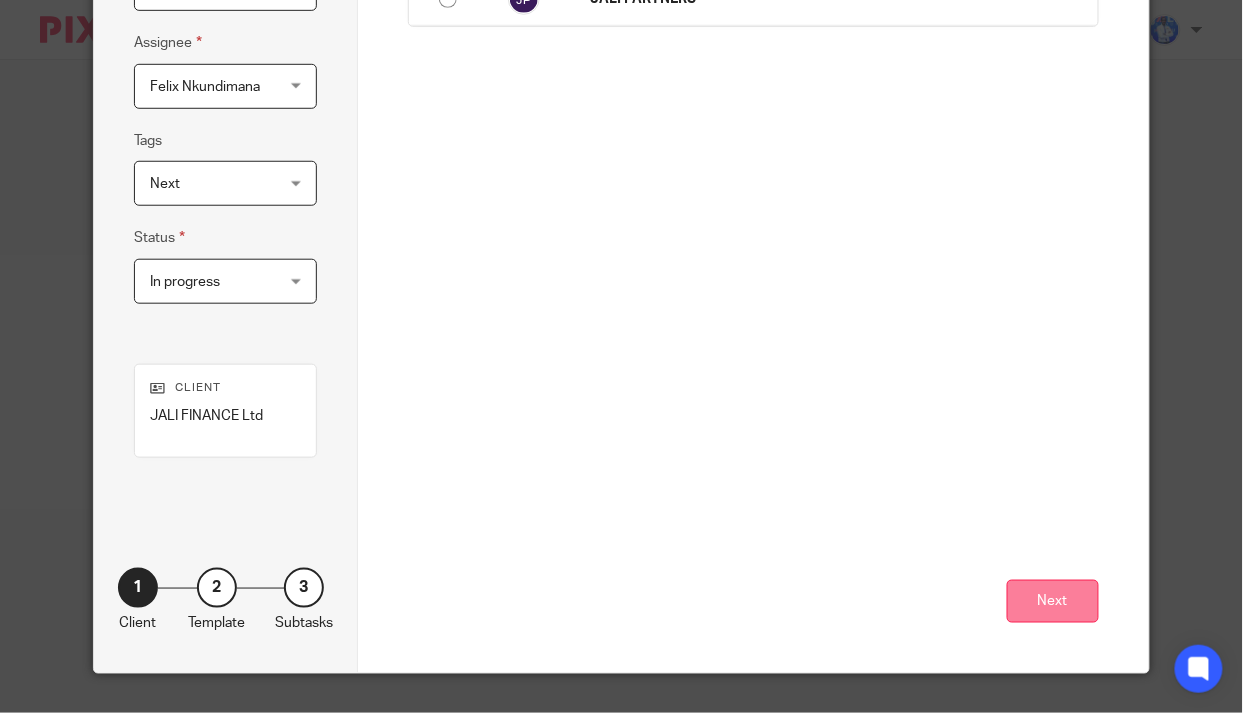 click on "Next" at bounding box center [1053, 601] 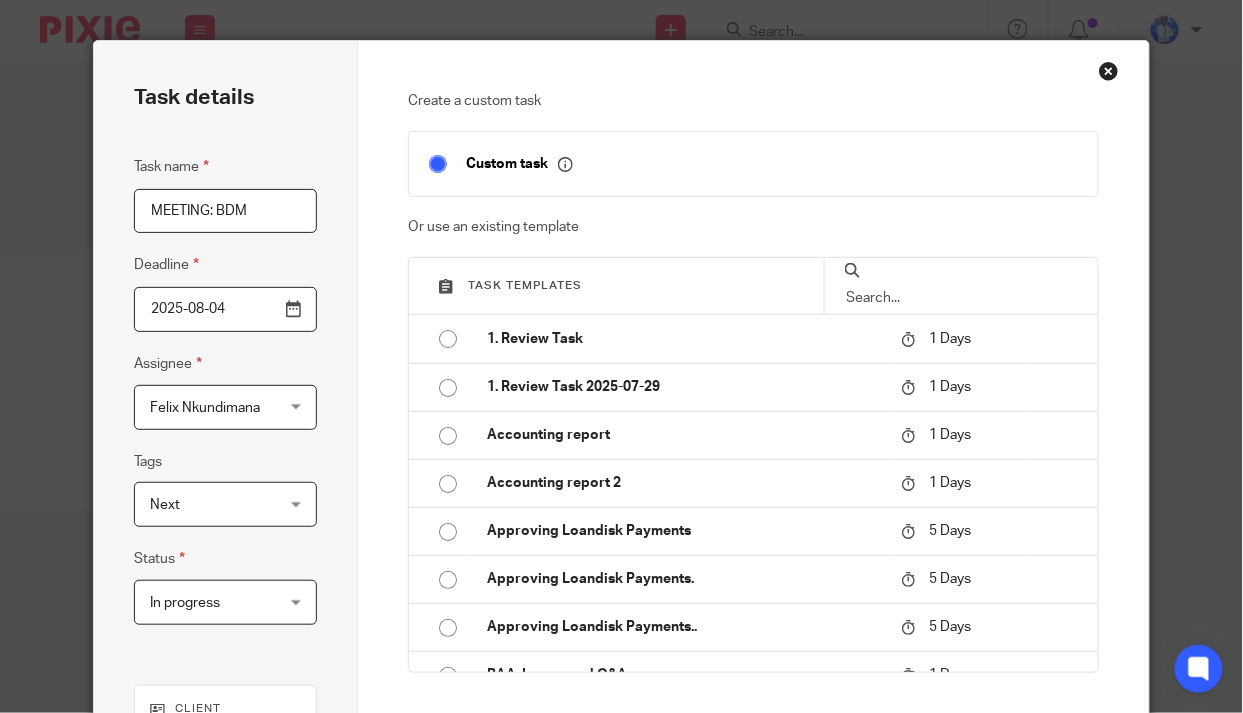 scroll, scrollTop: 321, scrollLeft: 0, axis: vertical 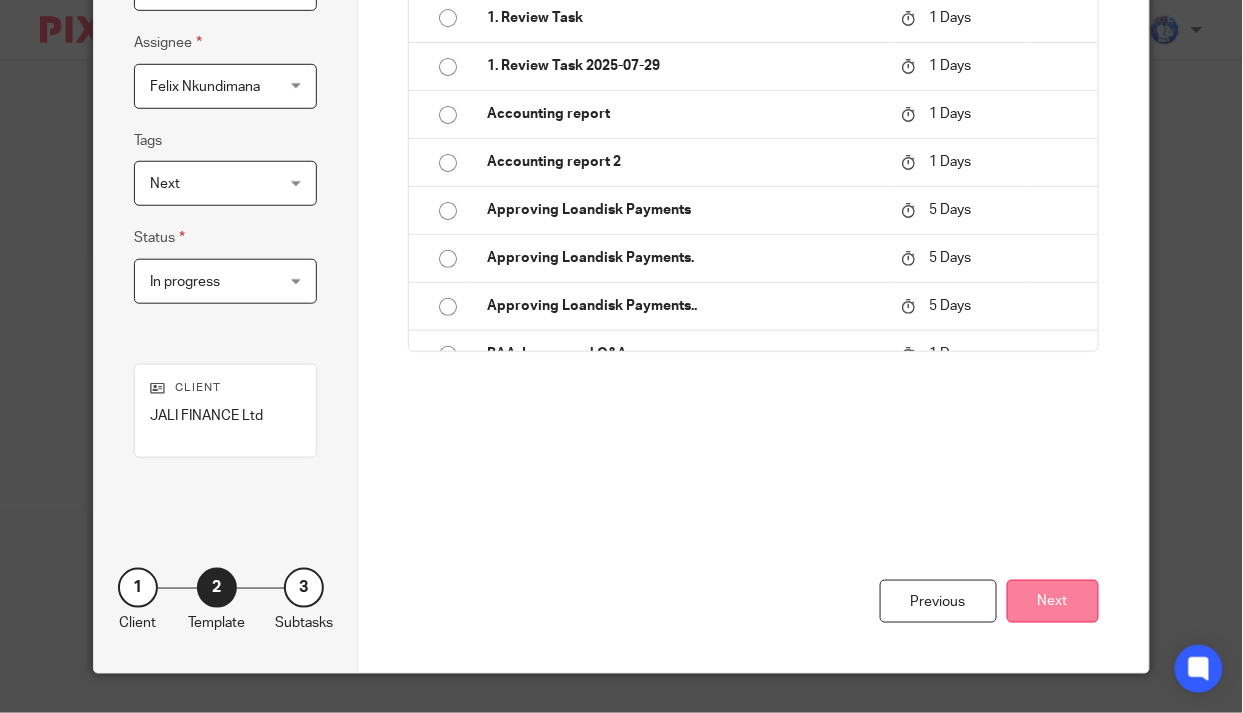 click on "Next" at bounding box center [1053, 601] 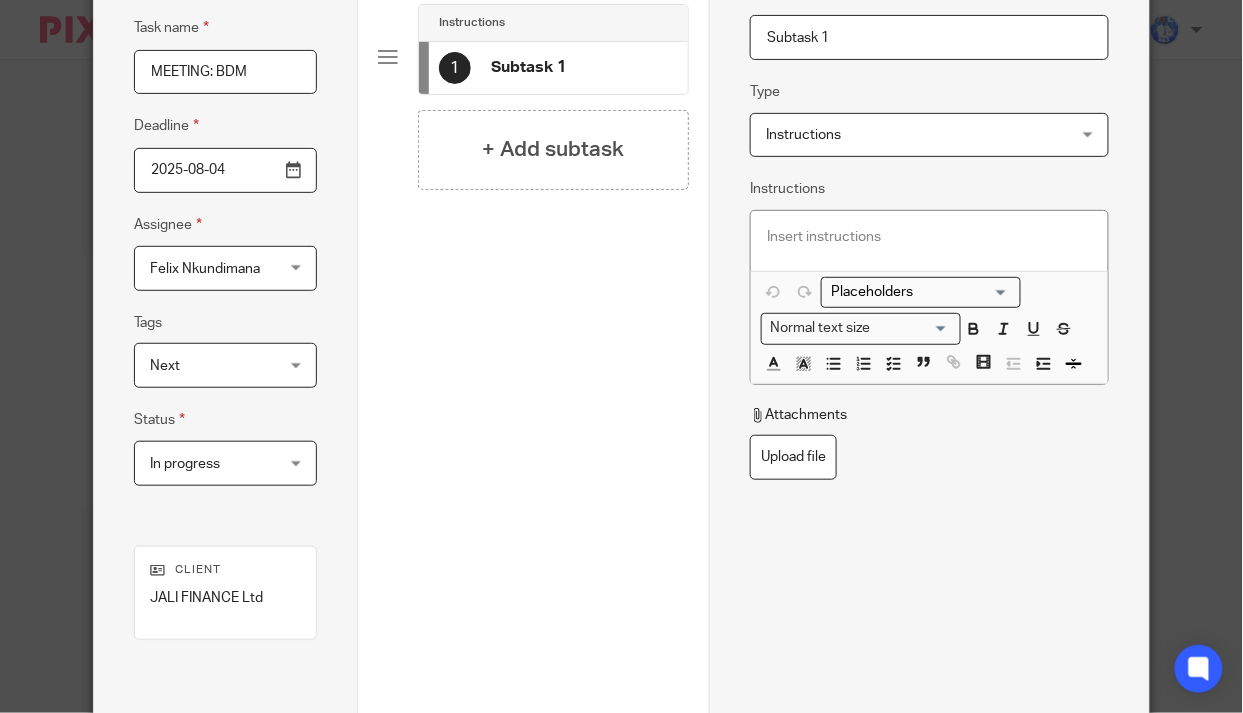 scroll, scrollTop: 321, scrollLeft: 0, axis: vertical 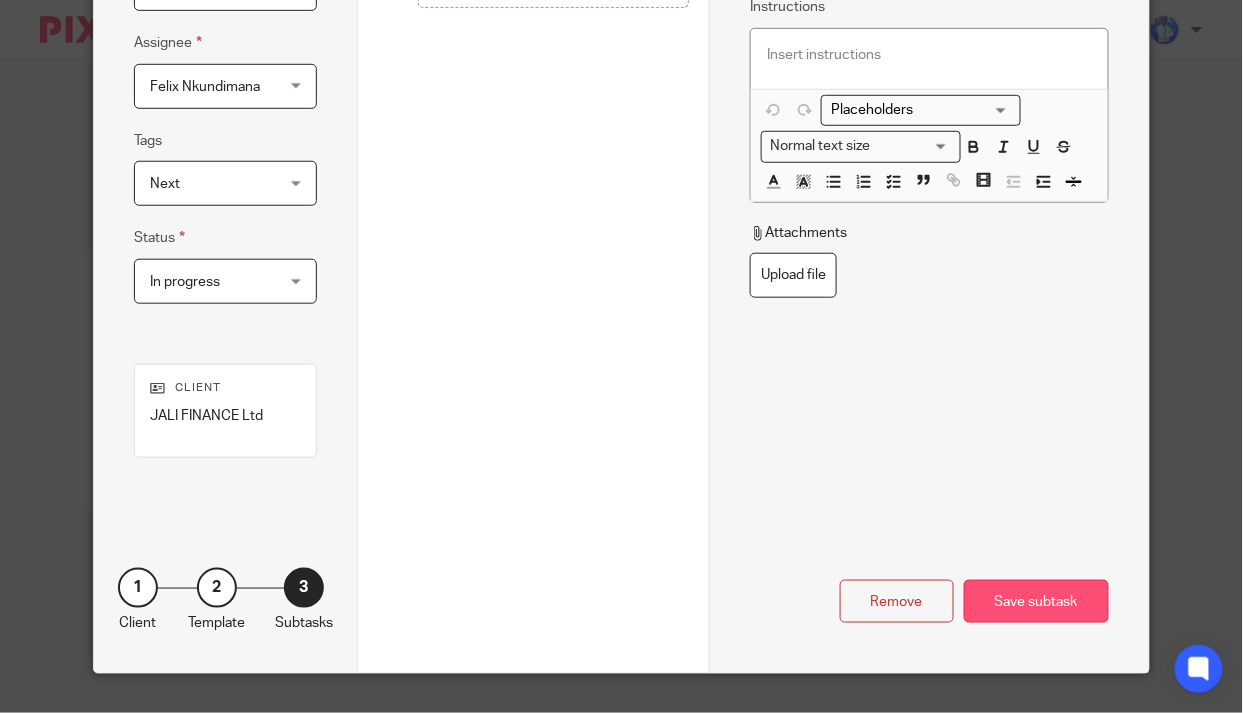 click on "Save subtask" at bounding box center (1036, 601) 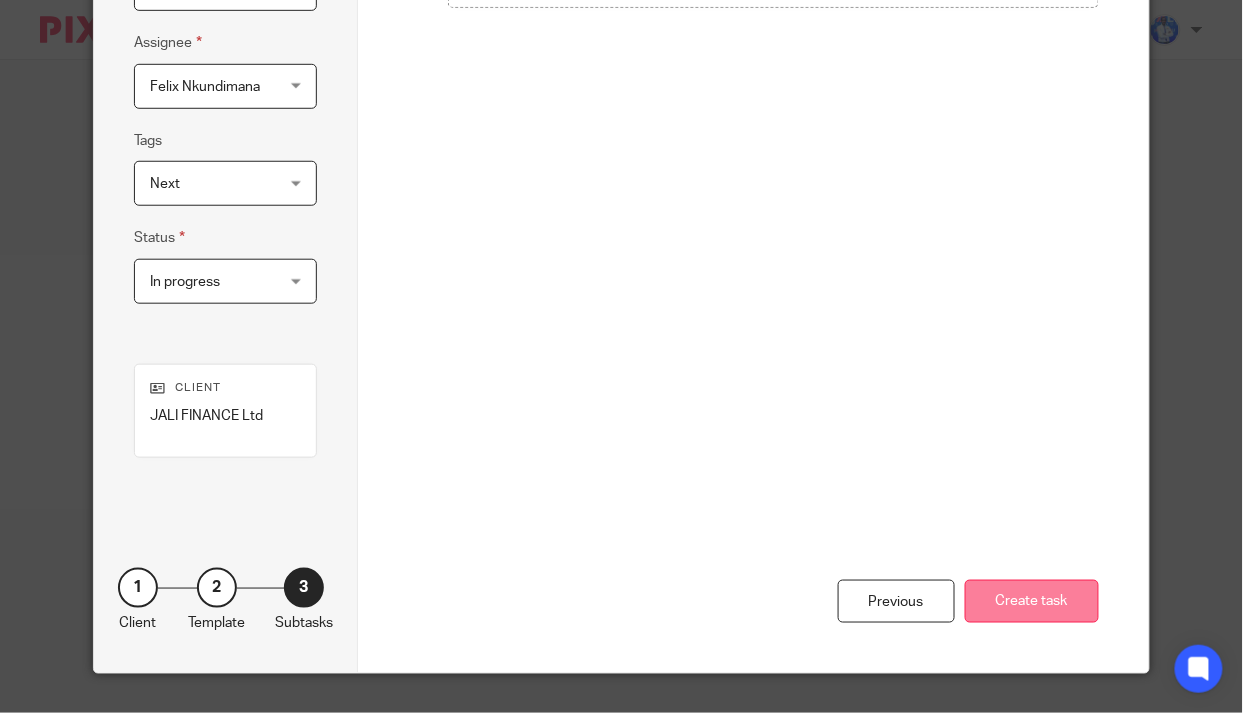 click on "Create task" at bounding box center [1032, 601] 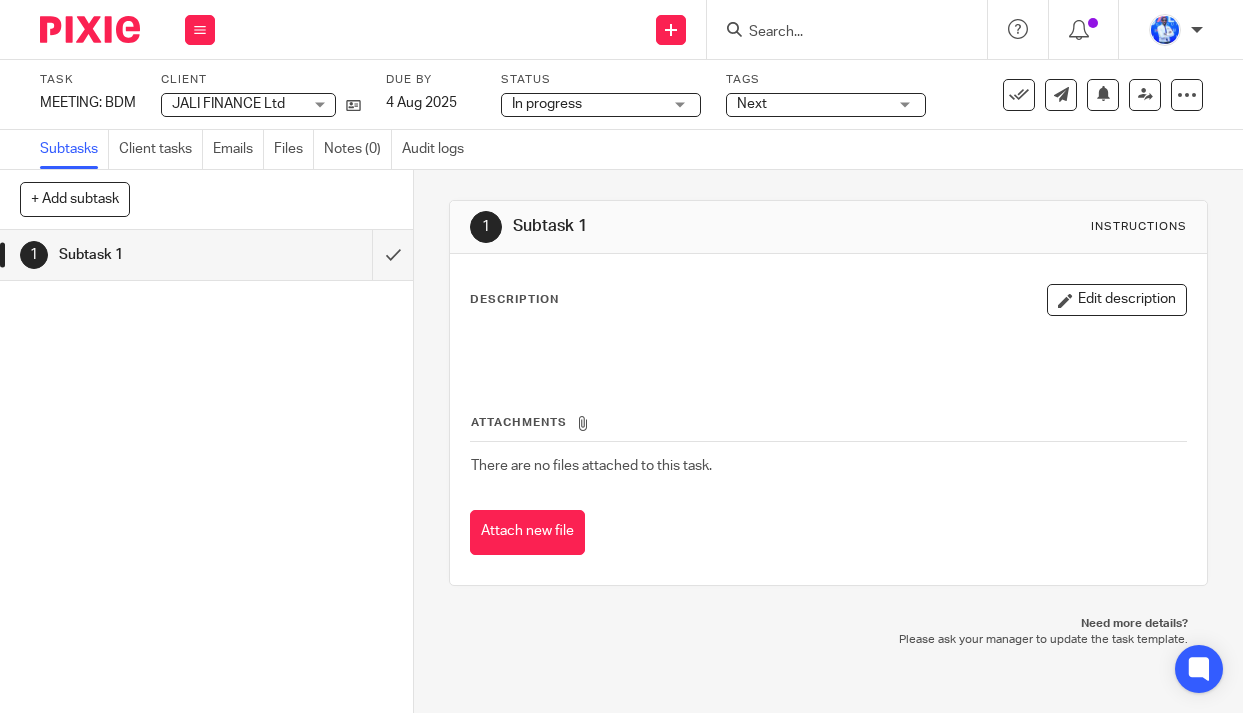 scroll, scrollTop: 0, scrollLeft: 0, axis: both 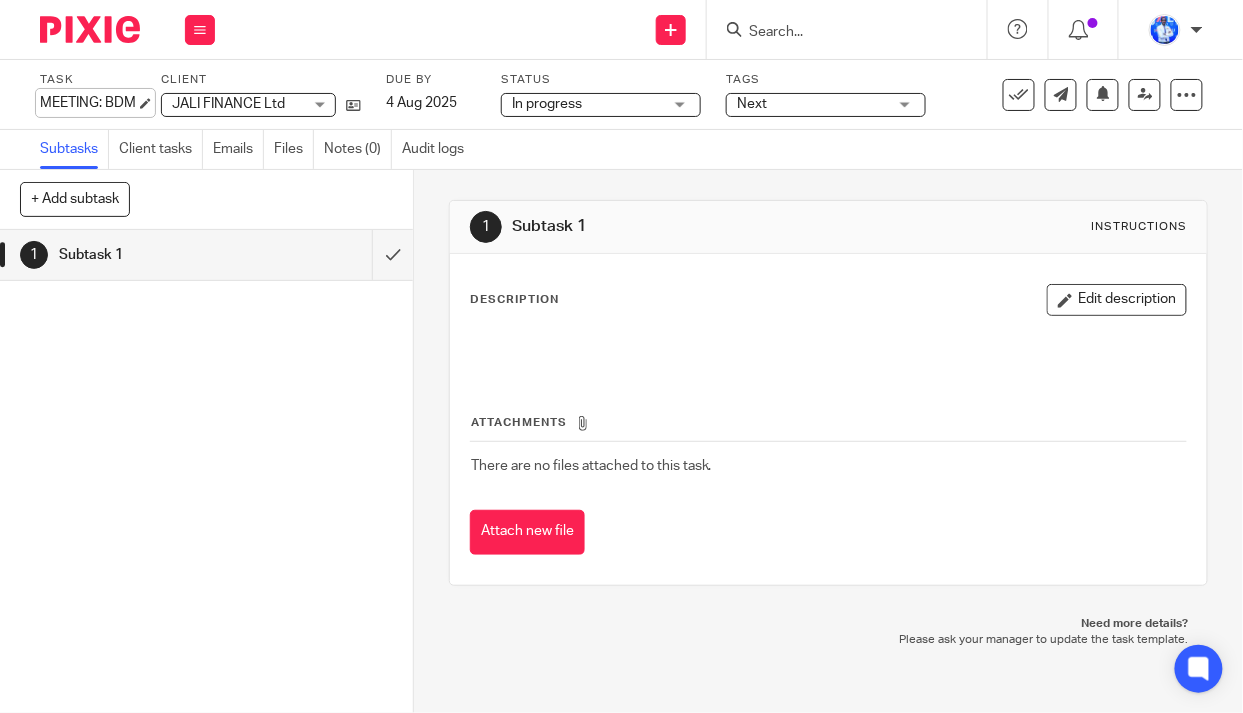click on "MEETING: BDM   Save
MEETING: BDM" at bounding box center (88, 103) 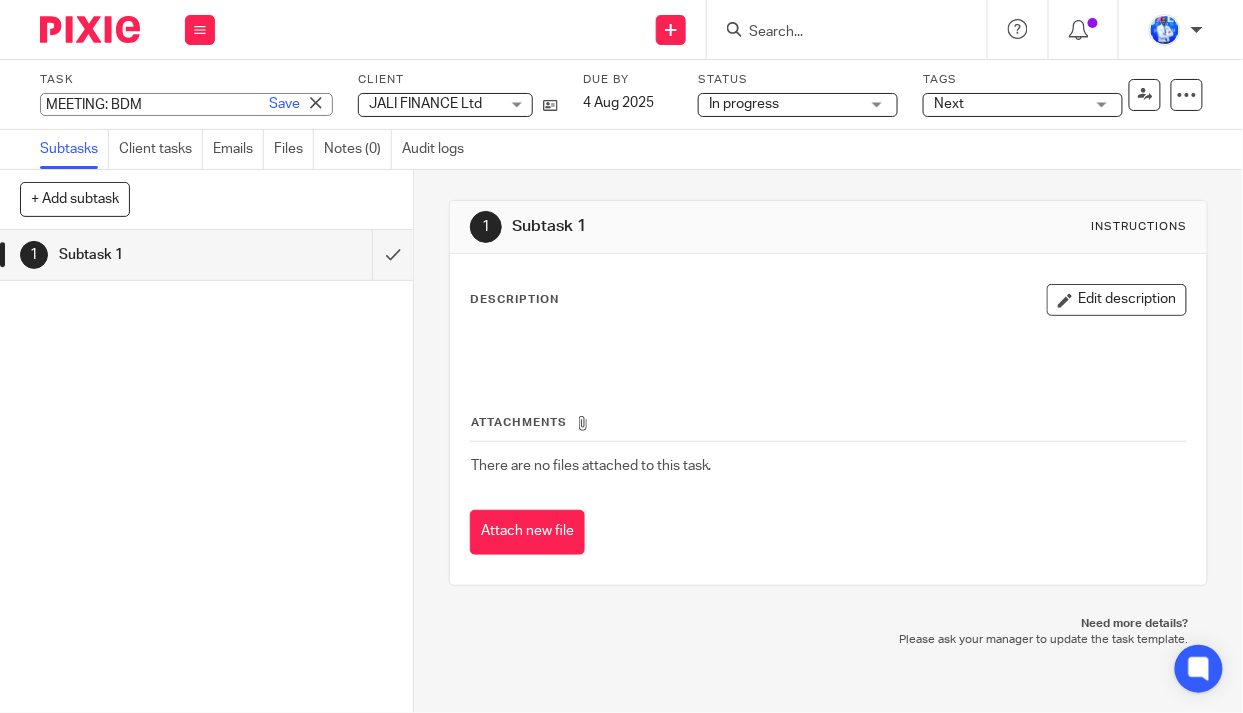 click on "MEETING: BDM" at bounding box center [186, 104] 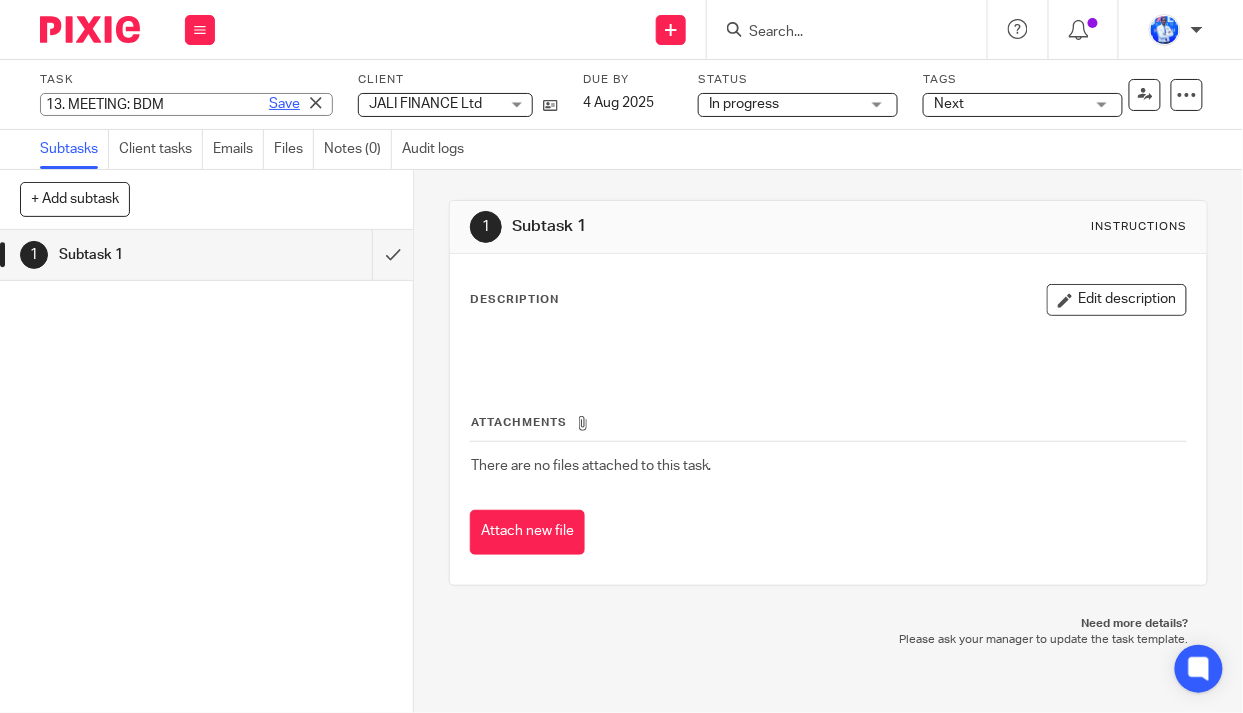 type on "13. MEETING: BDM" 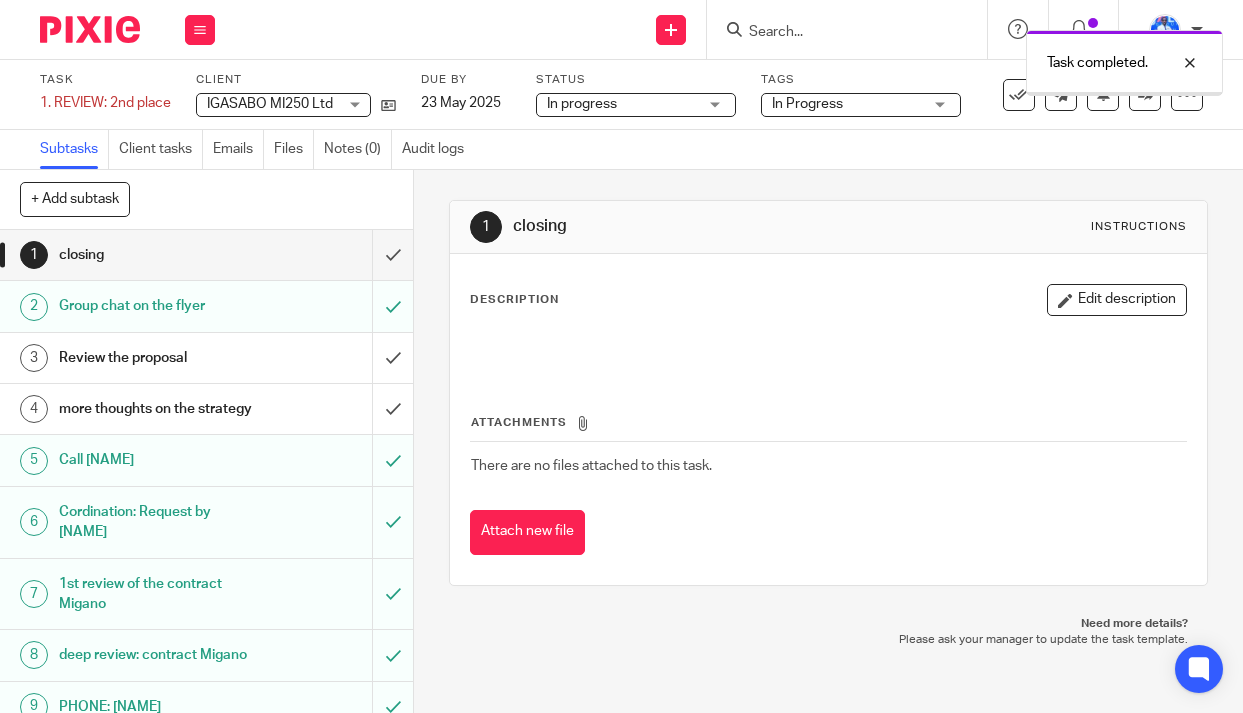 scroll, scrollTop: 0, scrollLeft: 0, axis: both 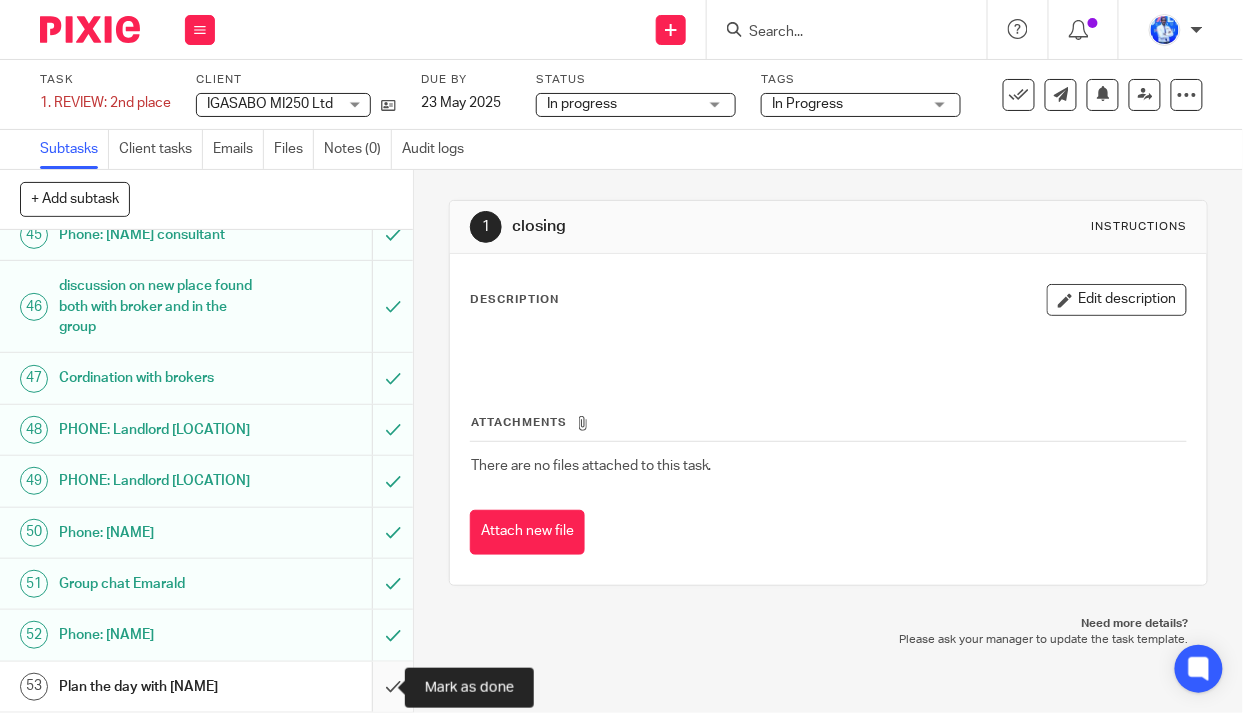 click at bounding box center (206, 687) 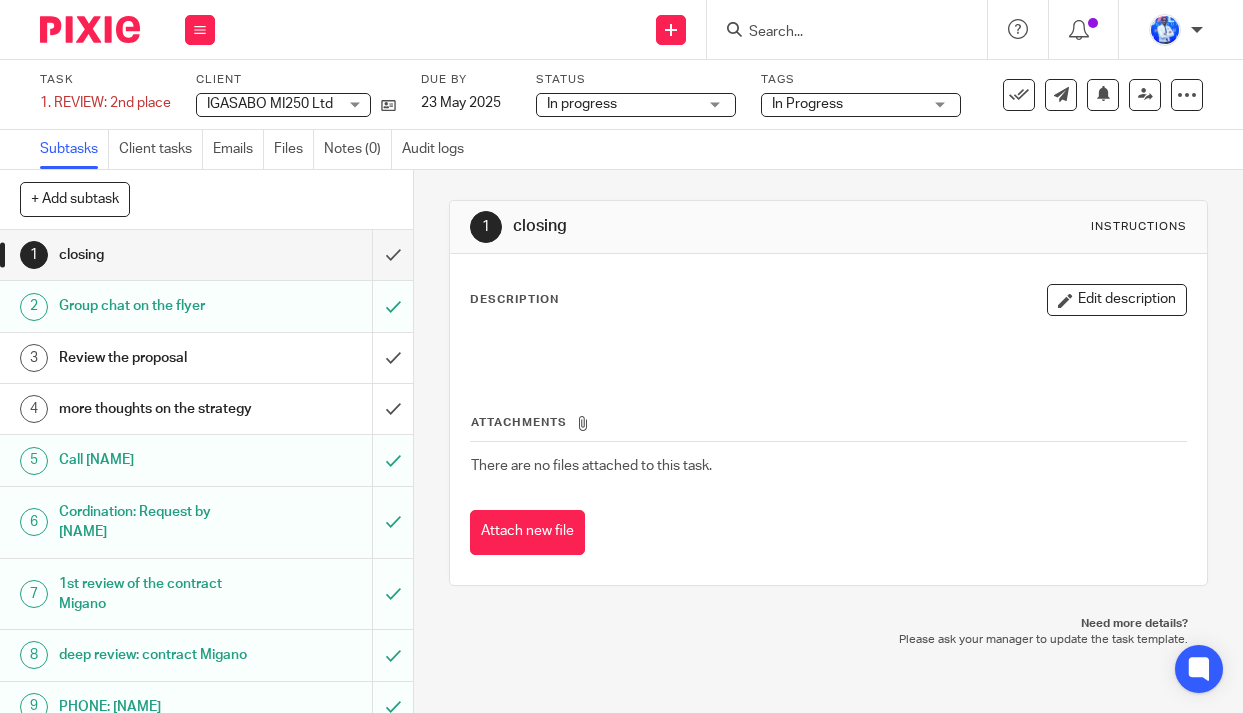 scroll, scrollTop: 0, scrollLeft: 0, axis: both 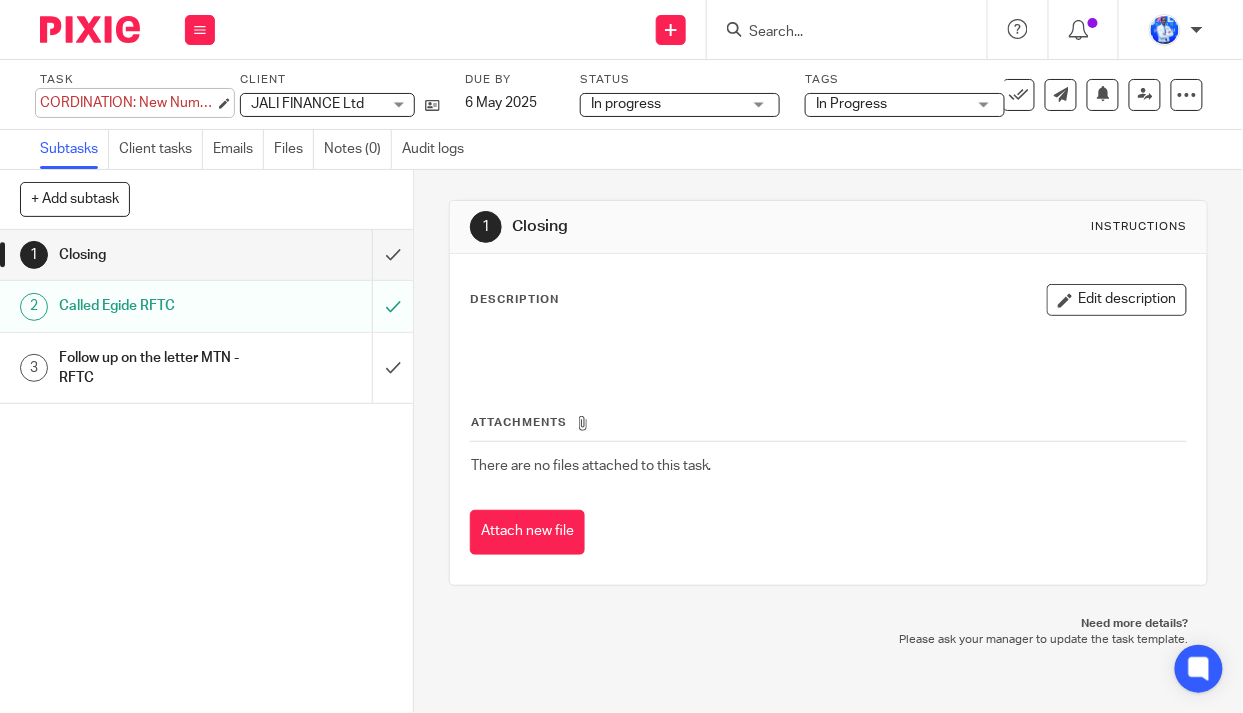 click on "CORDINATION: New Number   Save
CORDINATION: New Number" at bounding box center [127, 103] 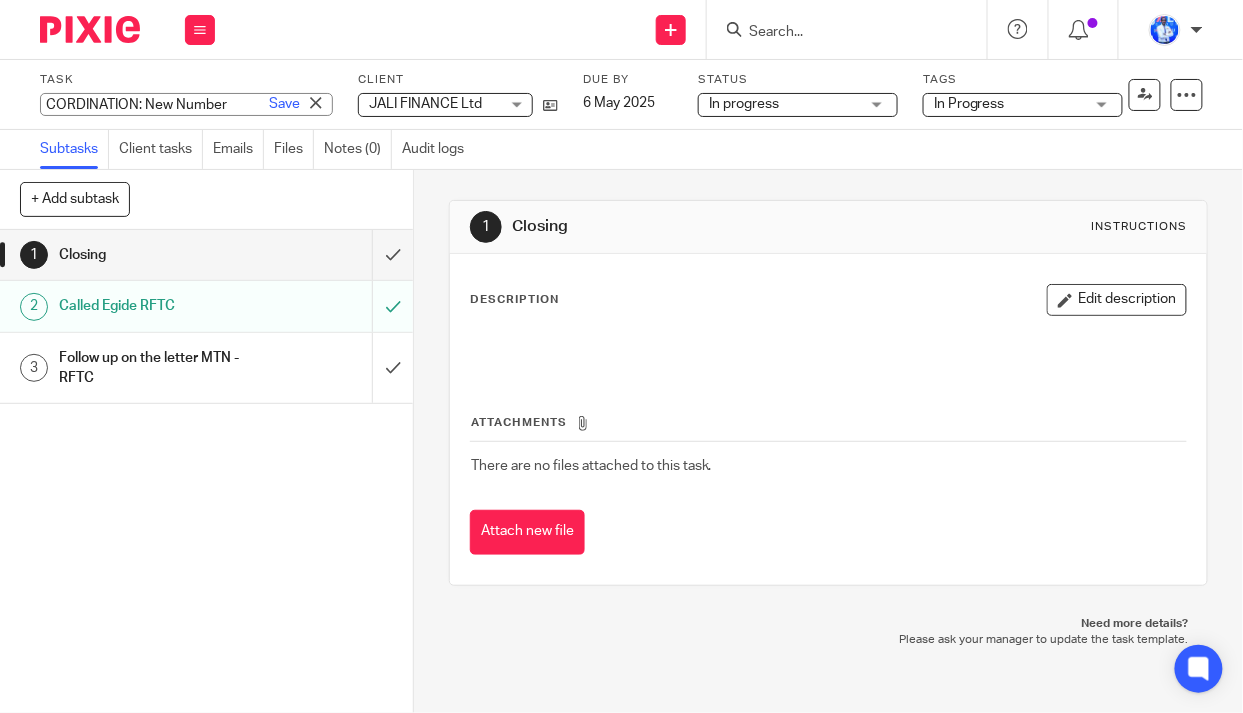 click on "CORDINATION: New Number" at bounding box center [186, 104] 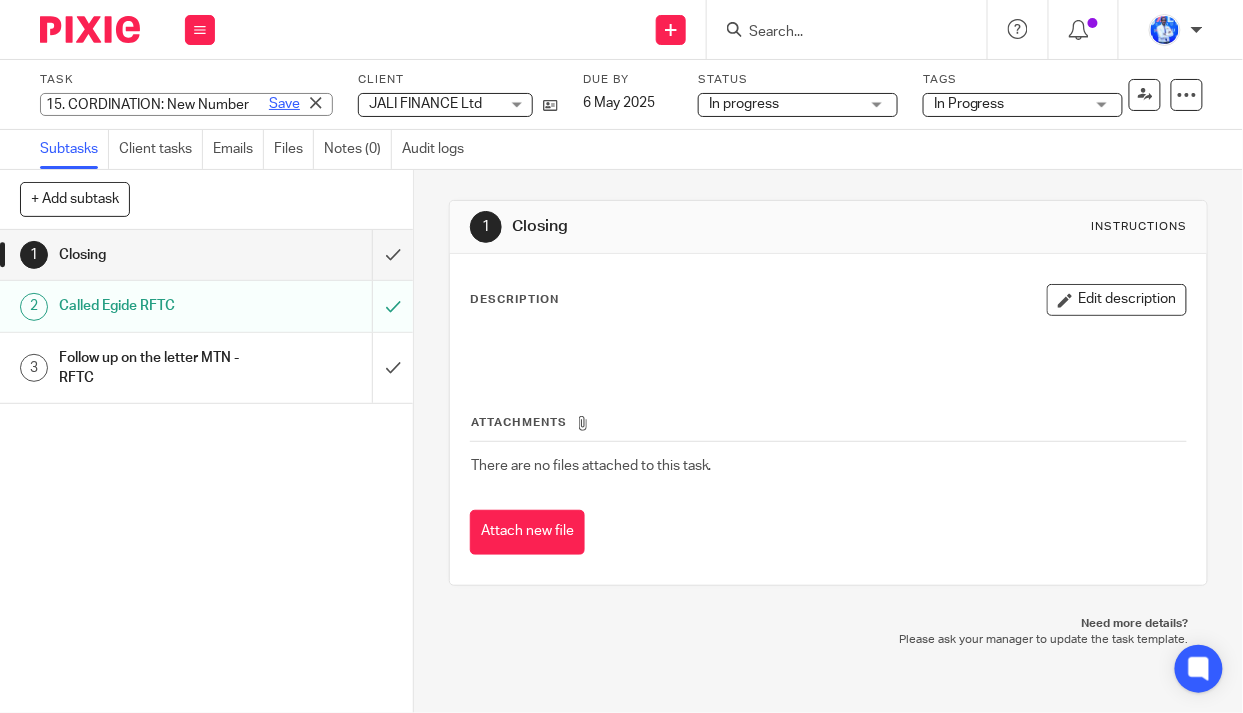 type on "15. CORDINATION: New Number" 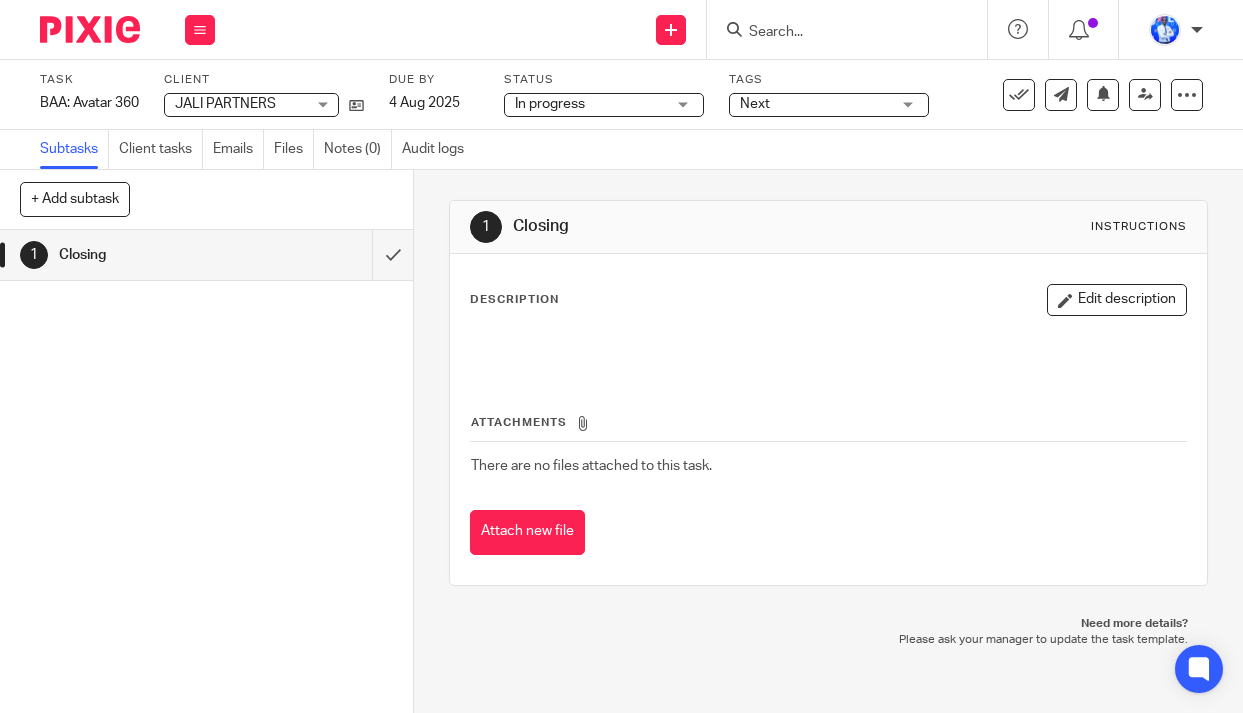 scroll, scrollTop: 0, scrollLeft: 0, axis: both 